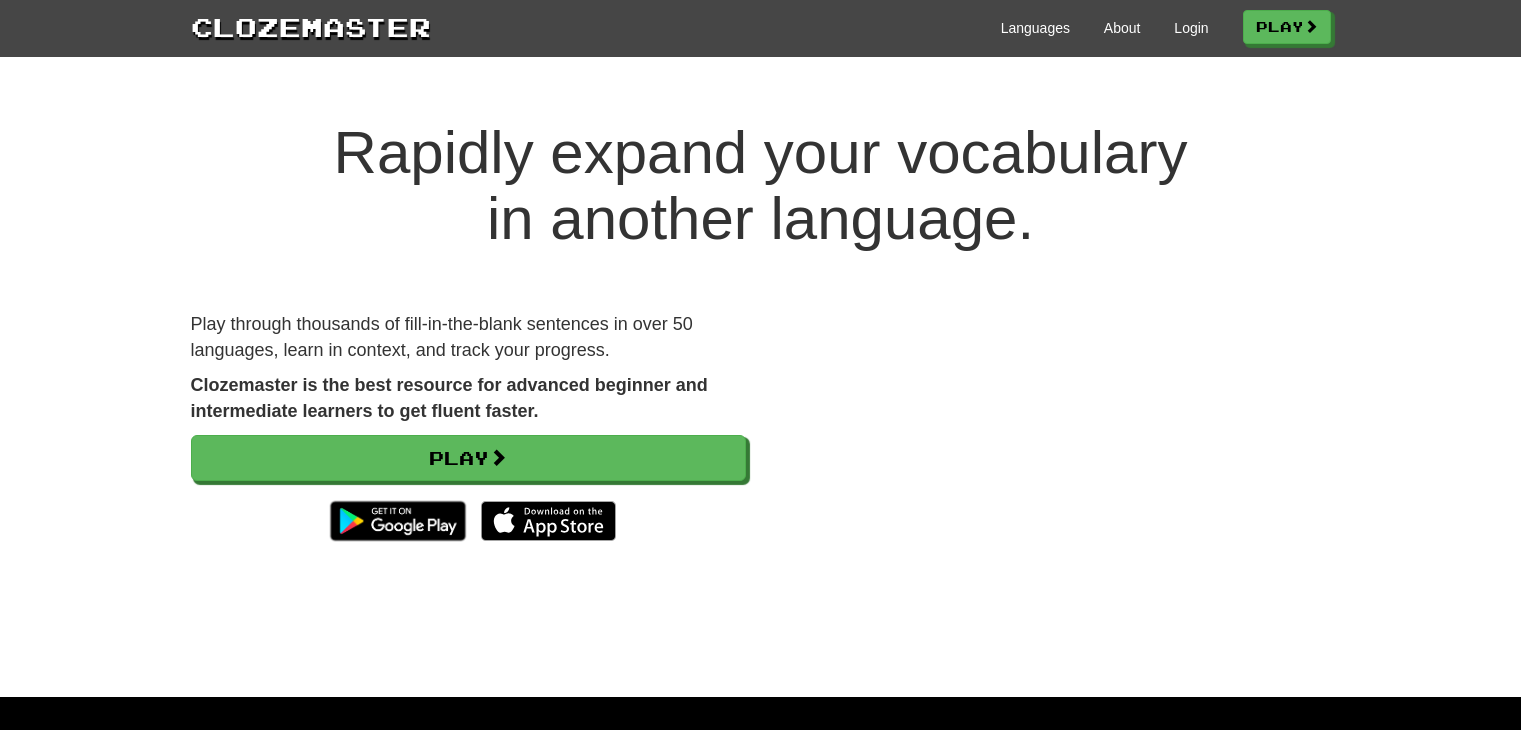 scroll, scrollTop: 0, scrollLeft: 0, axis: both 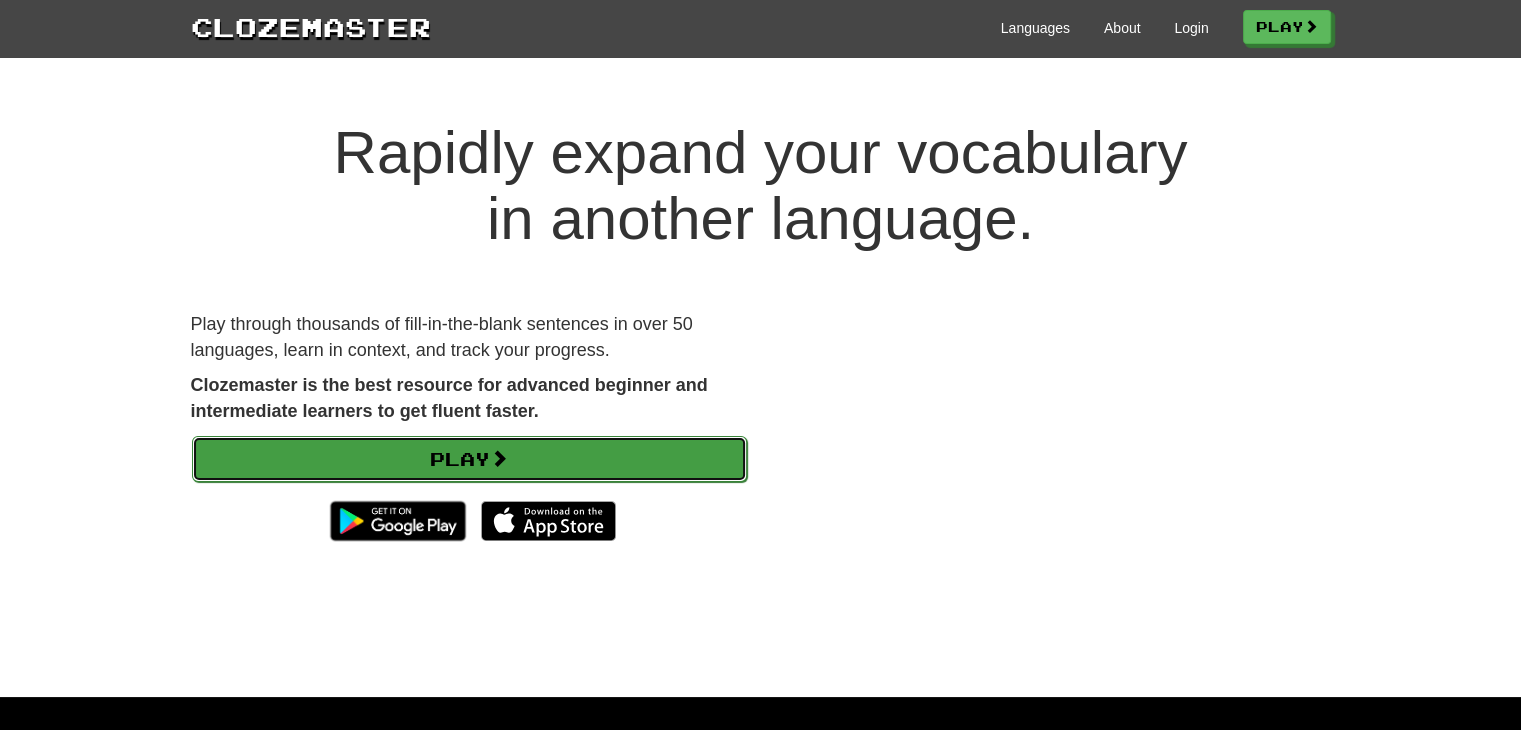 click on "Play" at bounding box center [469, 459] 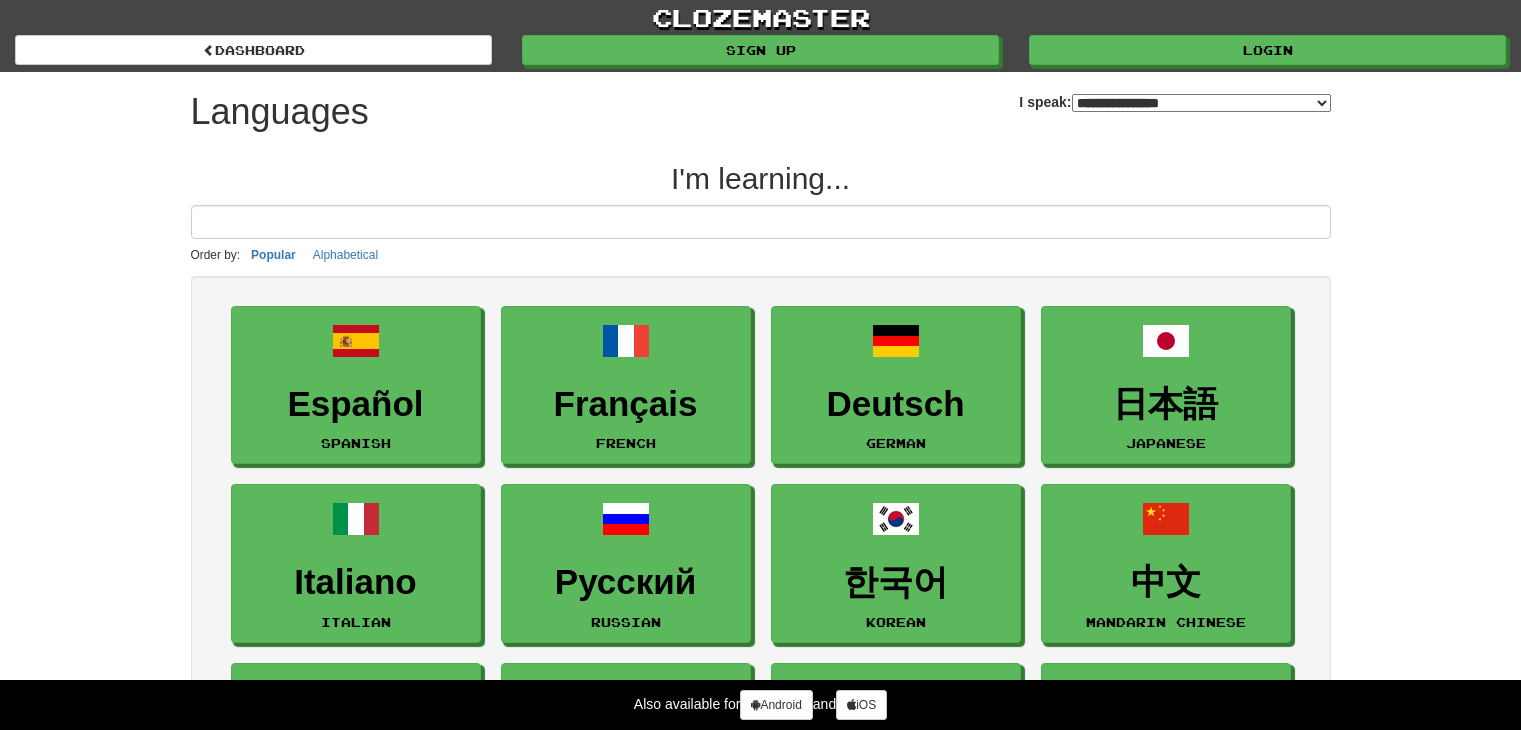 select on "*******" 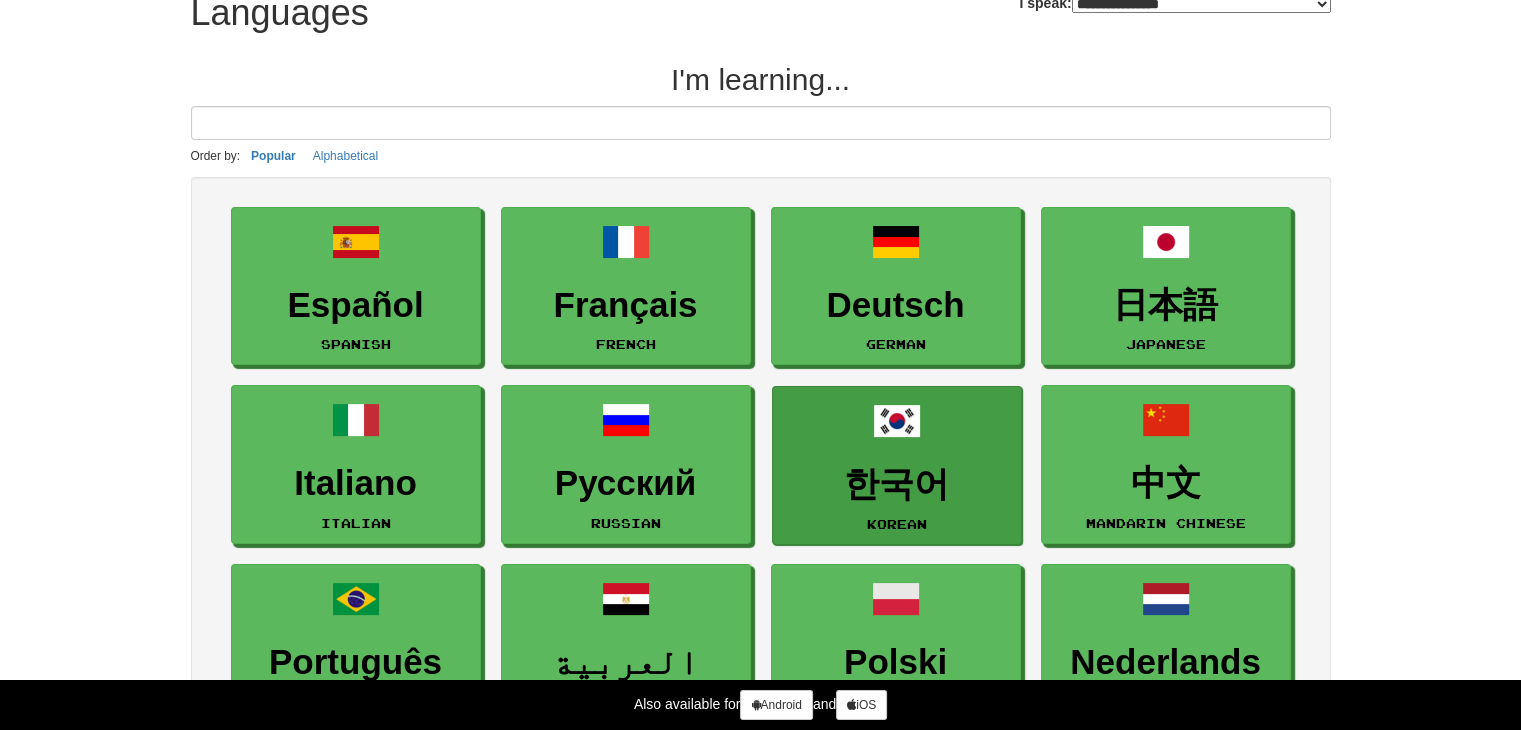 scroll, scrollTop: 100, scrollLeft: 0, axis: vertical 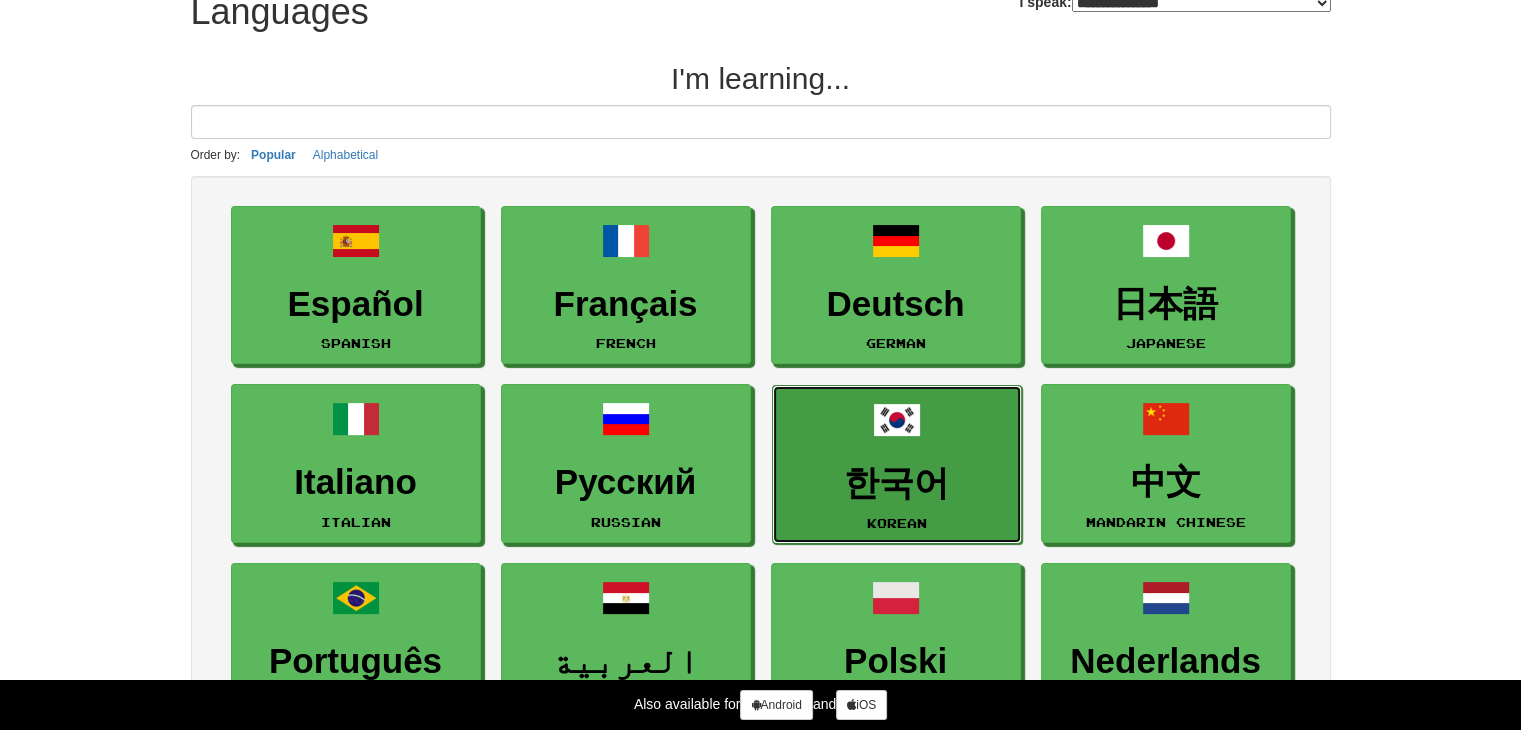 click on "한국어" at bounding box center (897, 483) 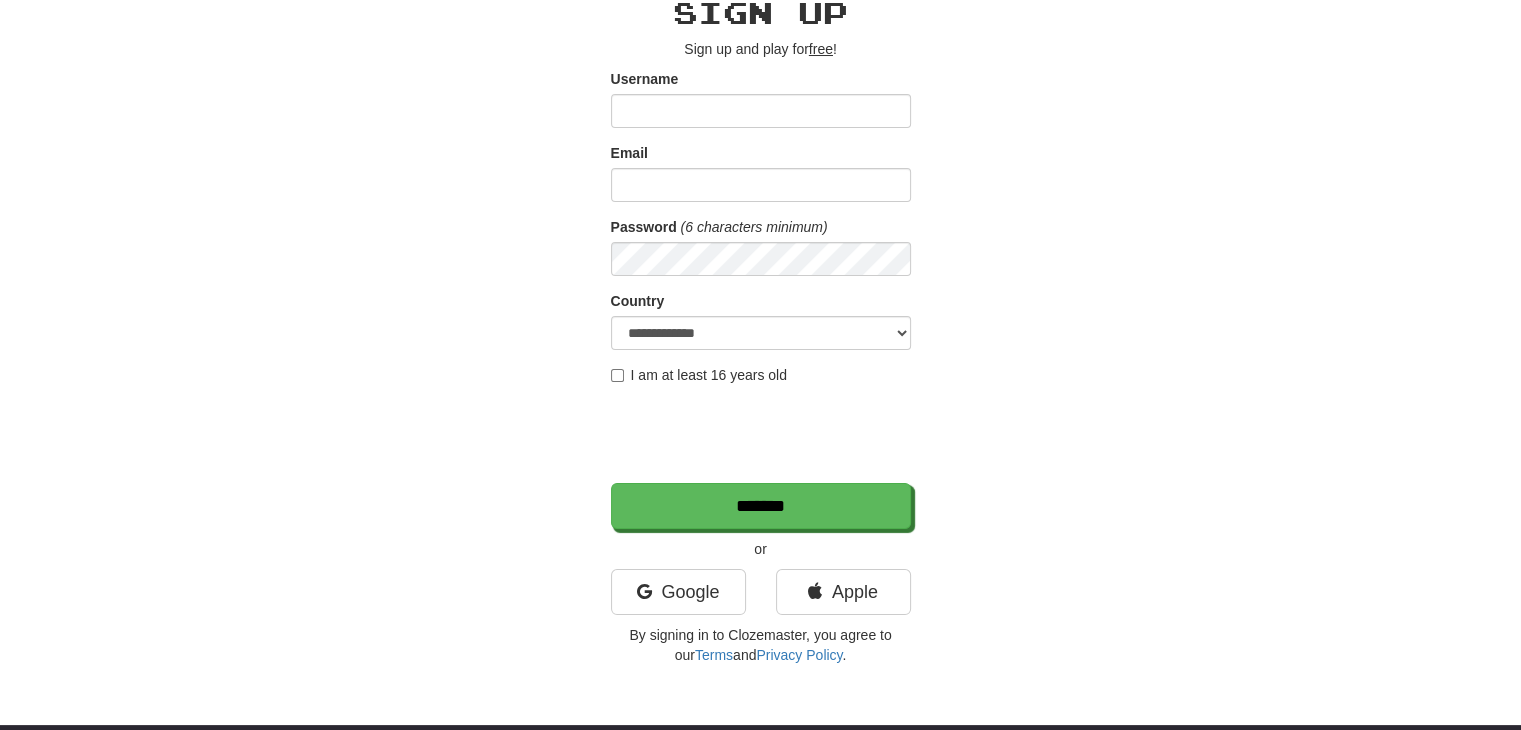scroll, scrollTop: 100, scrollLeft: 0, axis: vertical 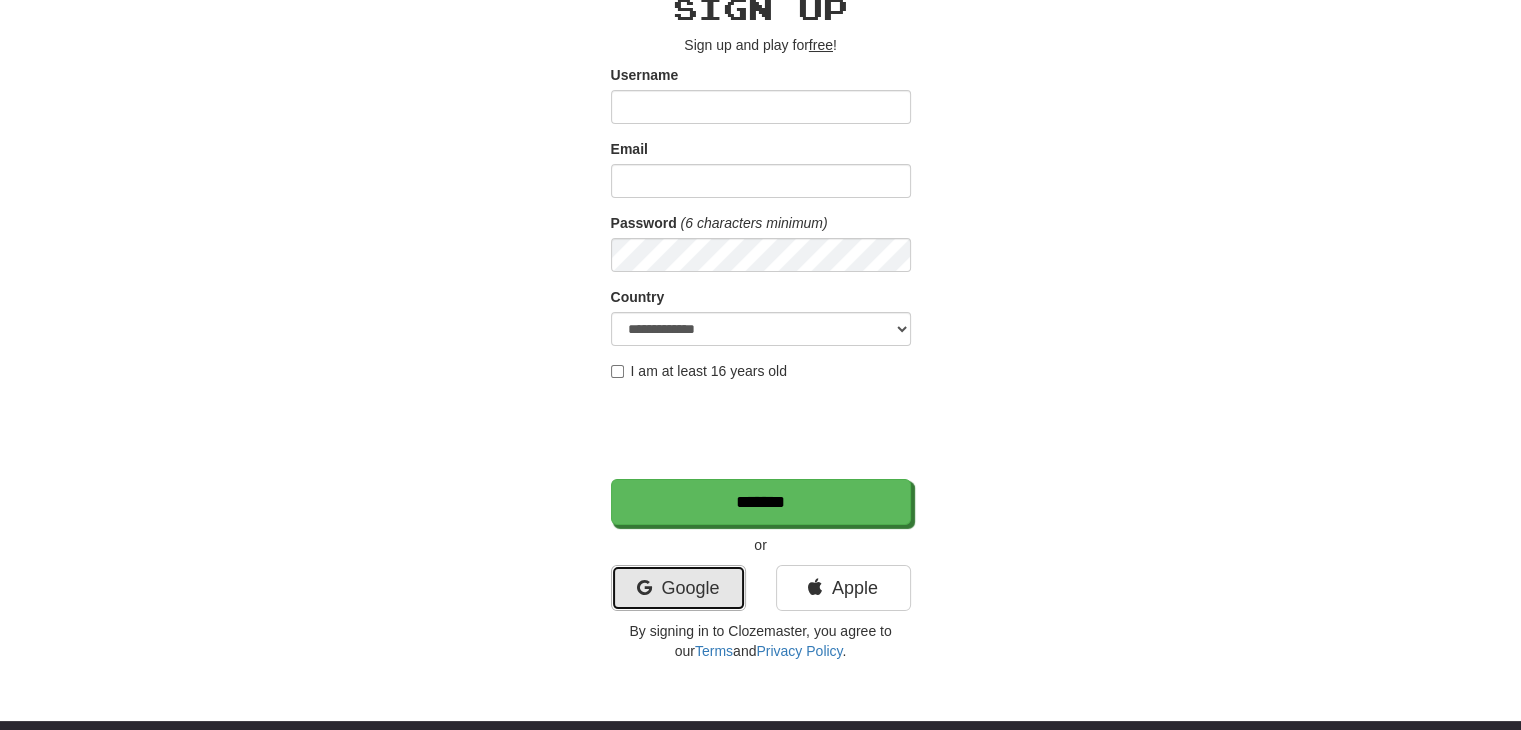 click on "Google" at bounding box center [678, 588] 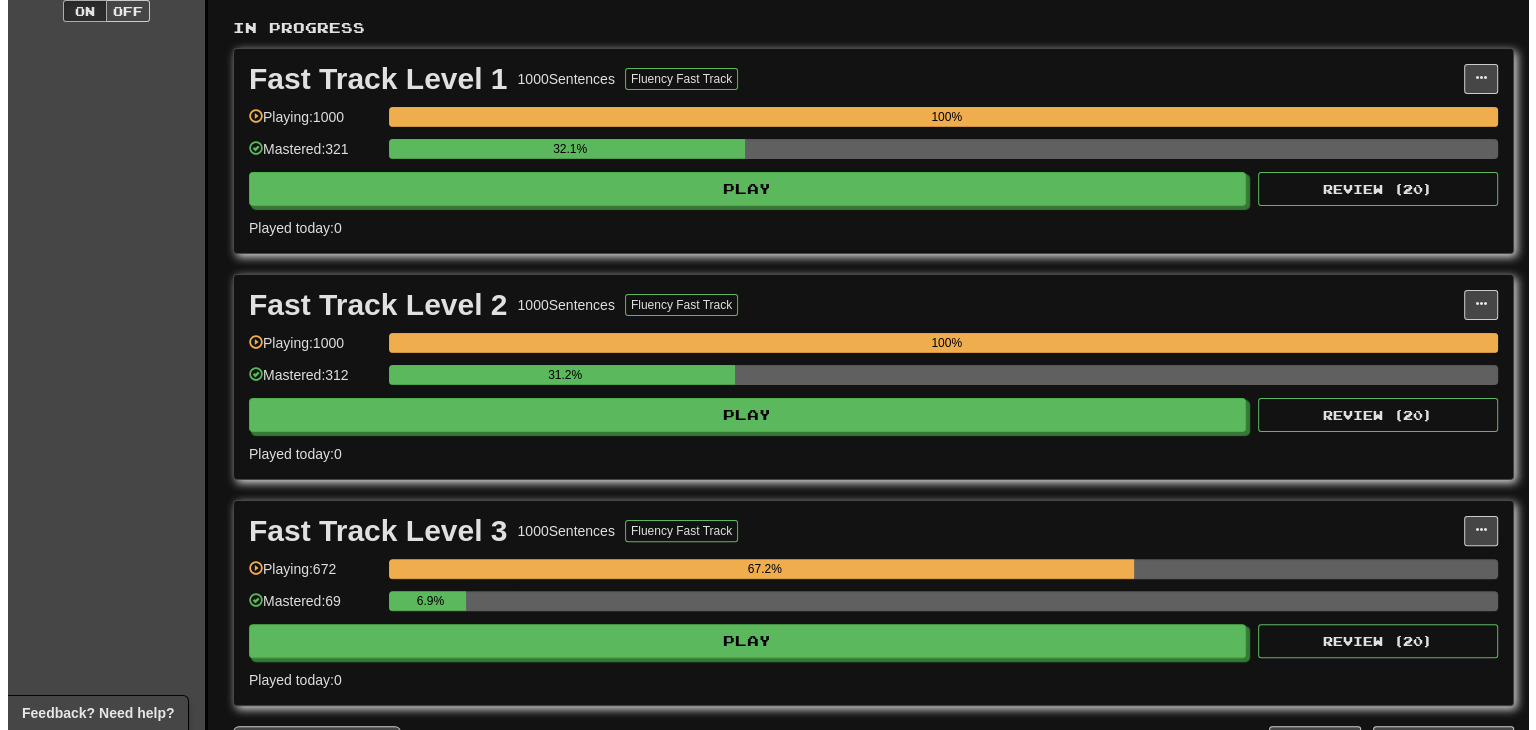 scroll, scrollTop: 500, scrollLeft: 0, axis: vertical 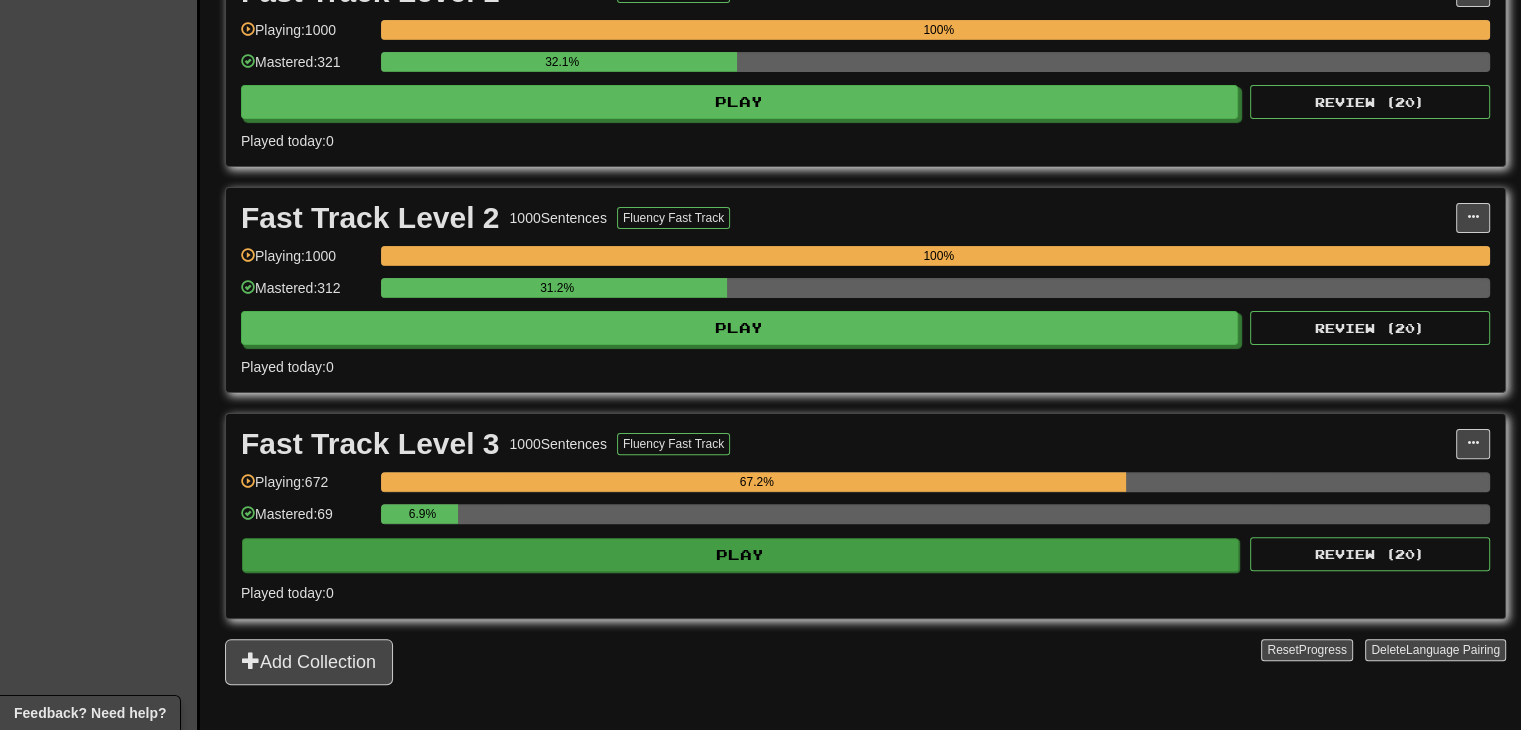 click on "Fast Track Level 3 1000  Sentences Fluency Fast Track Manage Sentences Unpin from Dashboard  Playing:  672 67.2%  Mastered:  69 6.9% Play Review ( 20 ) Played today:  0" at bounding box center [865, 516] 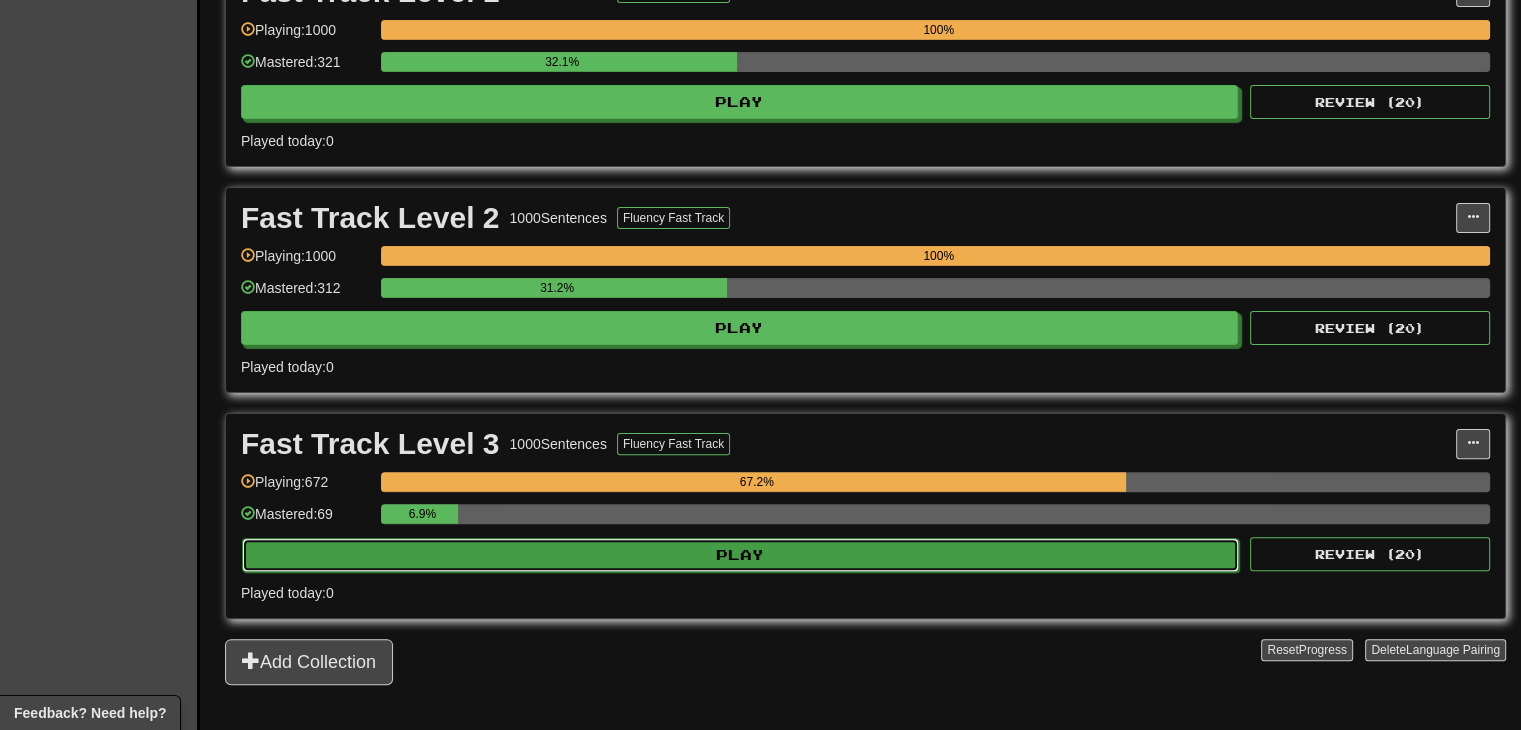 click on "Play" at bounding box center [740, 555] 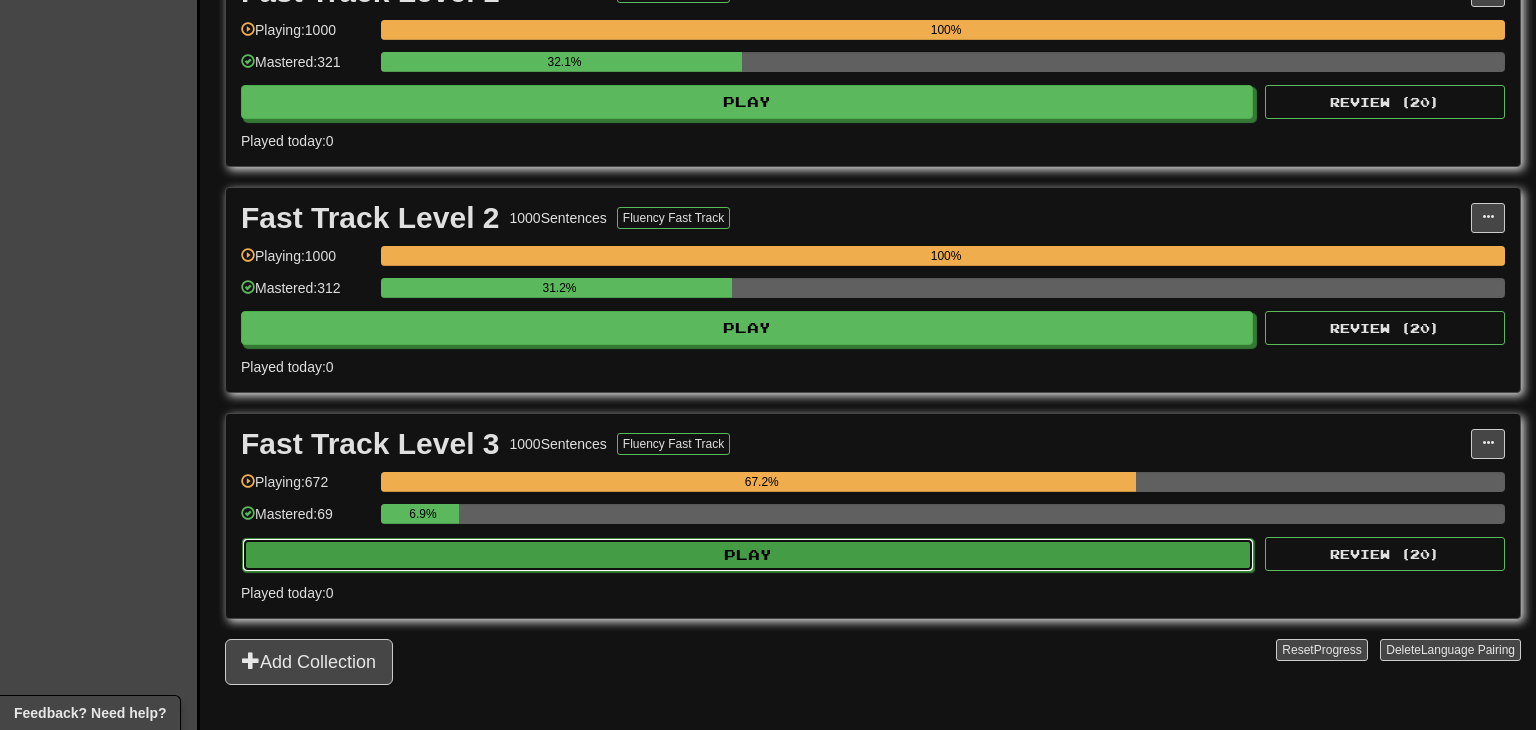 select on "**" 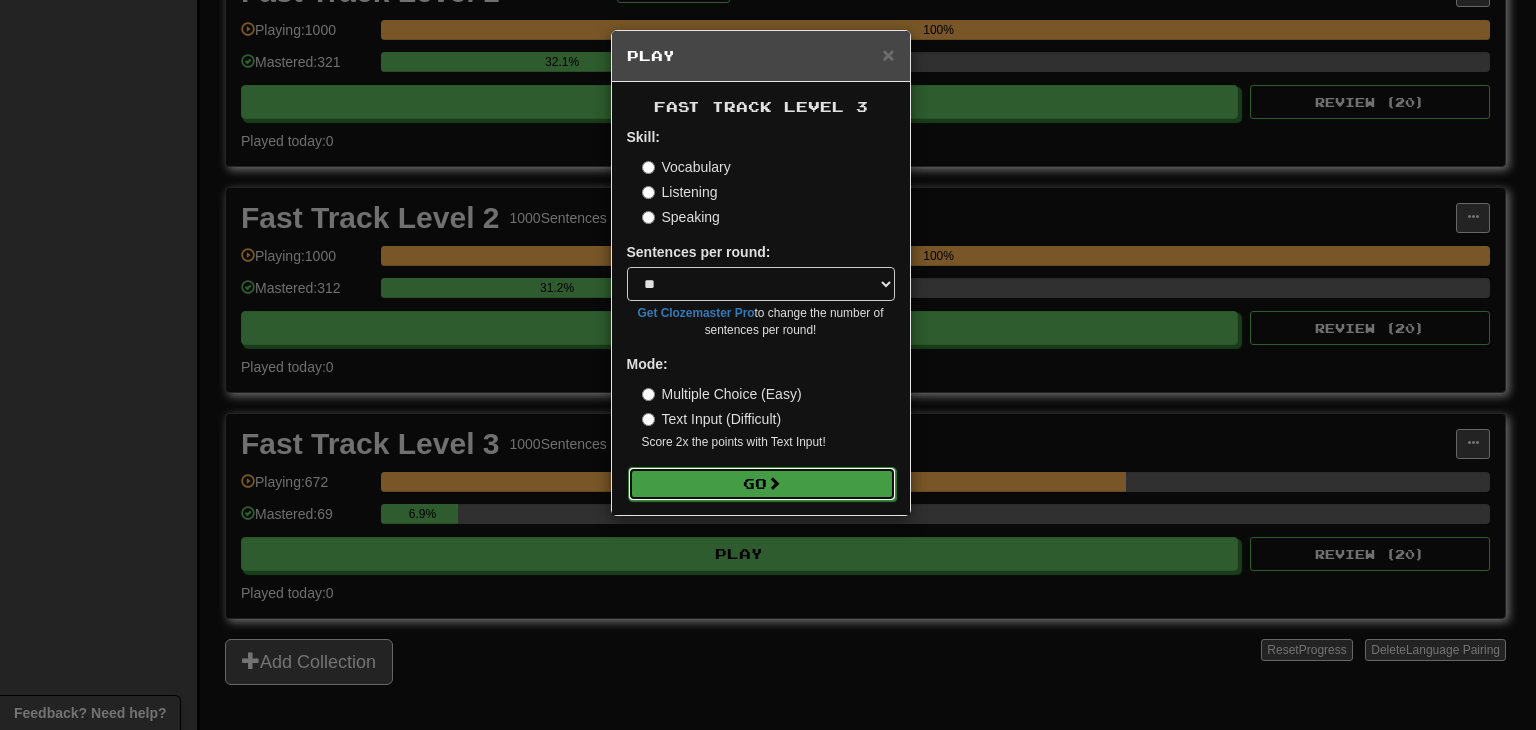 click on "Go" at bounding box center (762, 484) 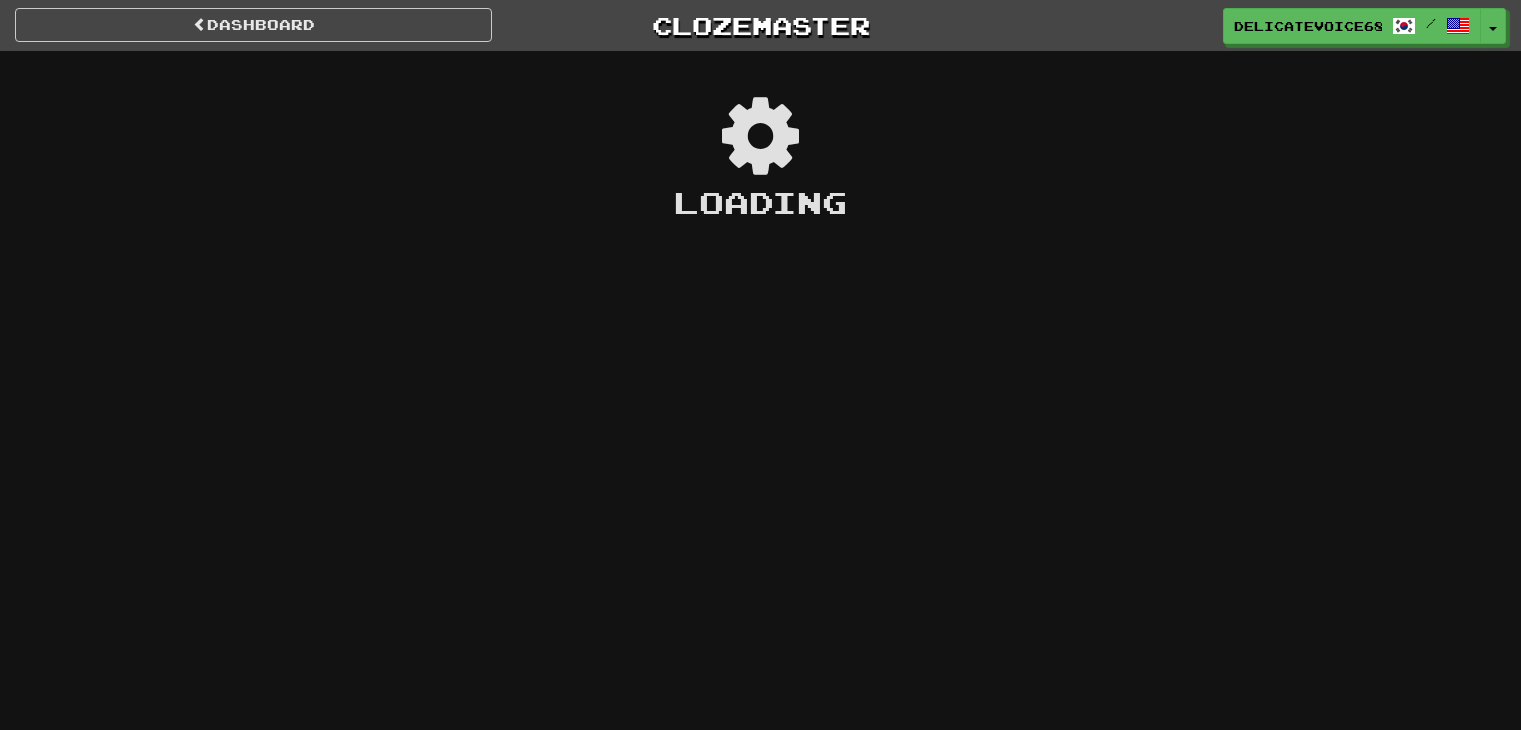 scroll, scrollTop: 0, scrollLeft: 0, axis: both 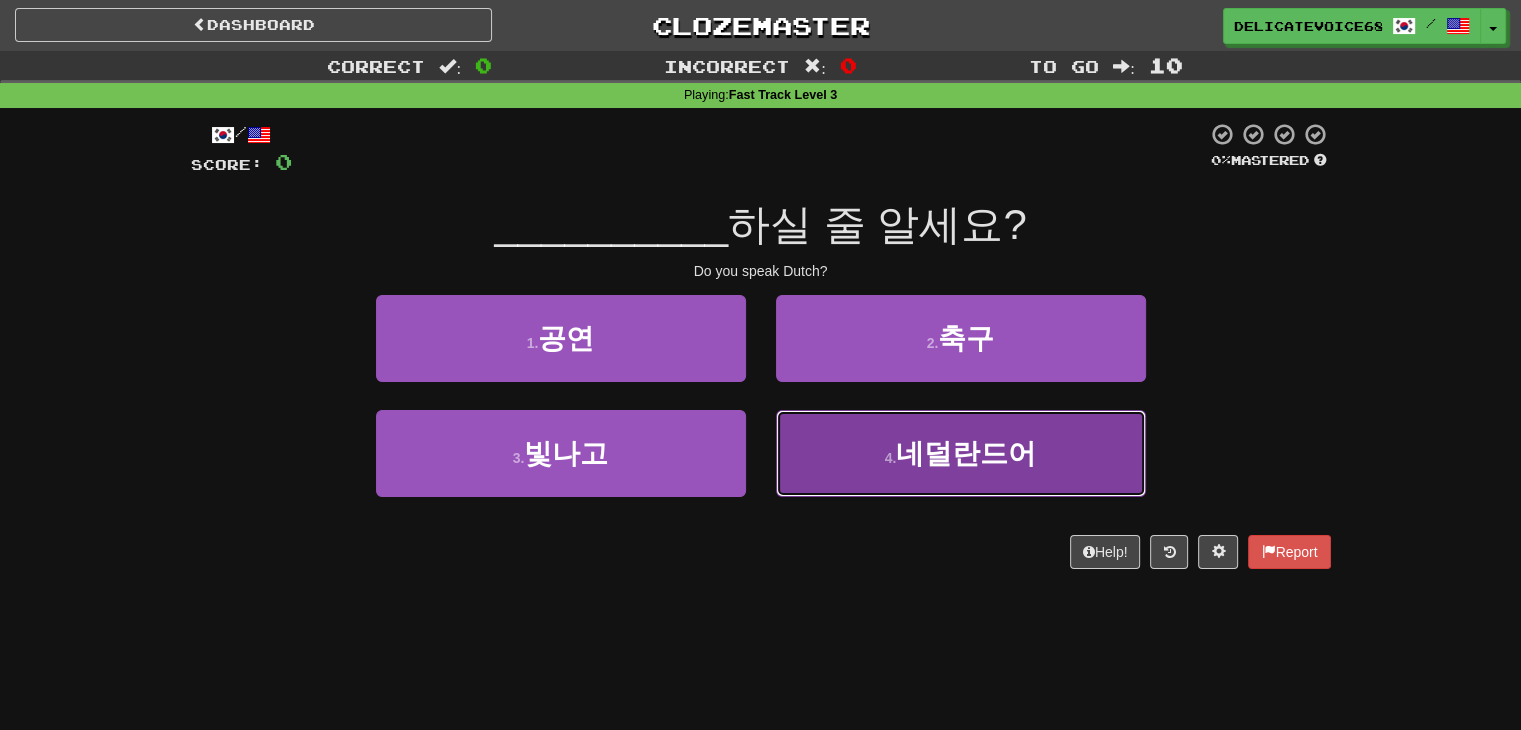 click on "4 .  네덜란드어" at bounding box center [961, 453] 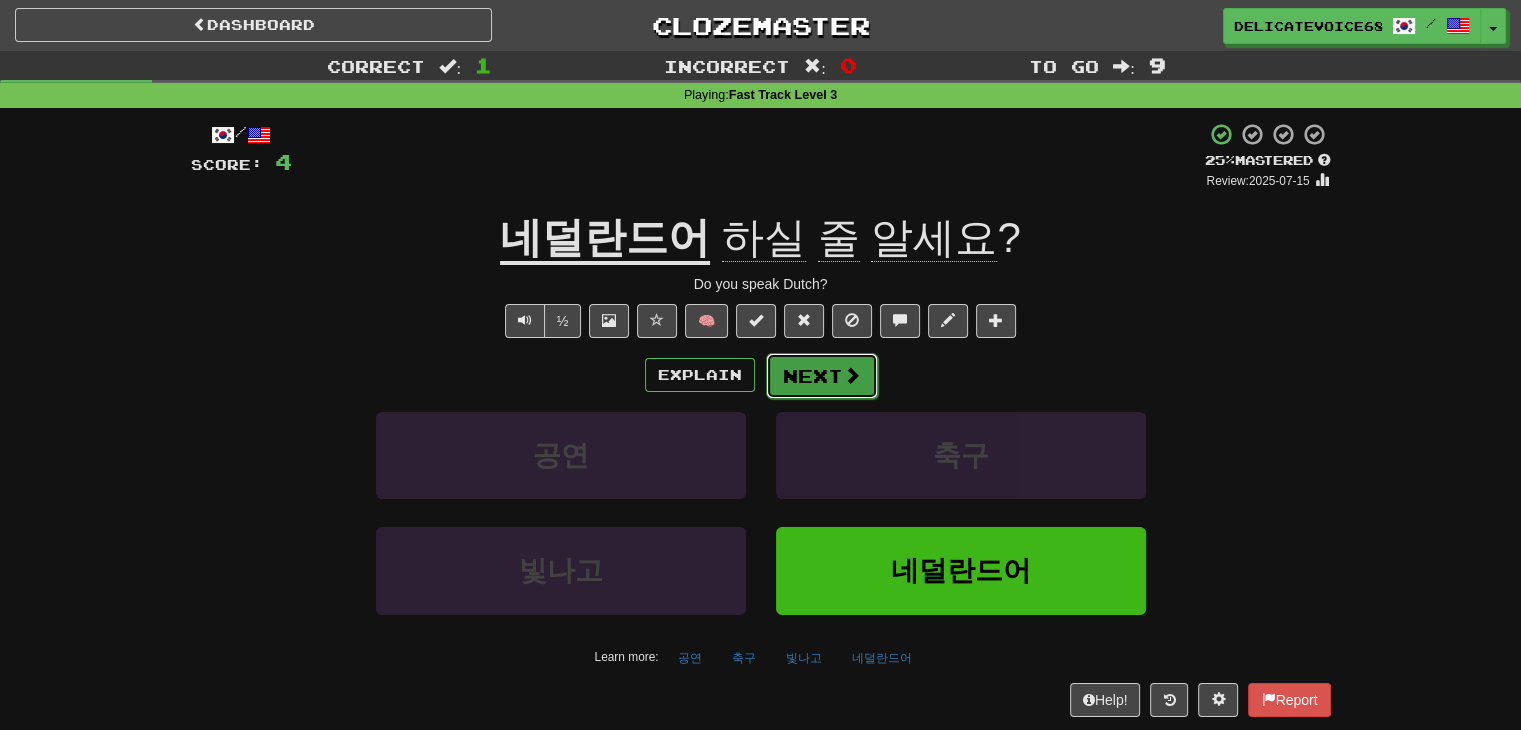 click on "Next" at bounding box center (822, 376) 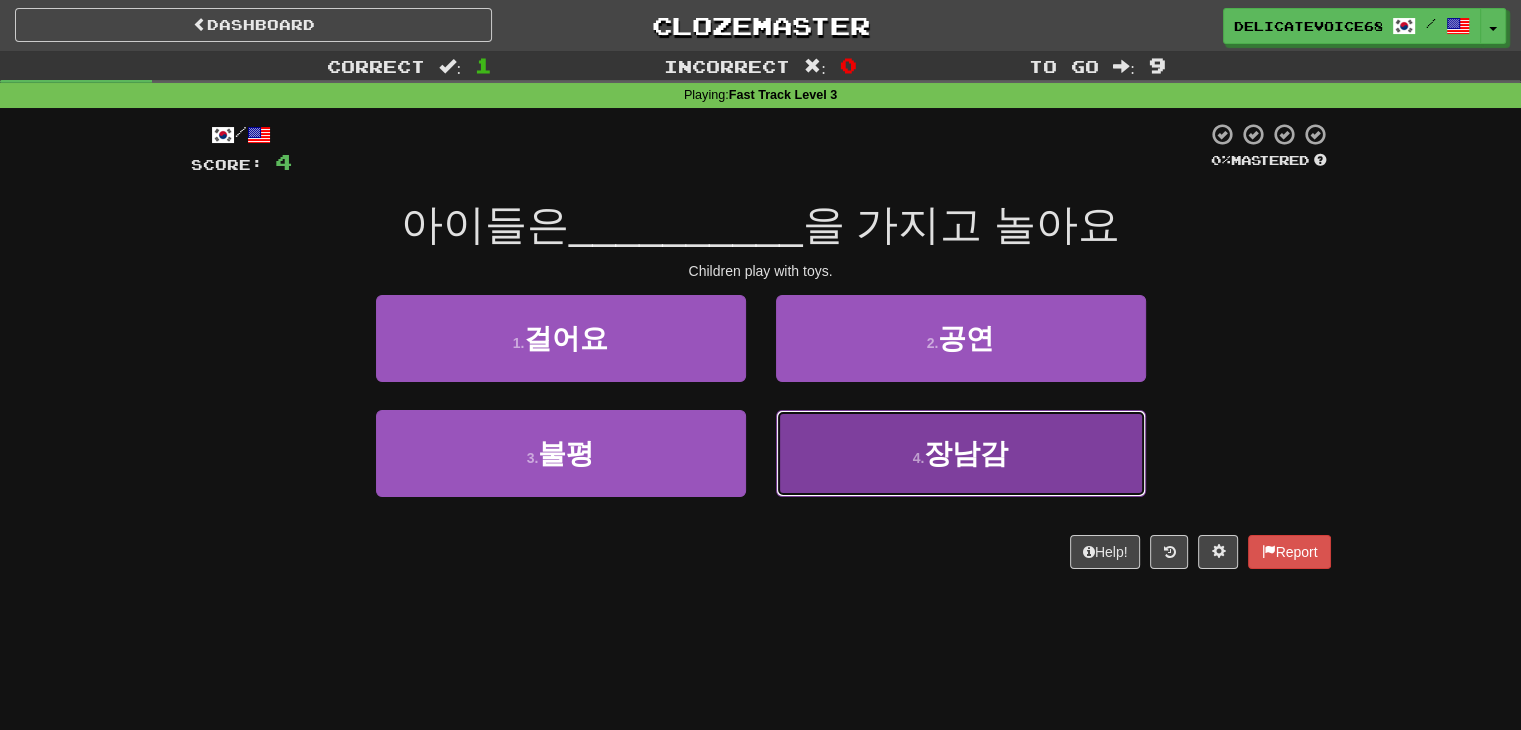 click on "4 .  장남감" at bounding box center [961, 453] 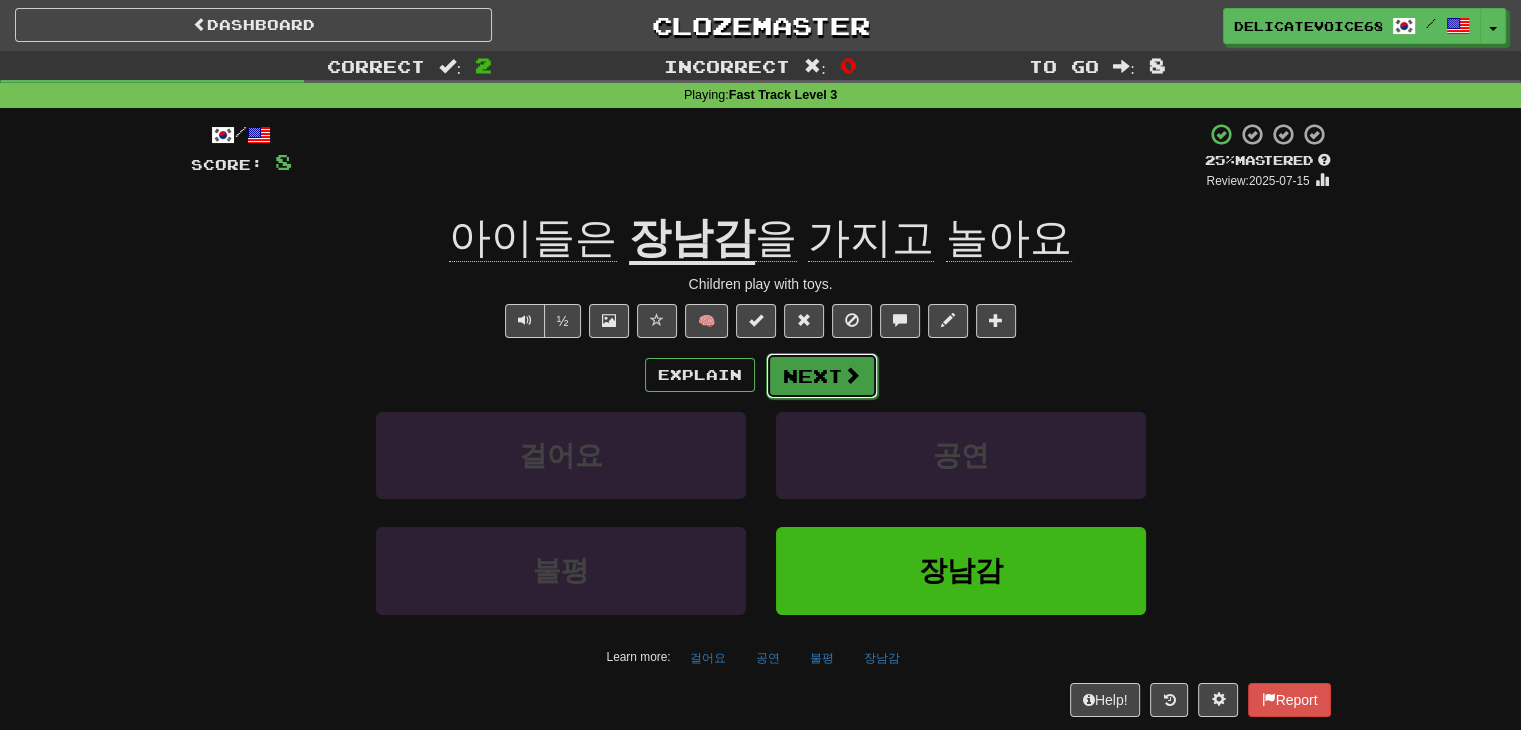 click on "Next" at bounding box center (822, 376) 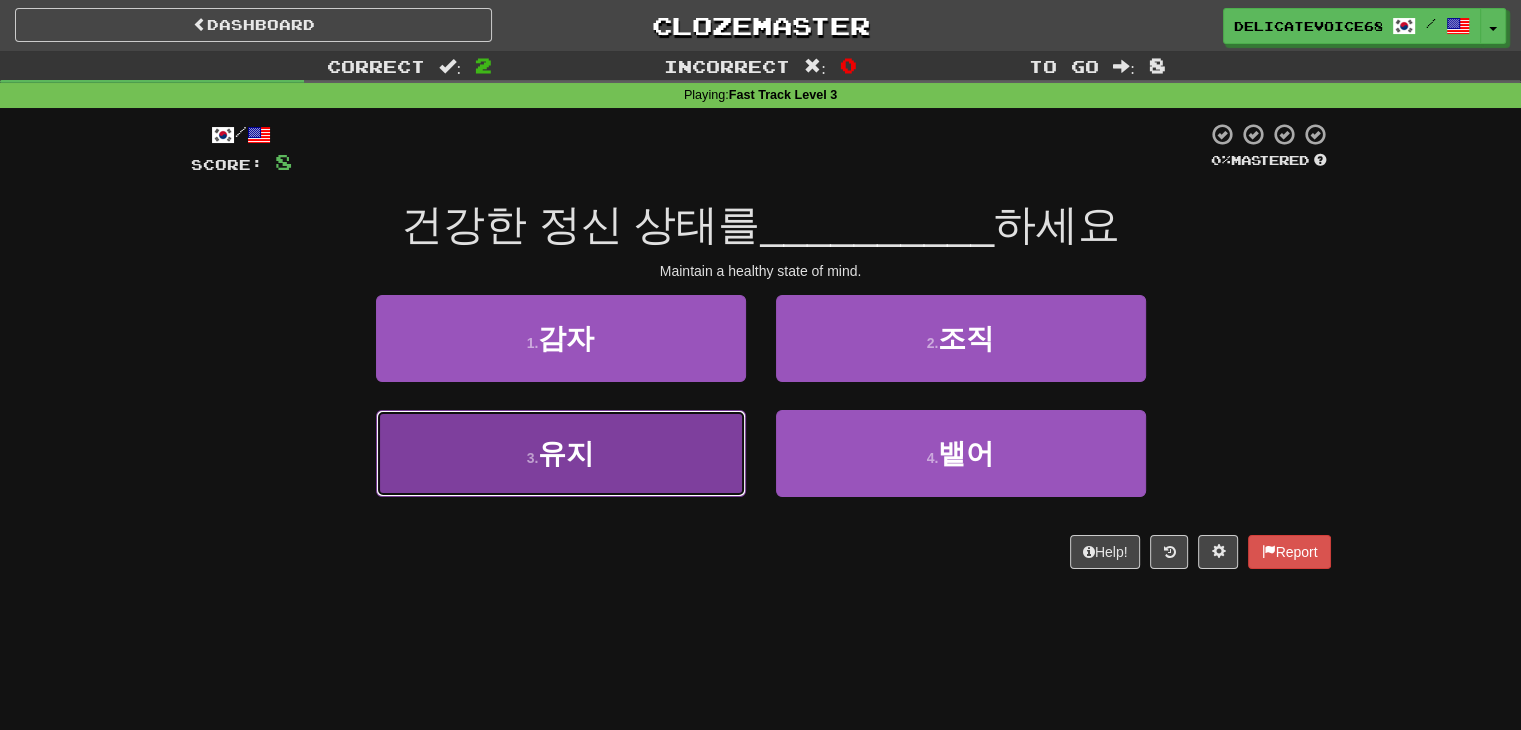 click on "3 .  유지" at bounding box center (561, 453) 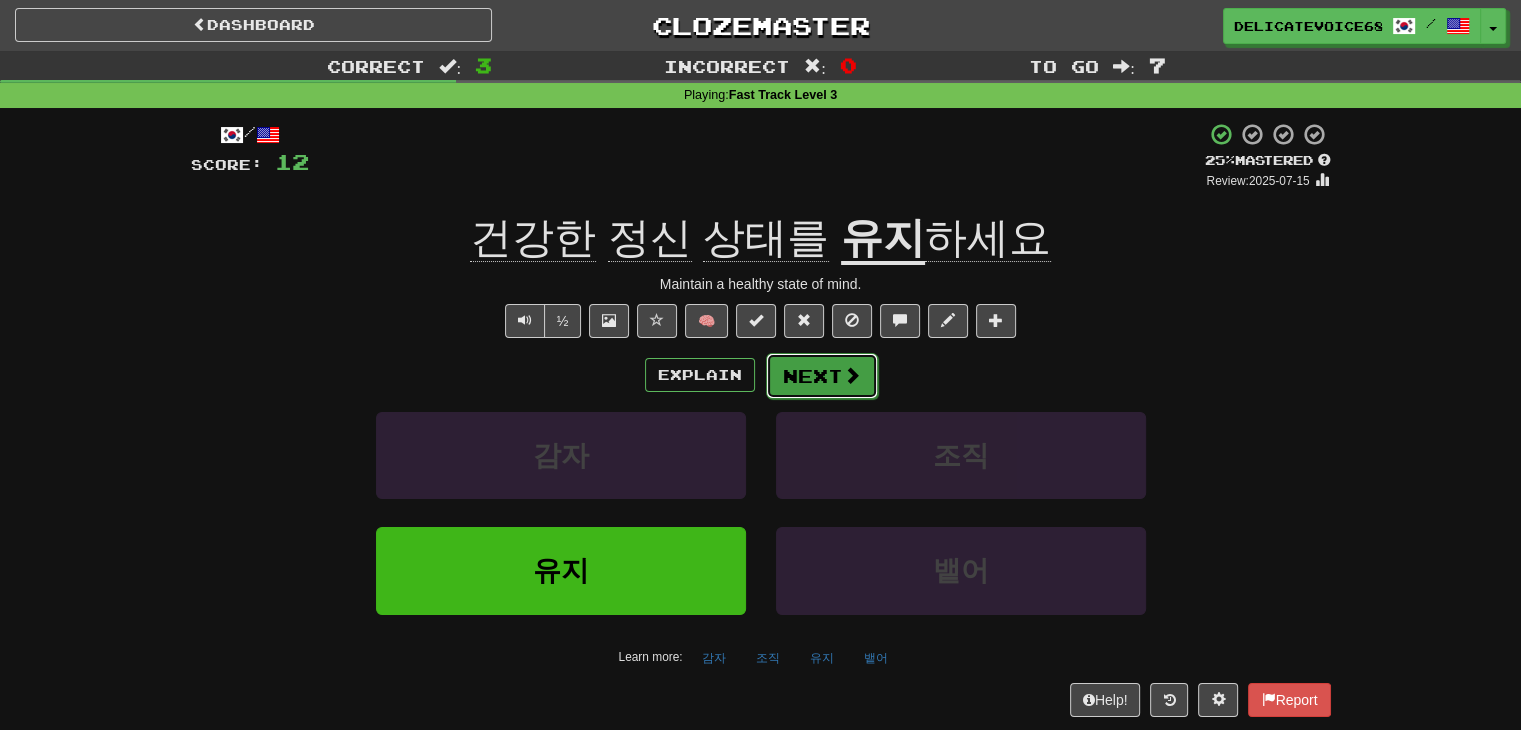 click on "Next" at bounding box center [822, 376] 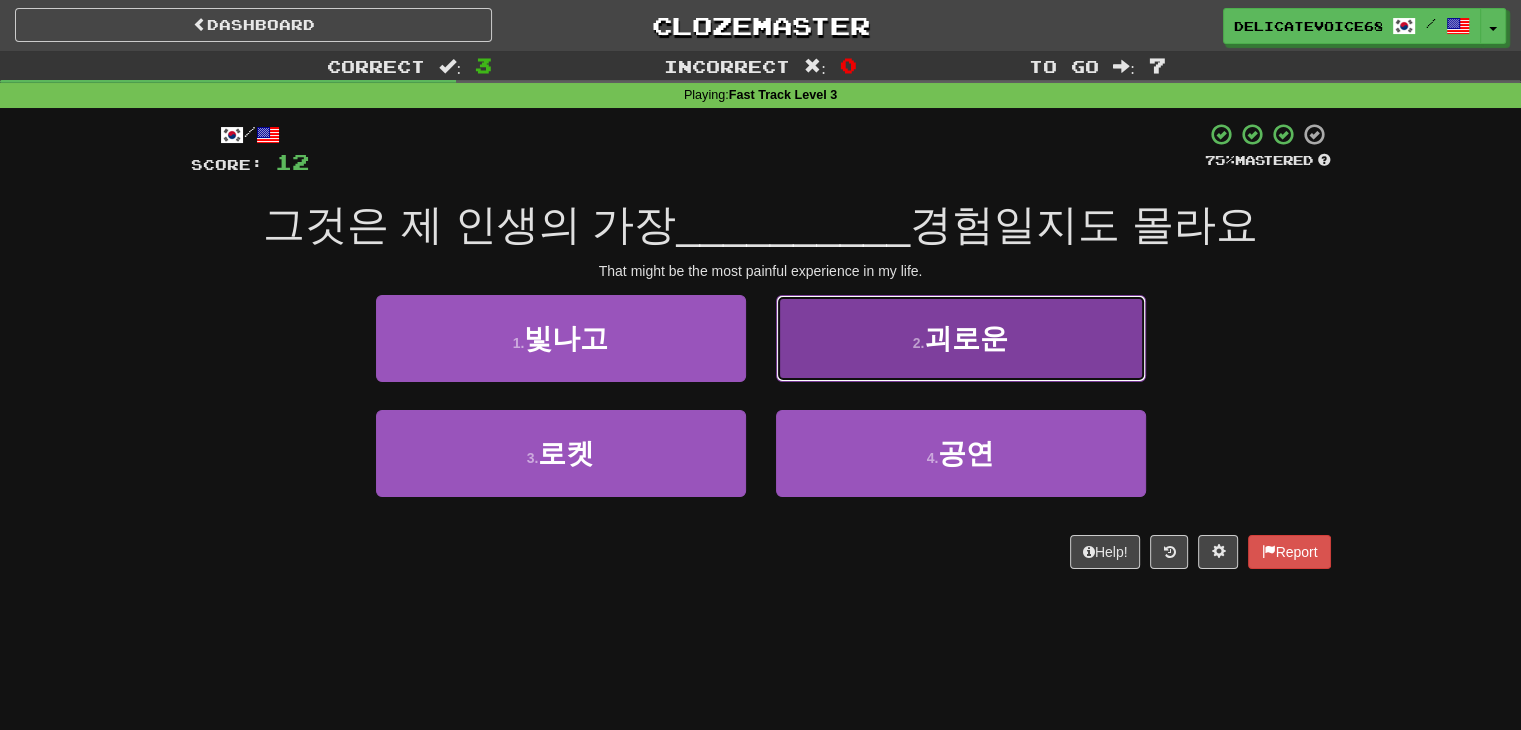 click on "2 .  괴로운" at bounding box center [961, 338] 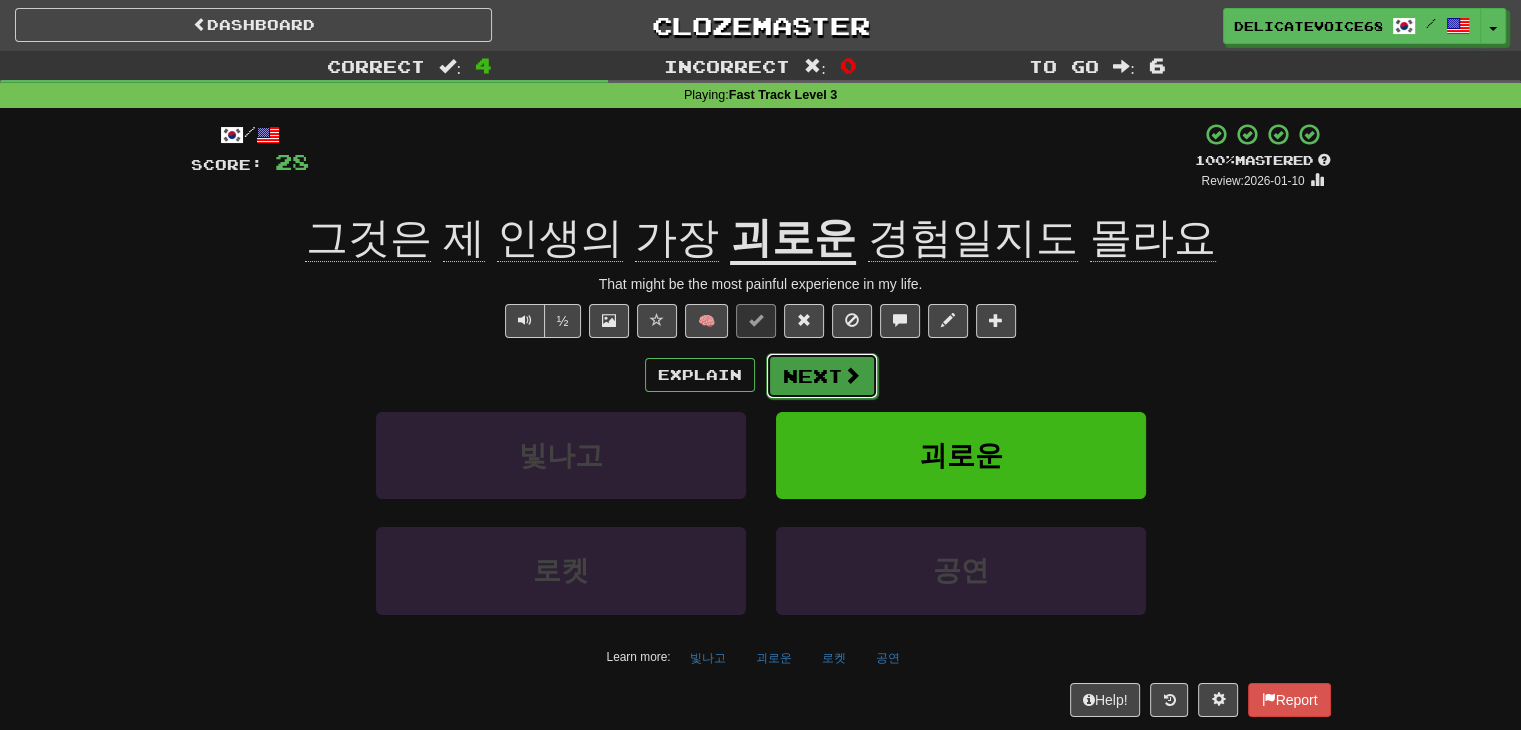 click on "Next" at bounding box center [822, 376] 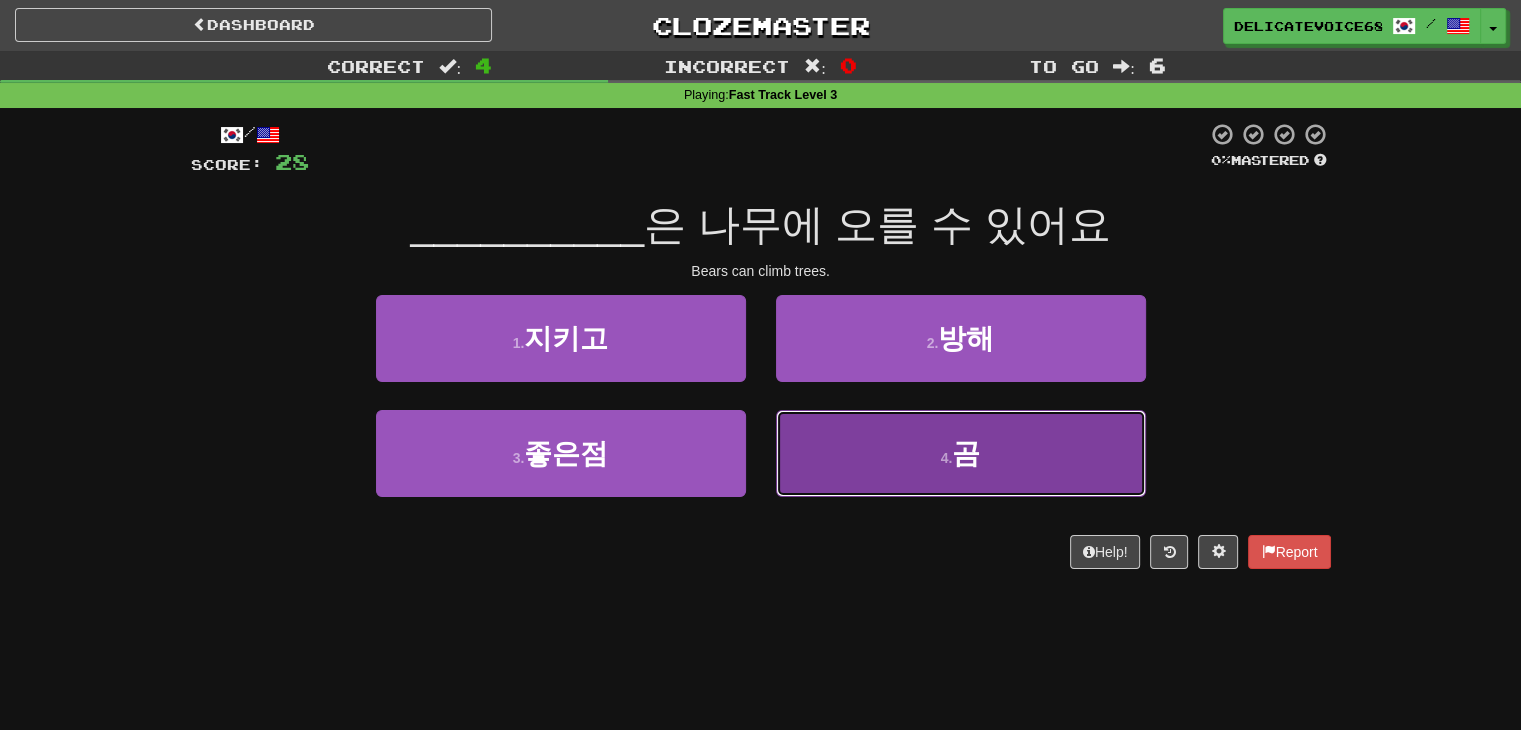 click on "4 .  곰" at bounding box center (961, 453) 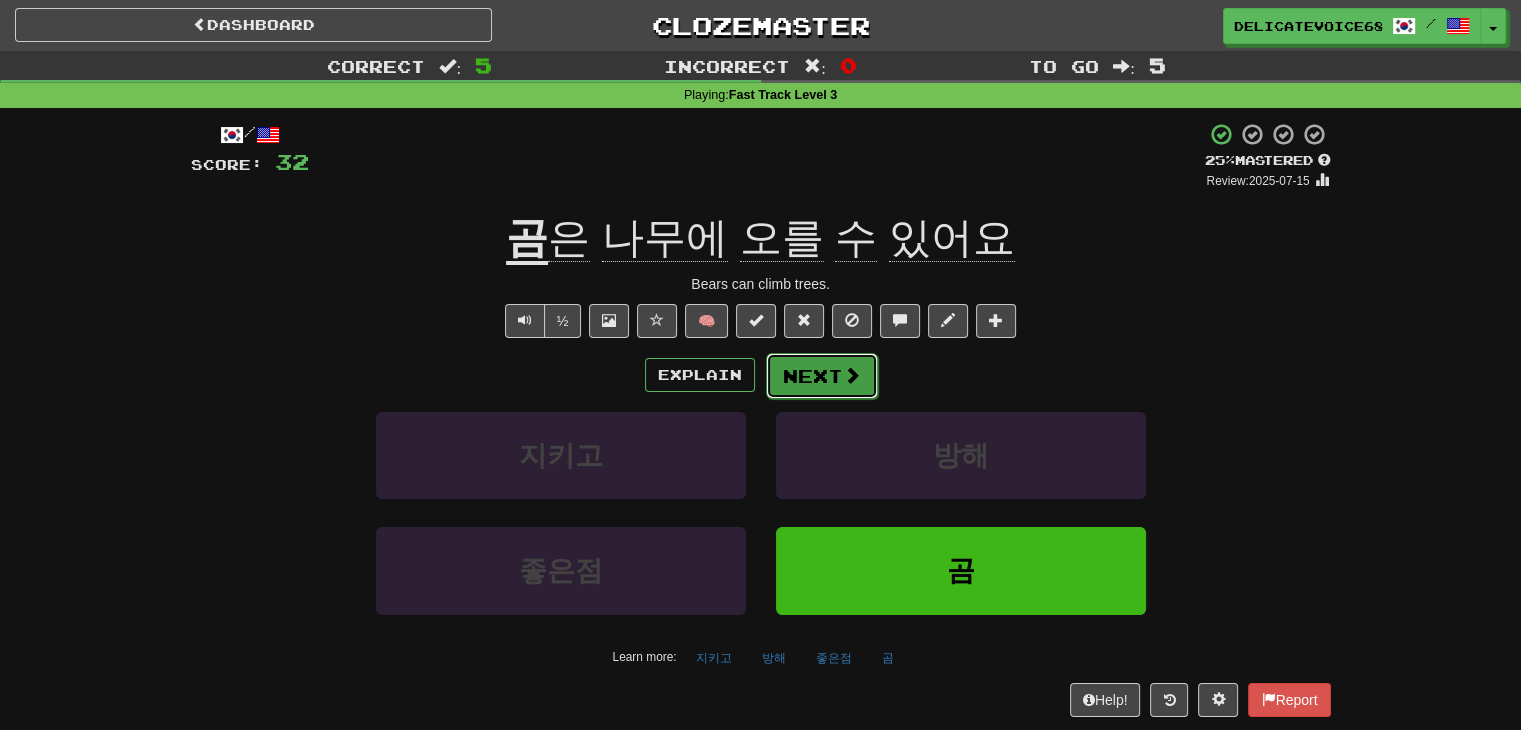 click on "Next" at bounding box center [822, 376] 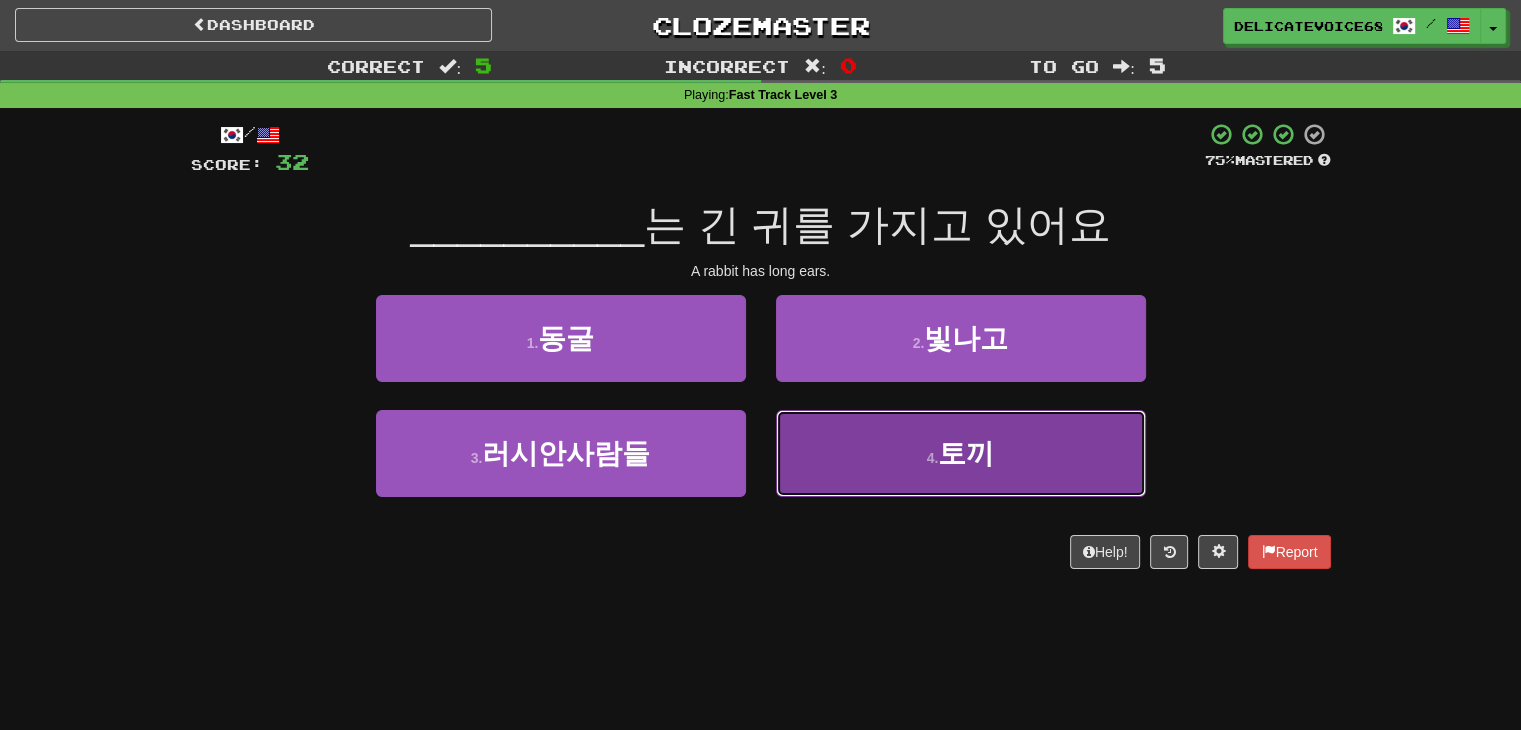 click on "4 .  토끼" at bounding box center (961, 453) 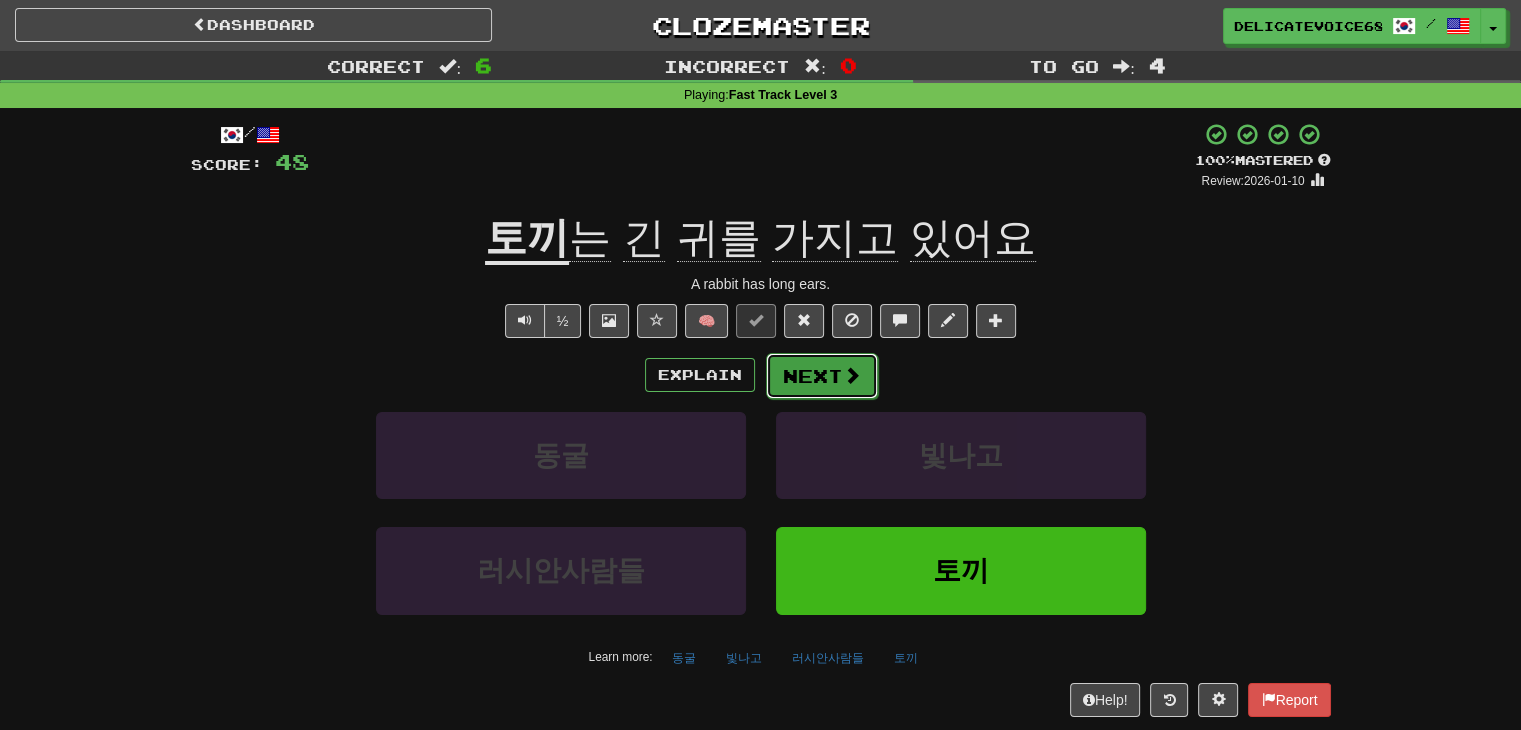 click at bounding box center [852, 375] 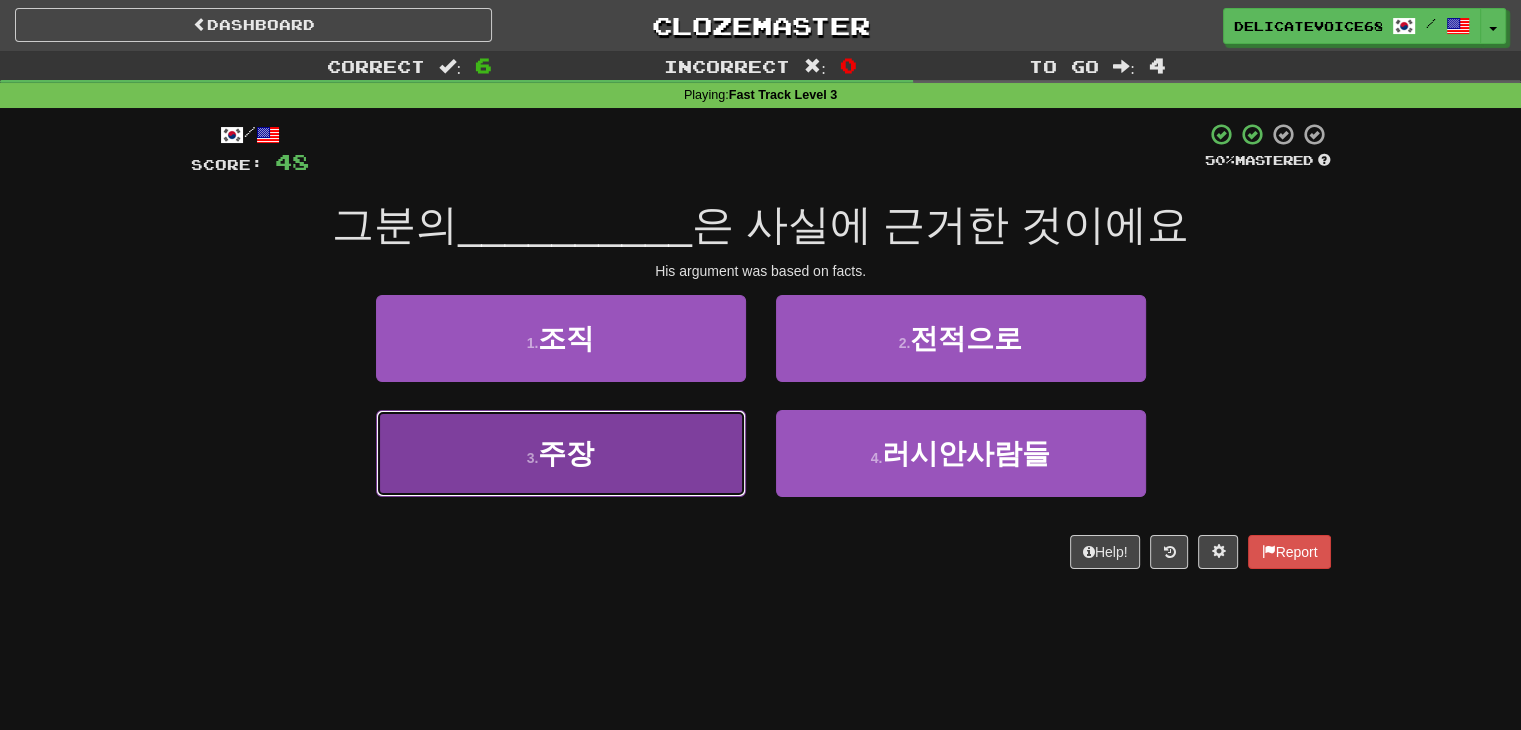 click on "3 ." at bounding box center [533, 458] 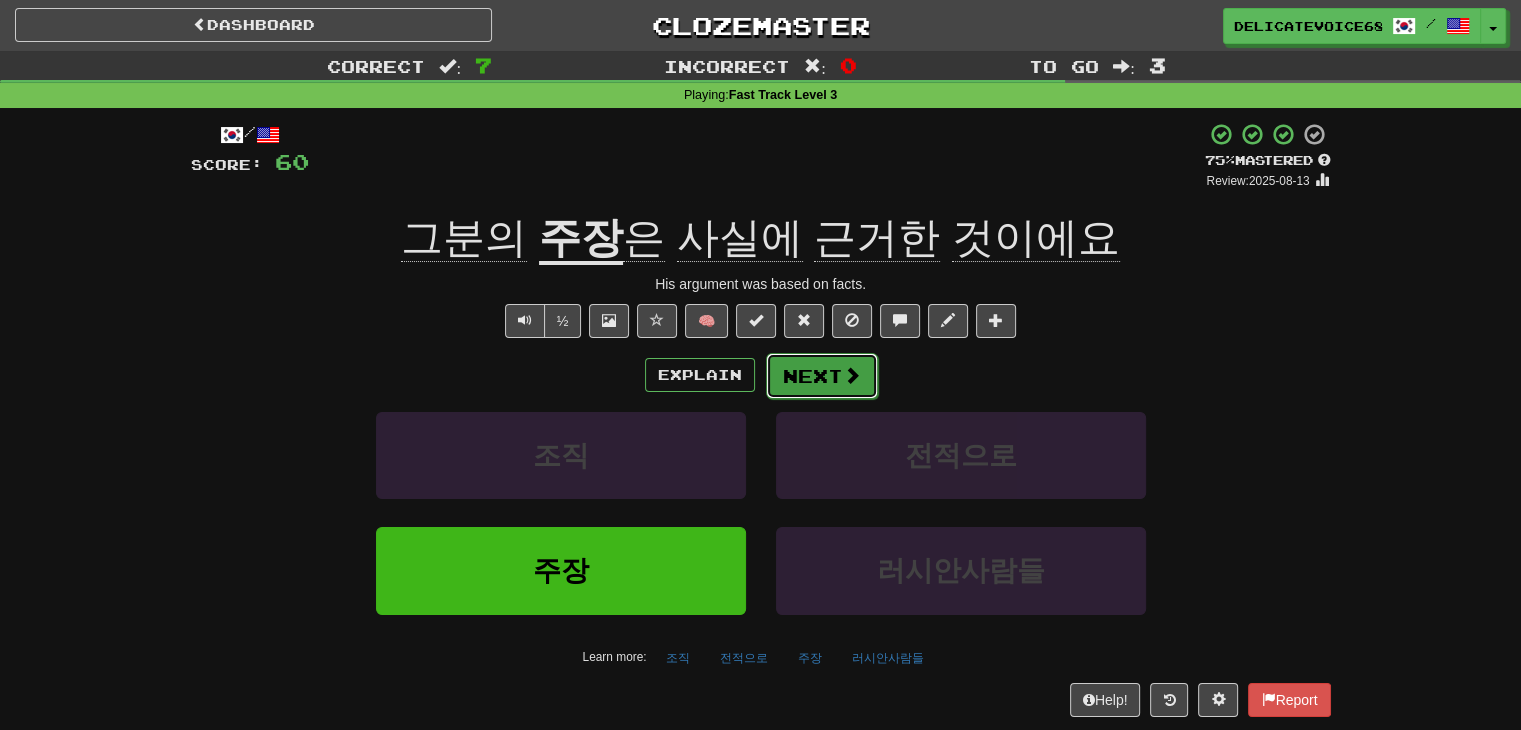 click on "Next" at bounding box center [822, 376] 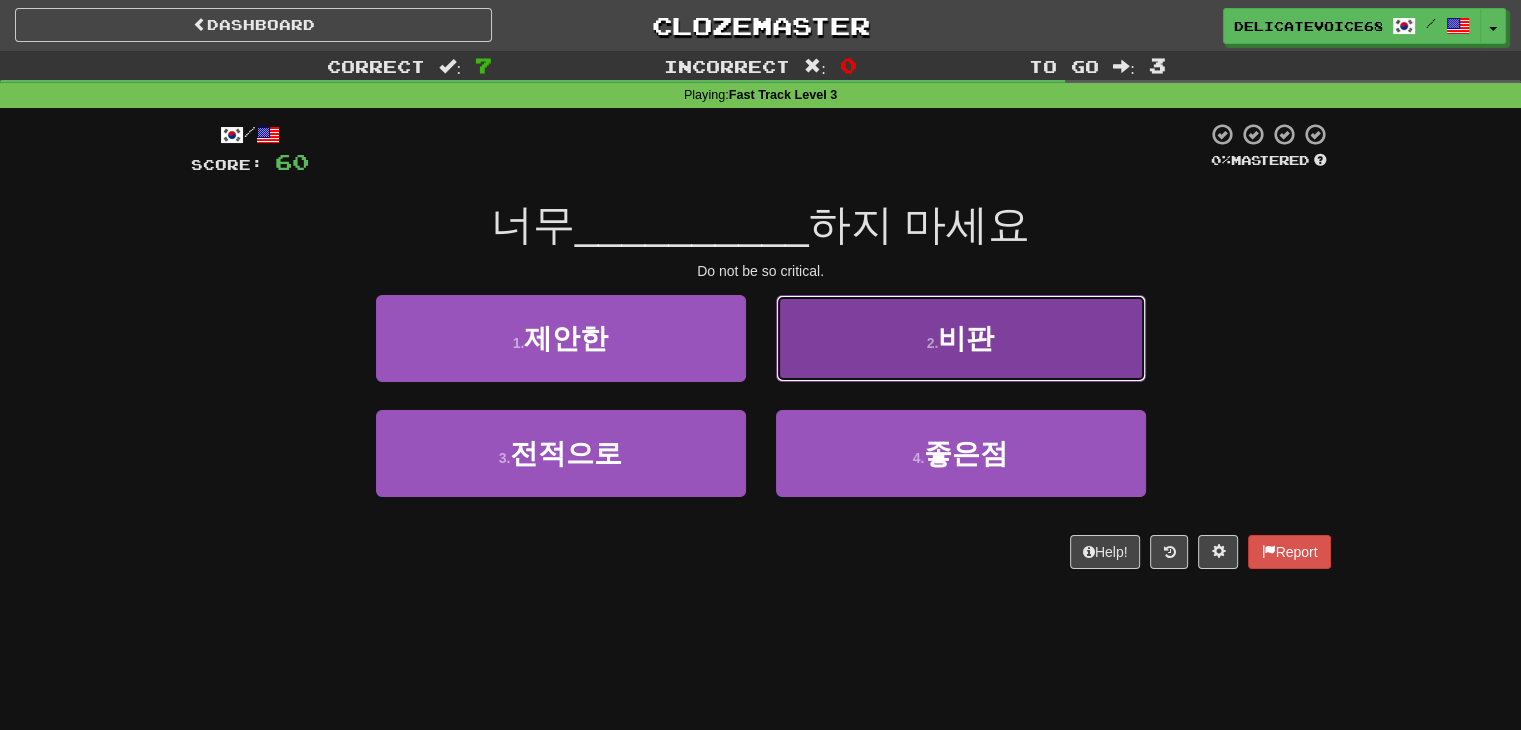 click on "2 .  비판" at bounding box center (961, 338) 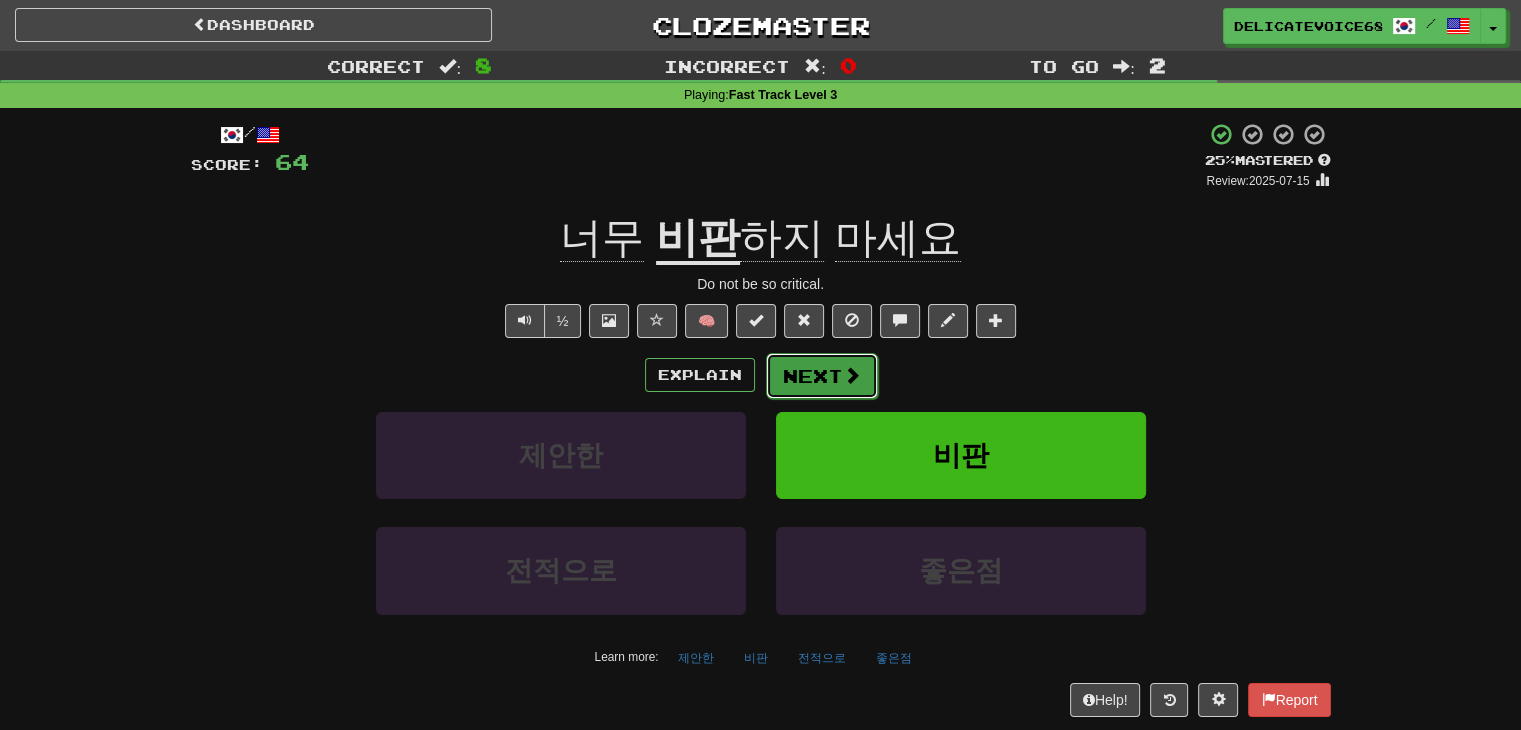 click at bounding box center [852, 375] 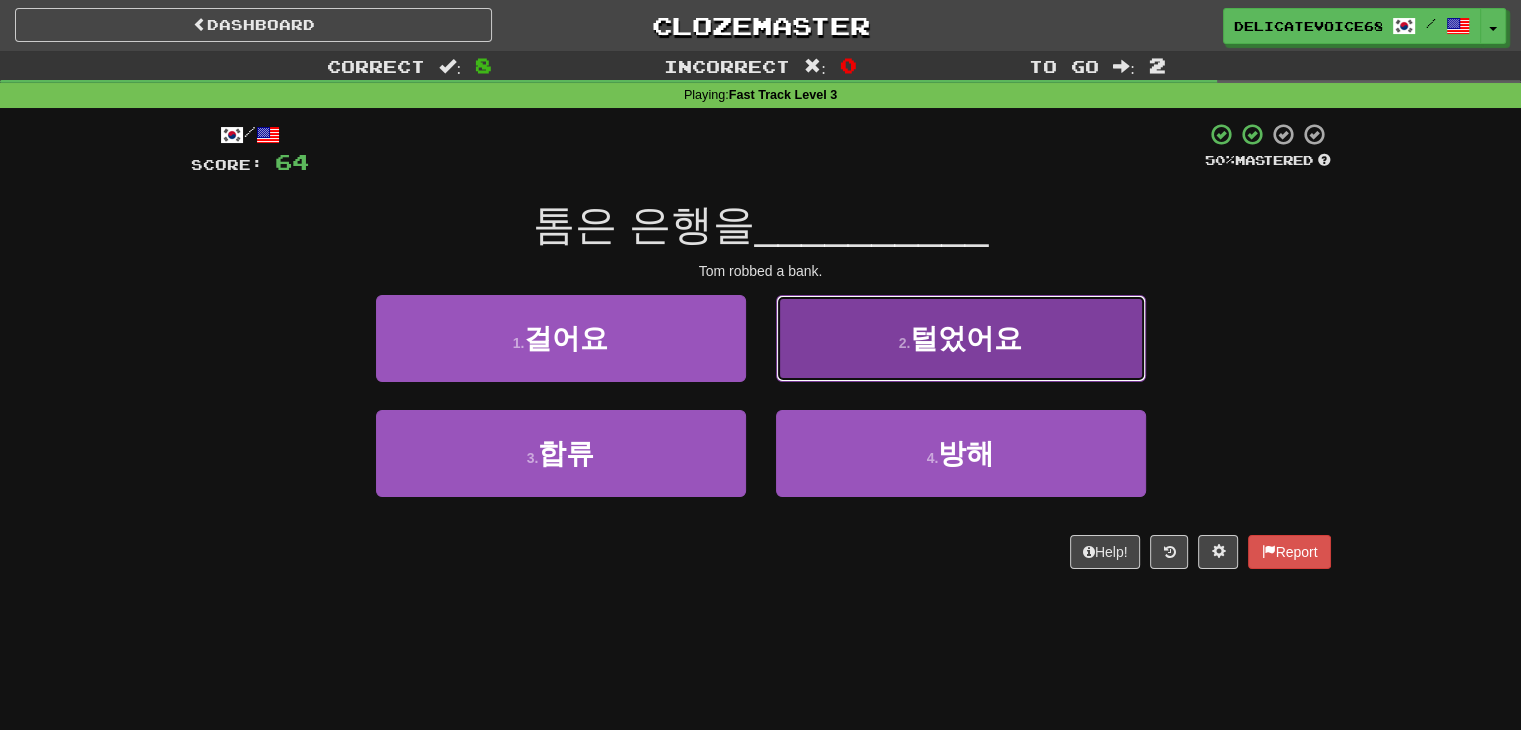 click on "털었어요" at bounding box center [966, 338] 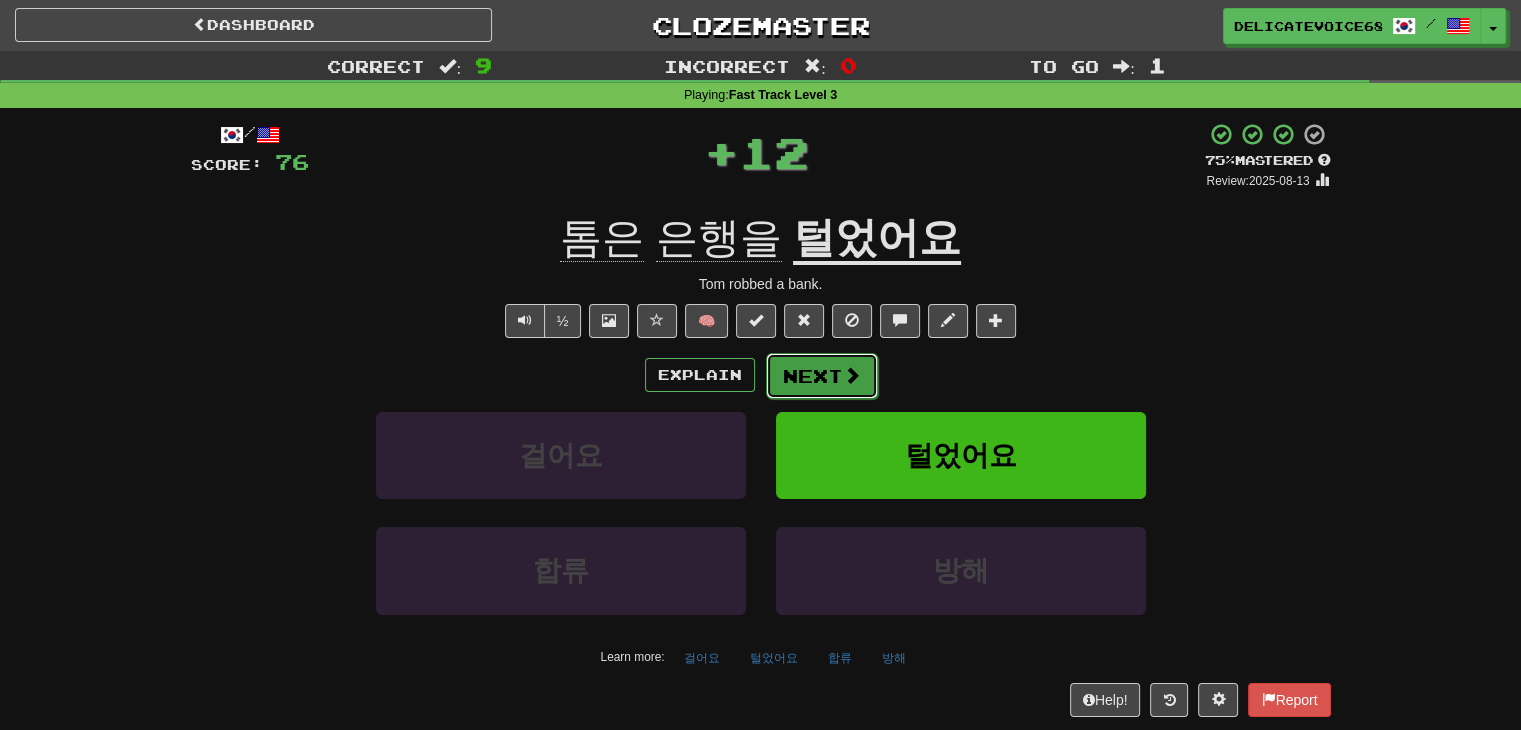 click on "Next" at bounding box center [822, 376] 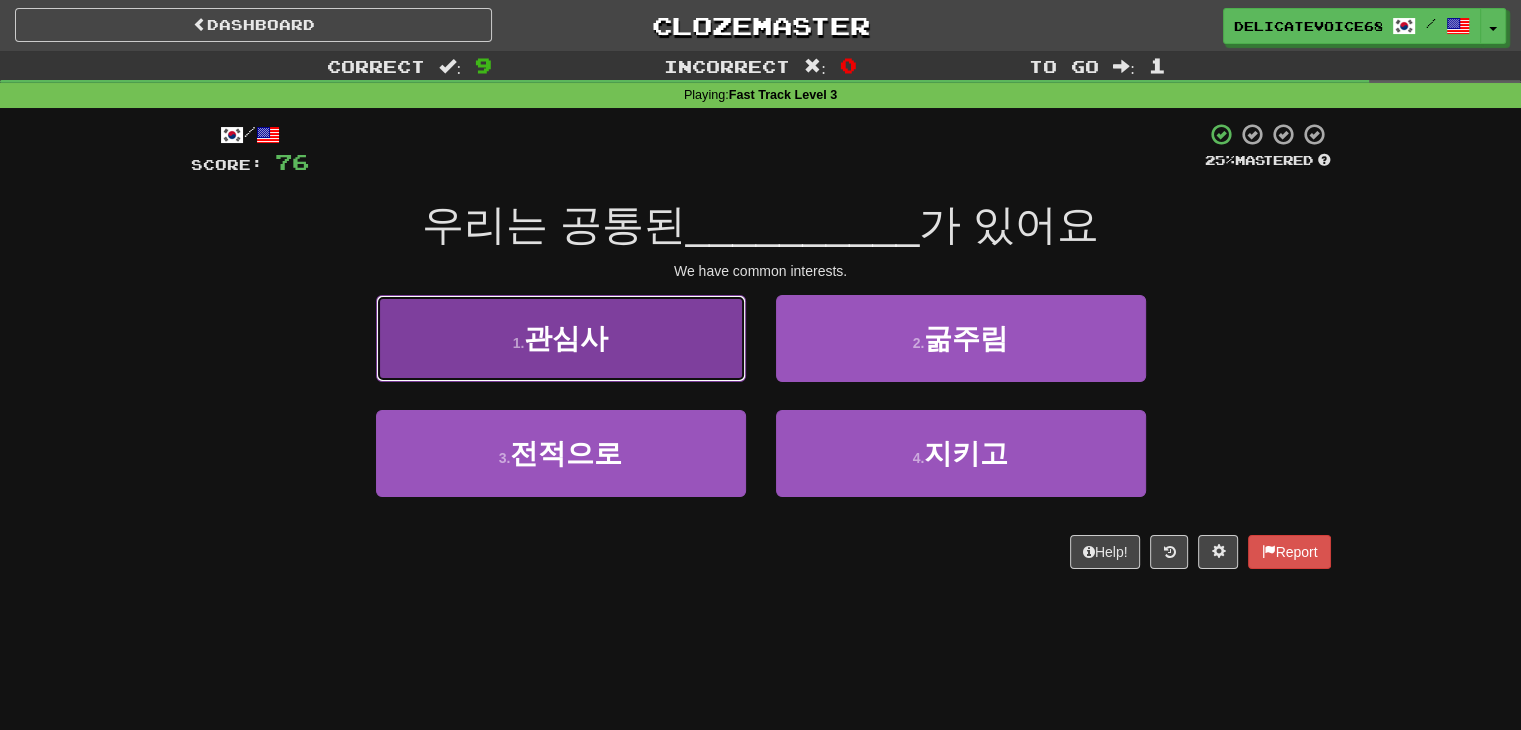 click on "1 .  관심사" at bounding box center (561, 338) 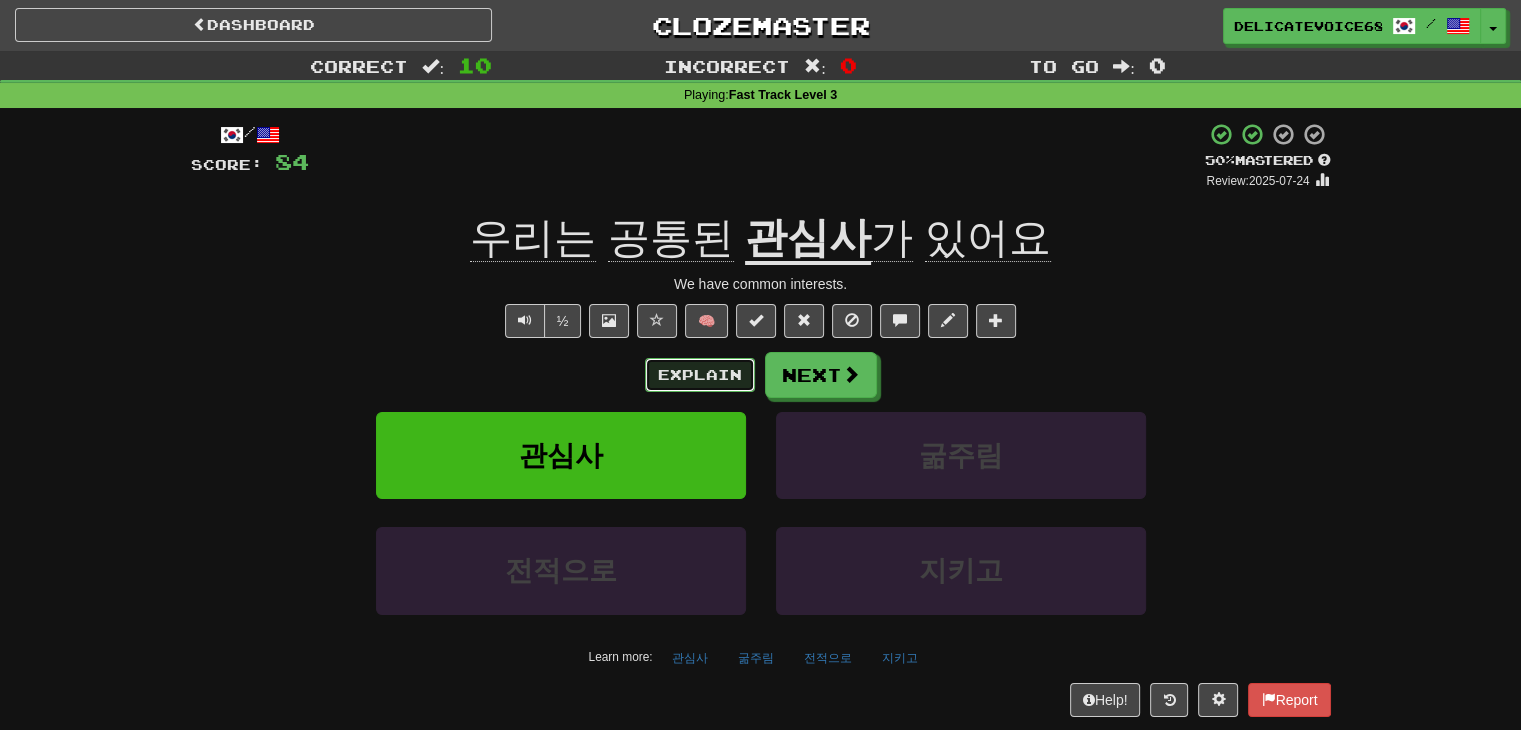 click on "Explain" at bounding box center [700, 375] 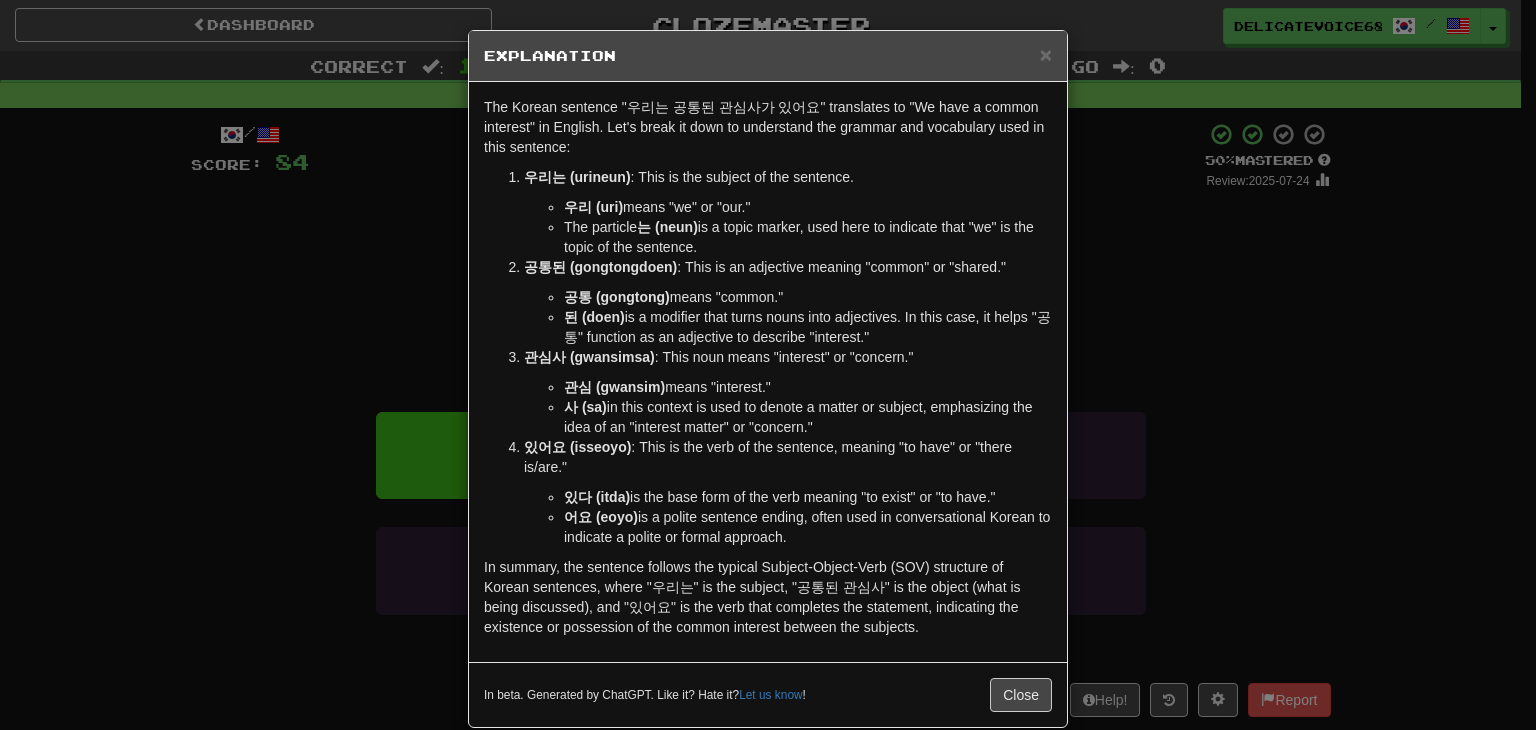 click on "× Explanation The Korean sentence "우리는 공통된 관심사가 있어요" translates to "We have a common interest" in English. Let's break it down to understand the grammar and vocabulary used in this sentence:
우리는 (urineun) : This is the subject of the sentence.
우리 (uri)  means "we" or "our."
The particle  는 (neun)  is a topic marker, used here to indicate that "we" is the topic of the sentence.
공통된 (gongtongdoen) : This is an adjective meaning "common" or "shared."
공통 (gongtong)  means "common."
된 (doen)  is a modifier that turns nouns into adjectives. In this case, it helps "공통" function as an adjective to describe "interest."
관심사 (gwansimsa) : This noun means "interest" or "concern."
관심 (gwansim)  means "interest."
사 (sa)  in this context is used to denote a matter or subject, emphasizing the idea of an "interest matter" or "concern."
있어요 (isseoyo)
있다 (itda)
어요 (eoyo)
Let us know !" at bounding box center [768, 365] 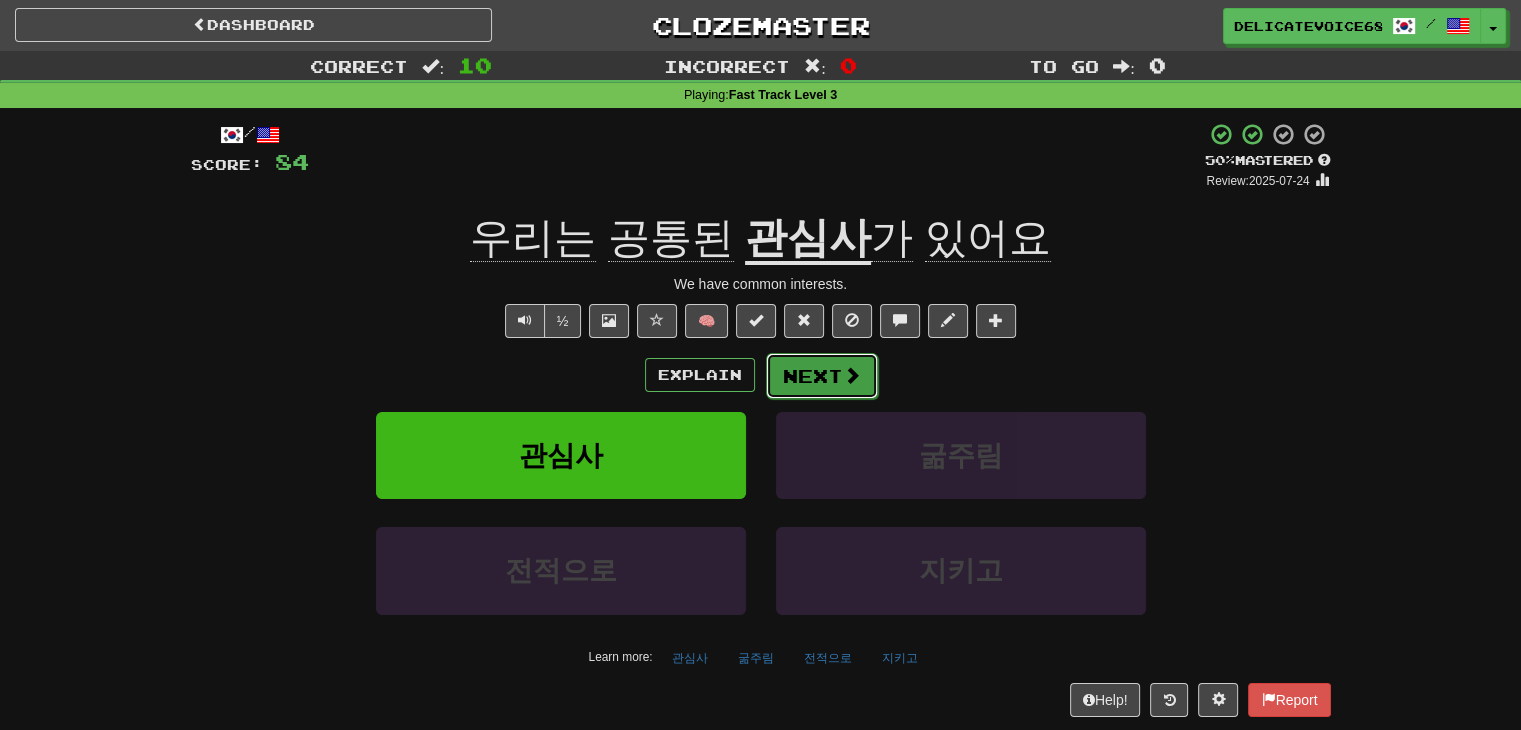 click on "Next" at bounding box center (822, 376) 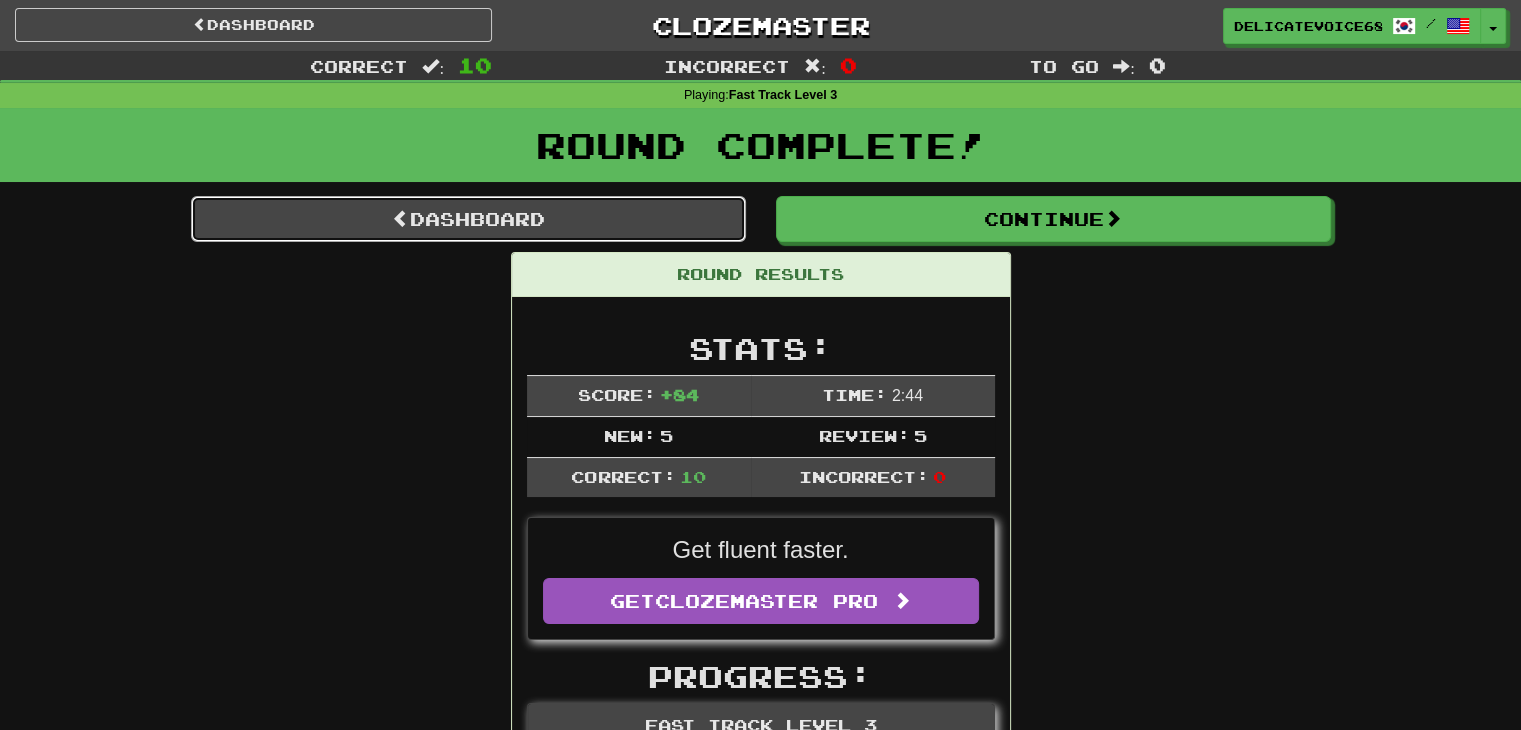 click on "Dashboard" at bounding box center (468, 219) 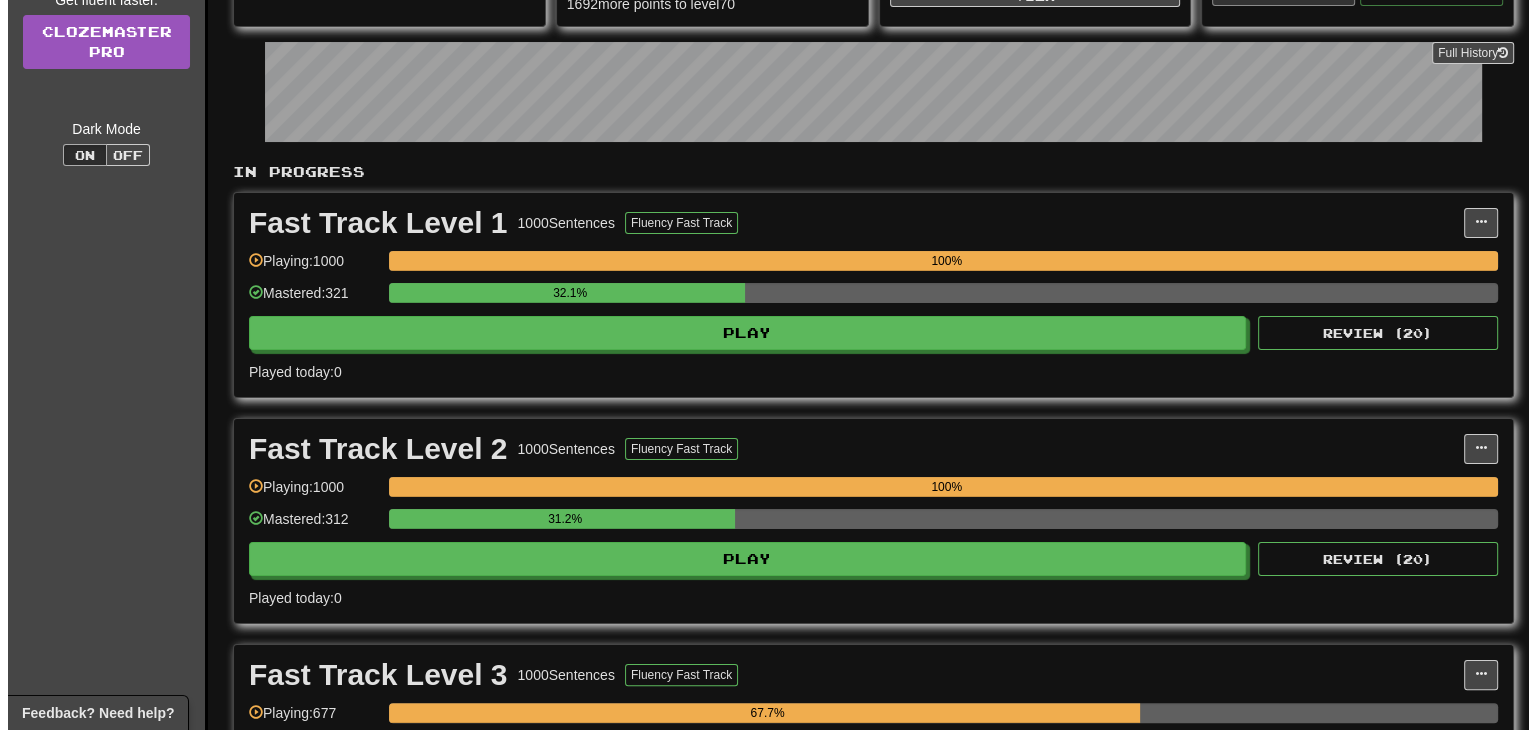 scroll, scrollTop: 400, scrollLeft: 0, axis: vertical 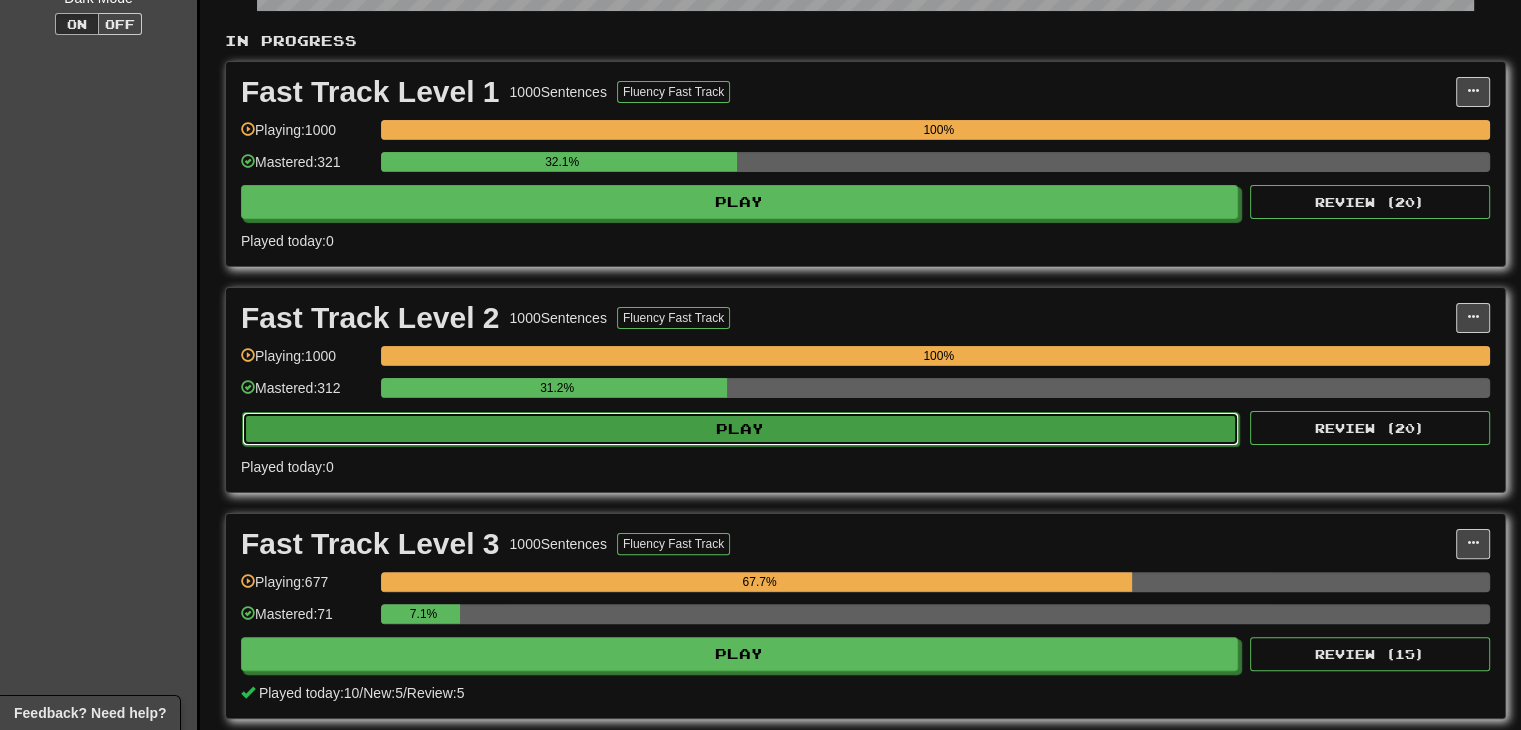 click on "Play" at bounding box center (740, 429) 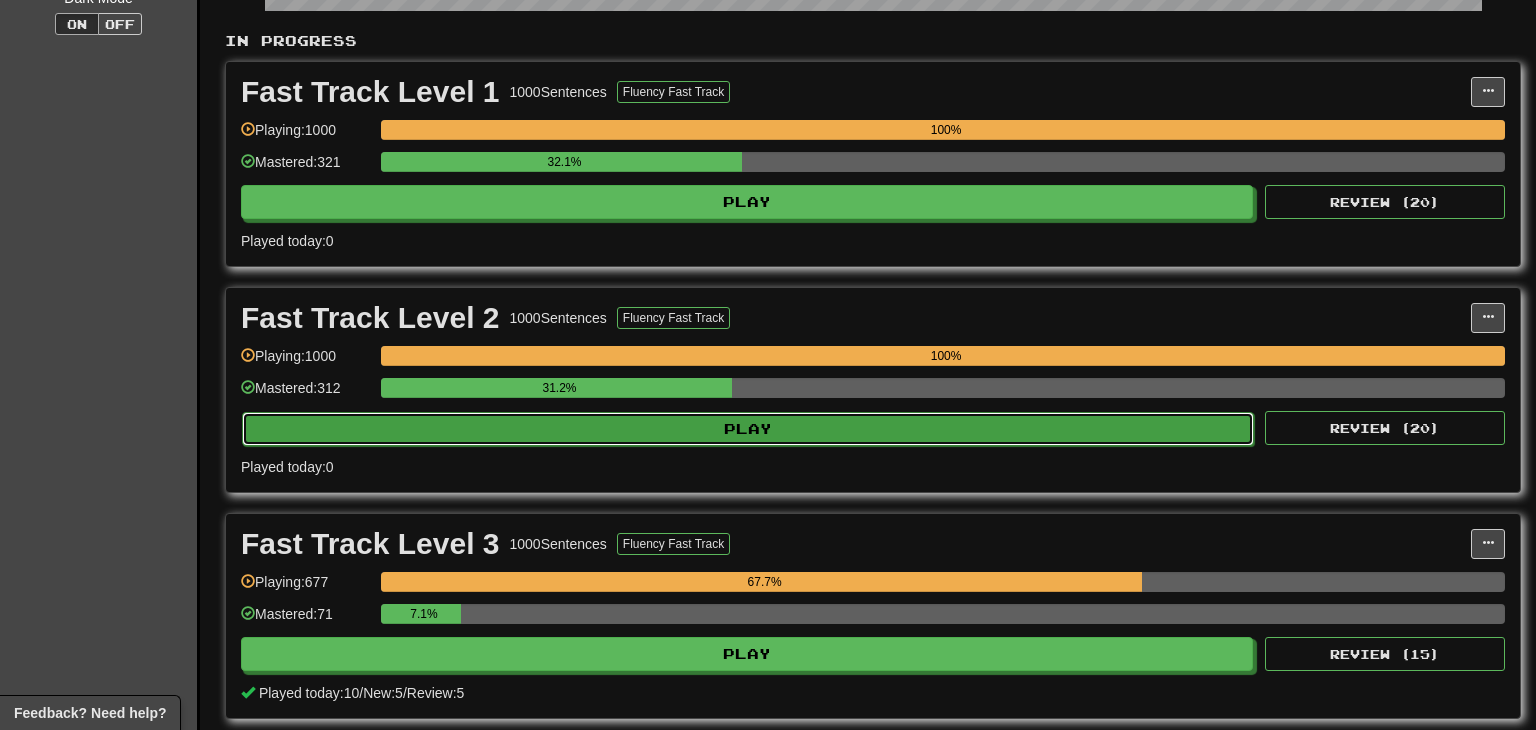 select on "**" 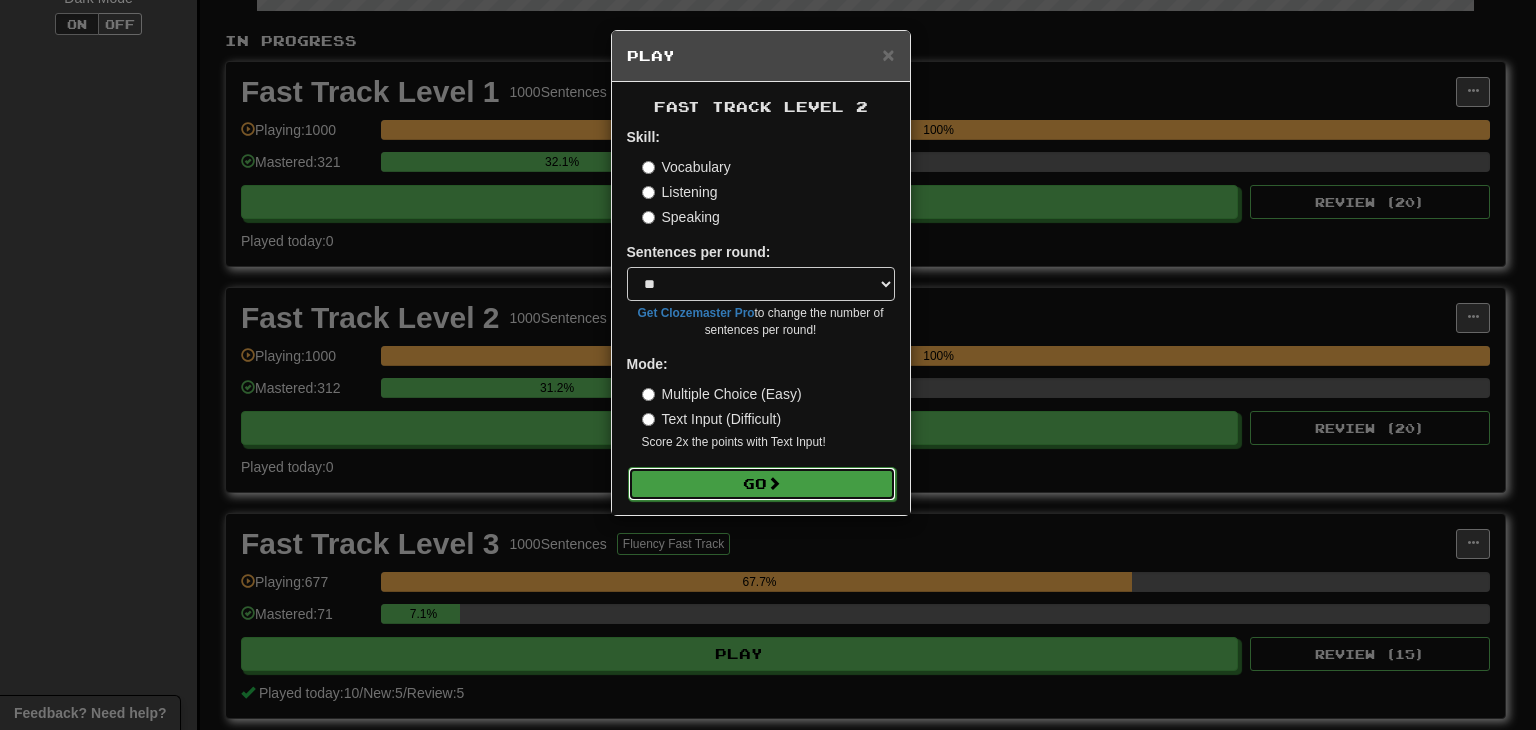 click on "Go" at bounding box center [762, 484] 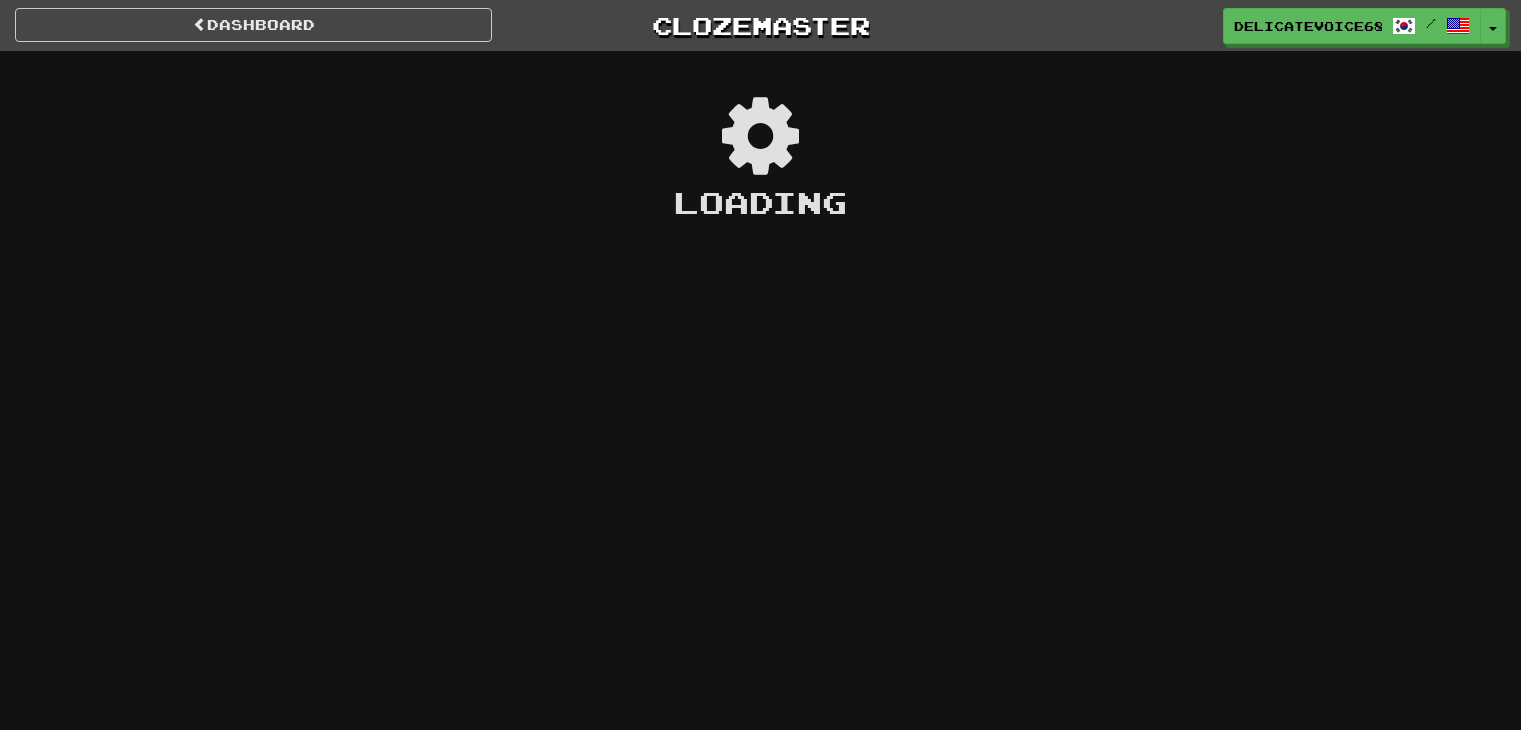 scroll, scrollTop: 0, scrollLeft: 0, axis: both 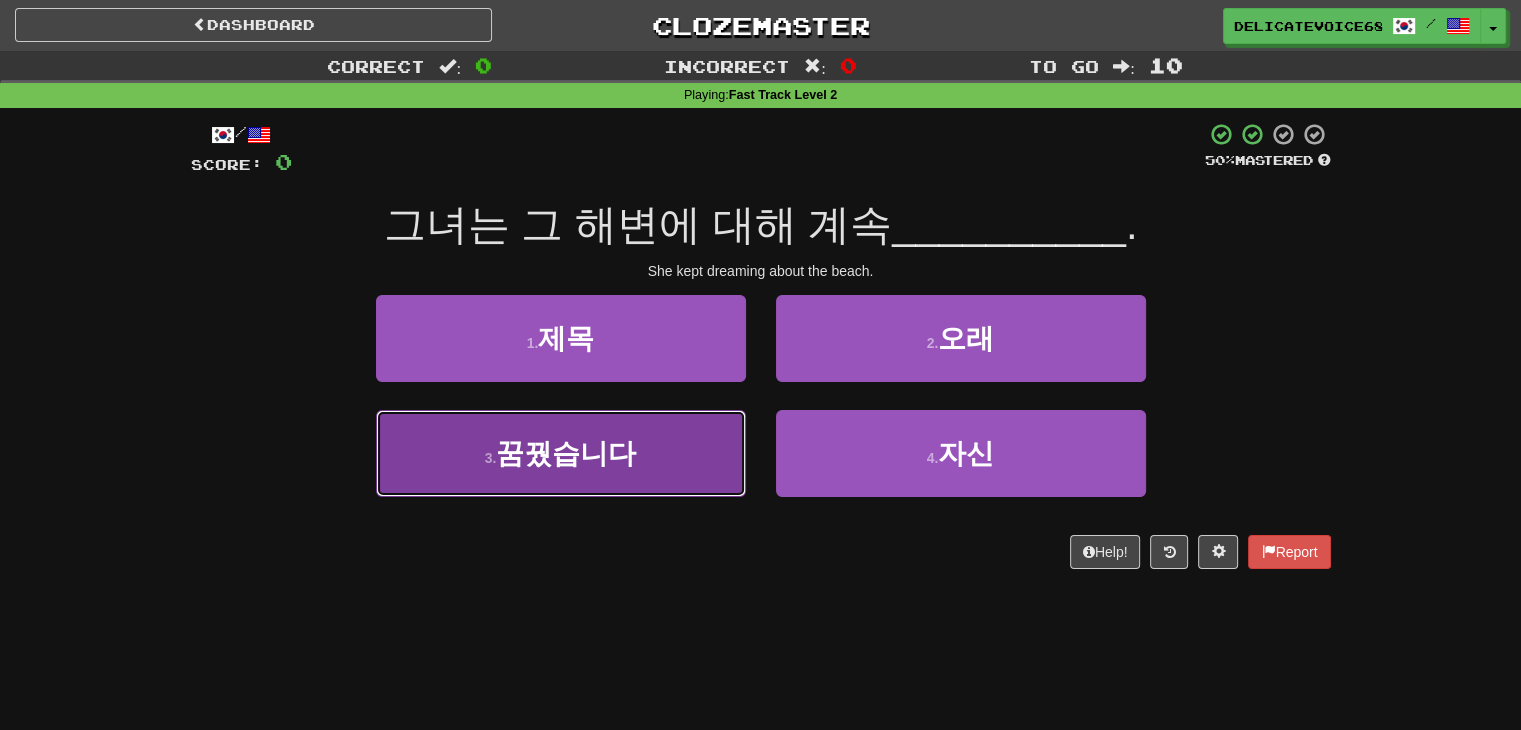 click on "3 .  꿈꿨습니다" at bounding box center (561, 453) 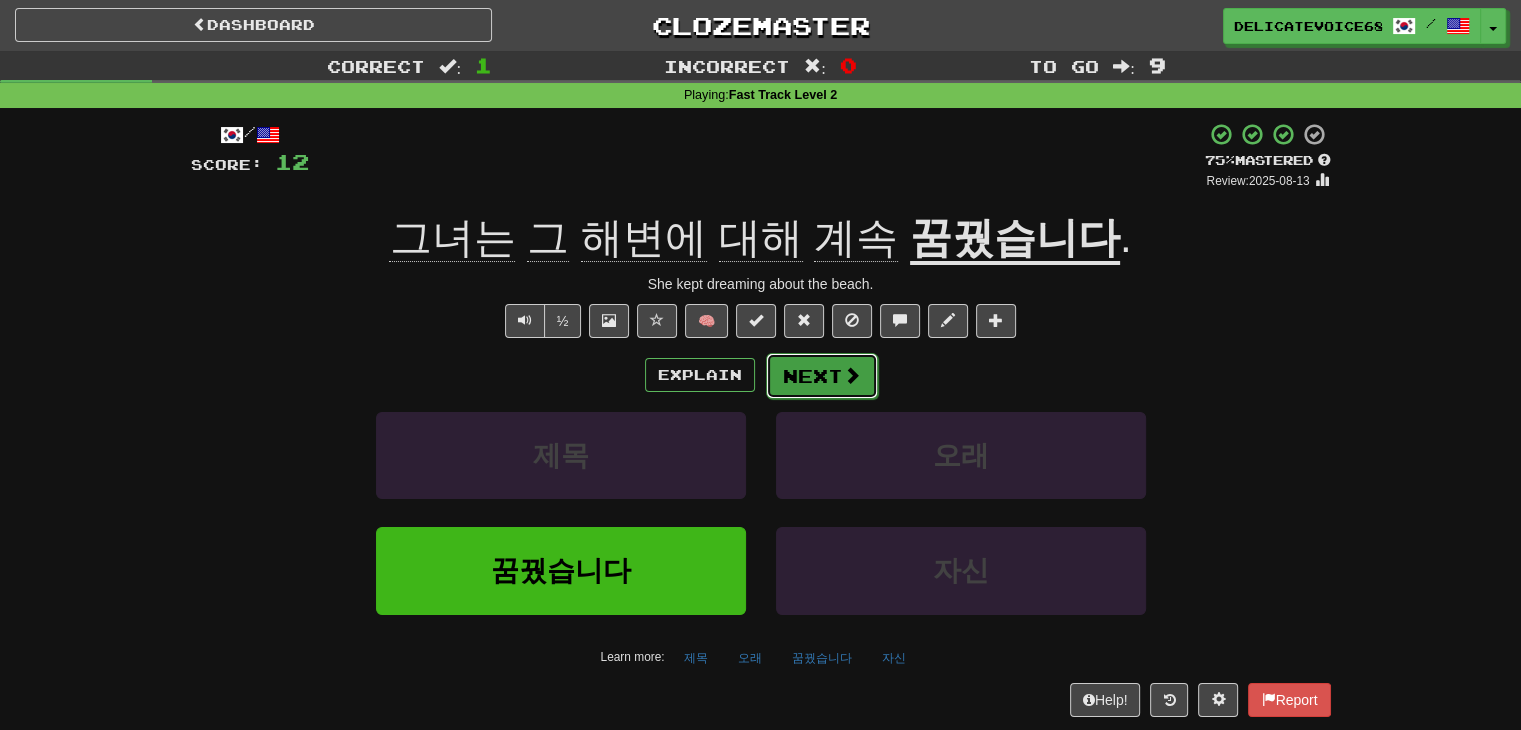 click on "Next" at bounding box center [822, 376] 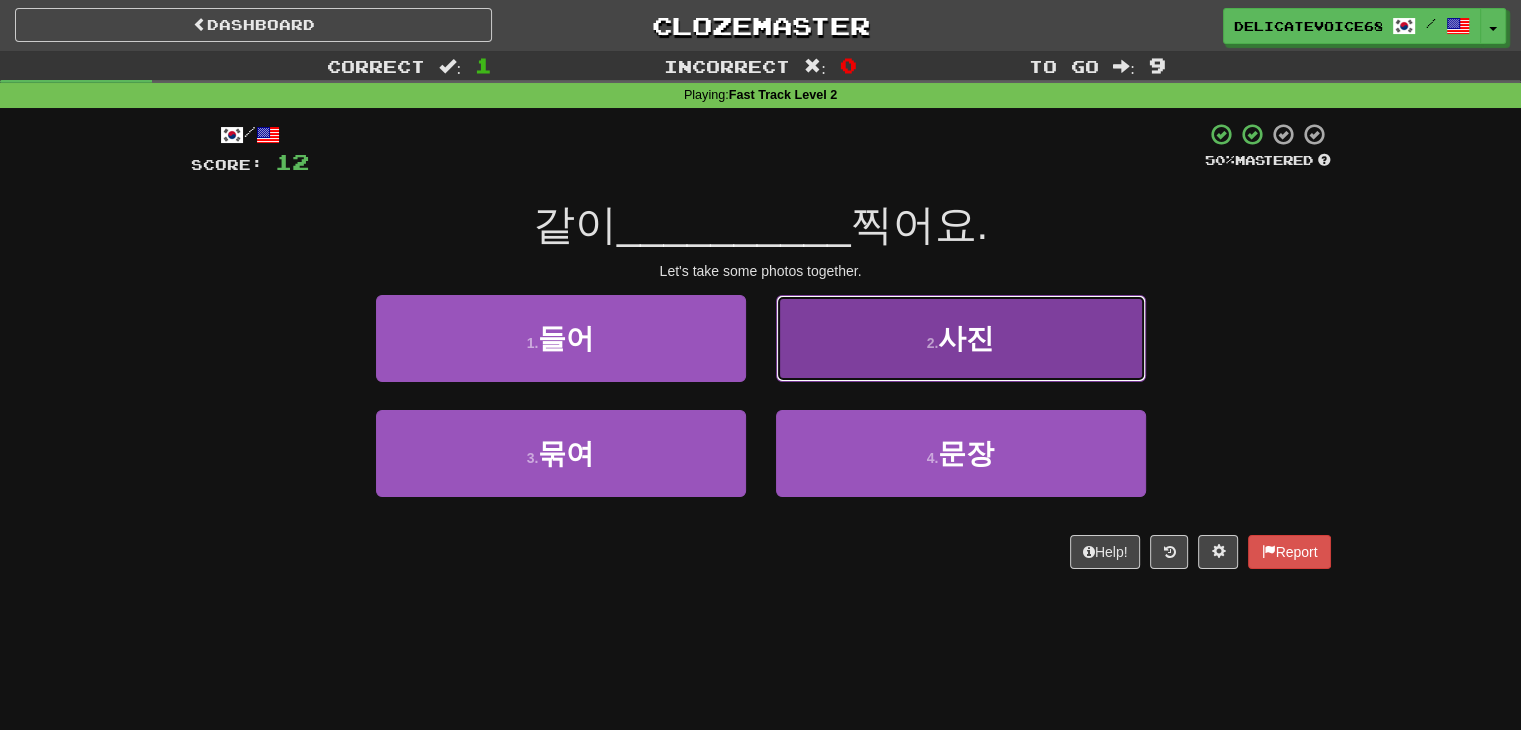 click on "사진" at bounding box center (966, 338) 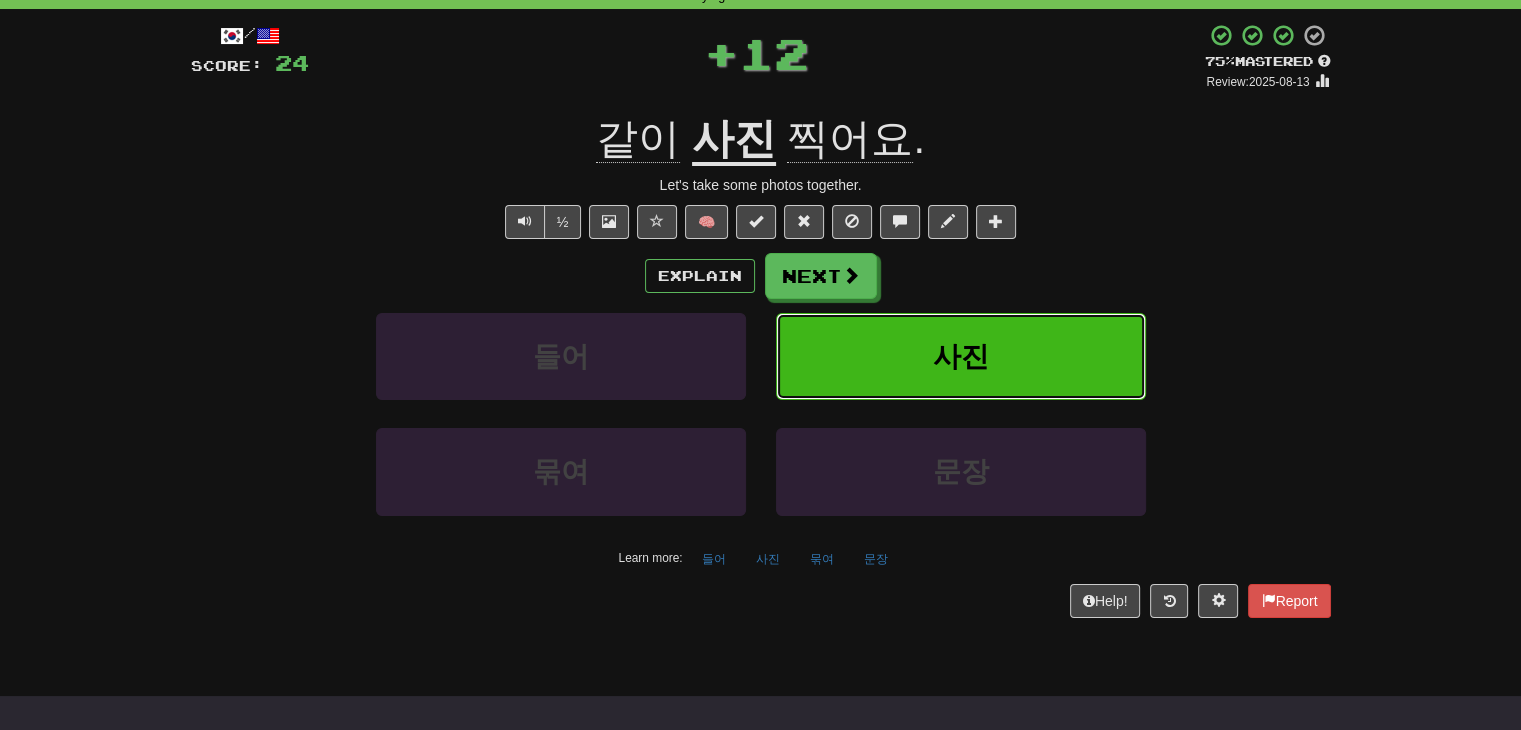 scroll, scrollTop: 100, scrollLeft: 0, axis: vertical 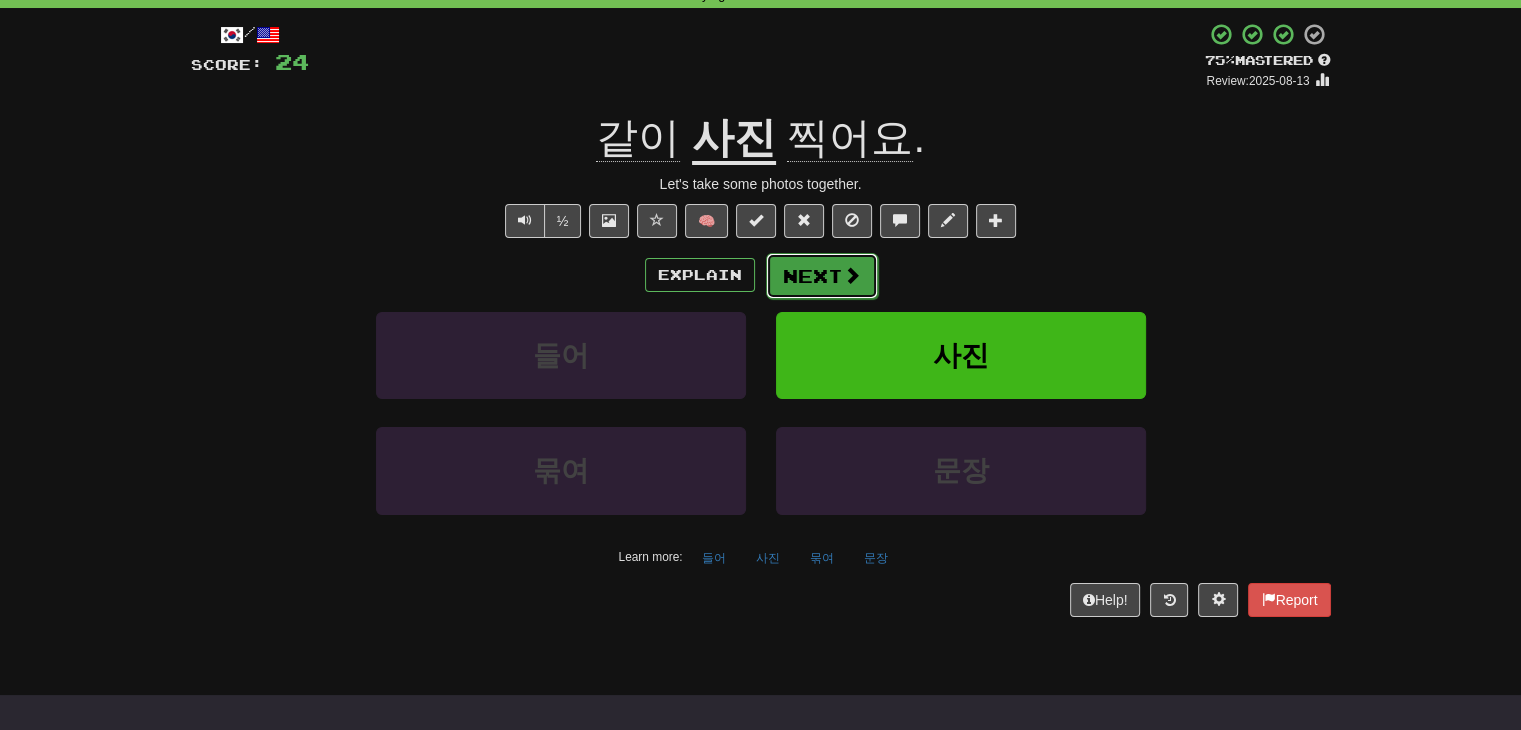 click on "Next" at bounding box center [822, 276] 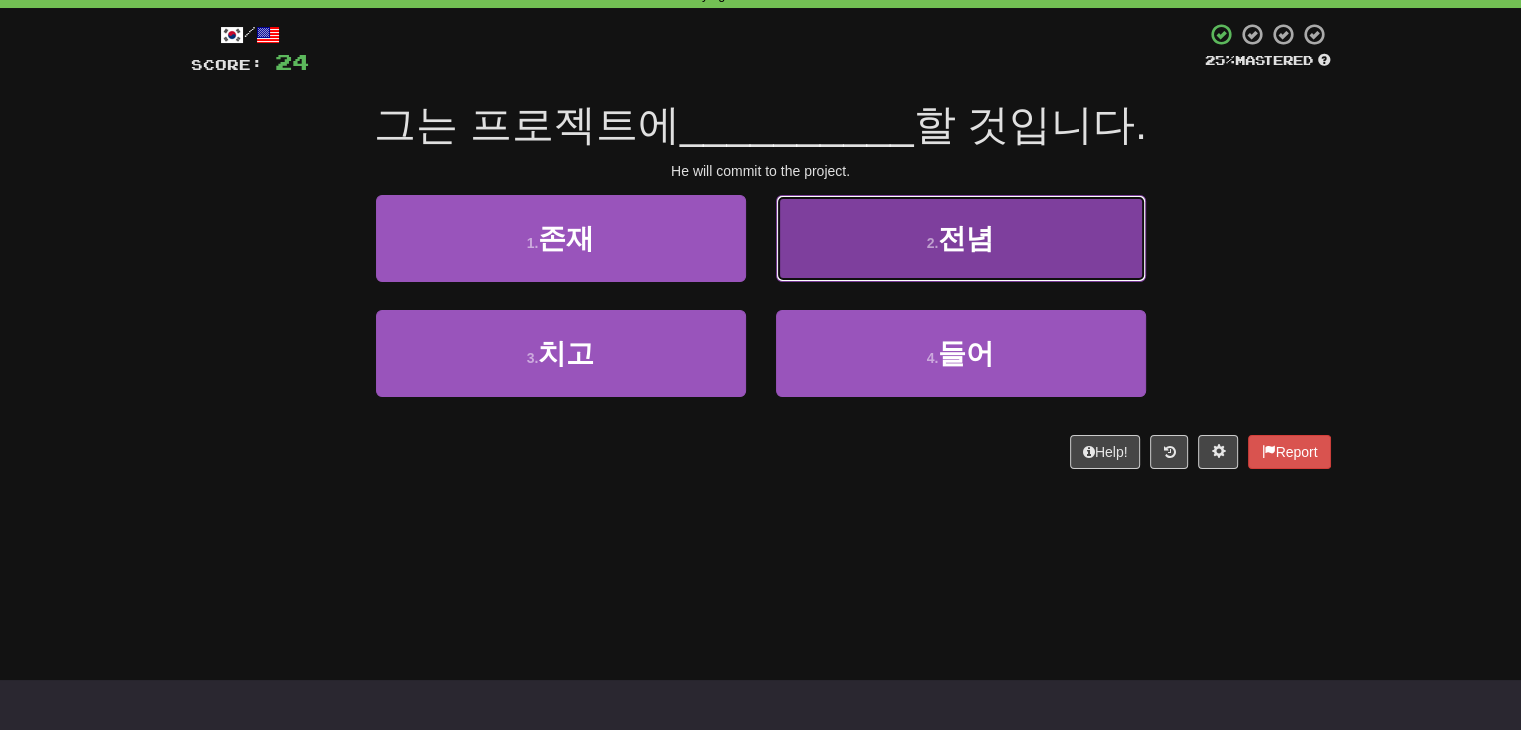 click on "2 .  전념" at bounding box center (961, 238) 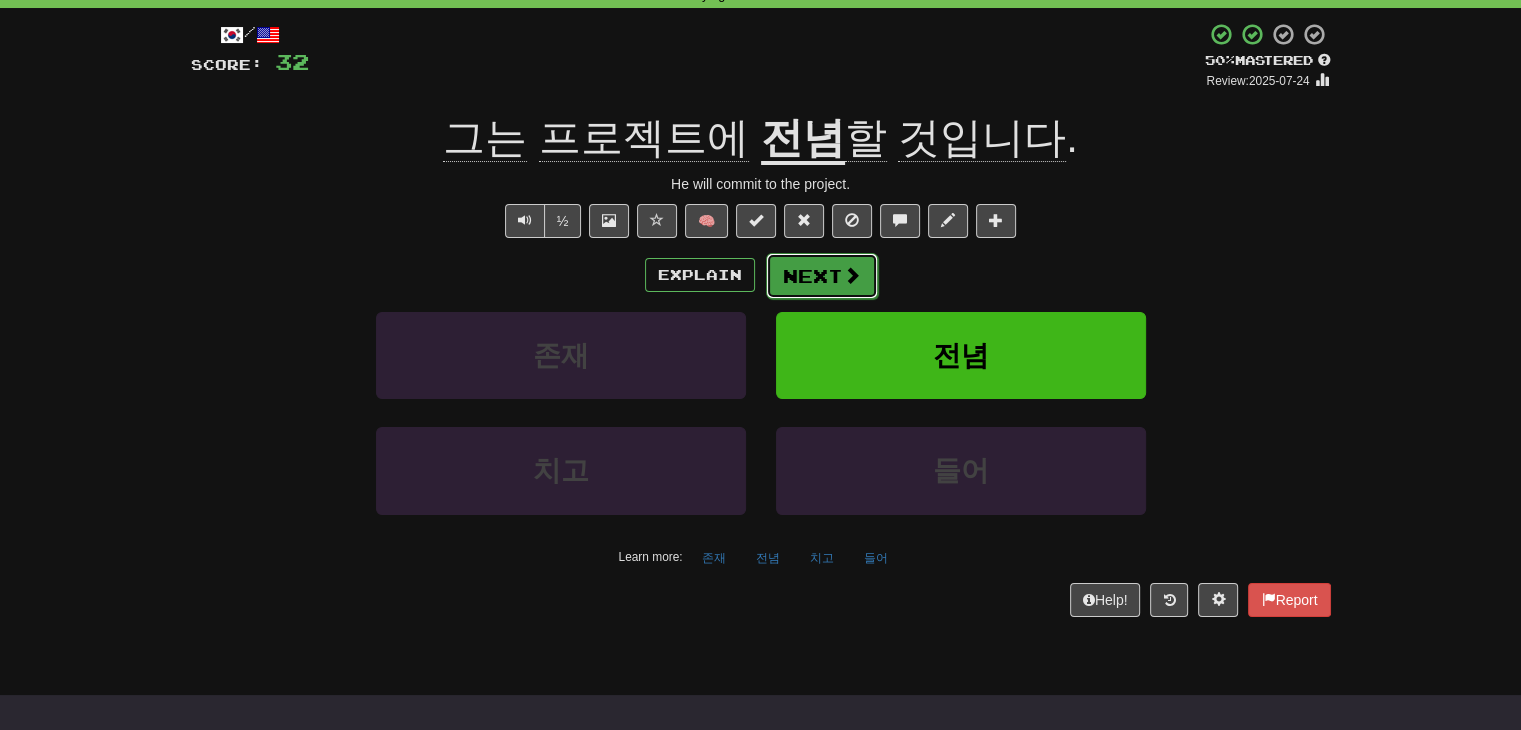 click on "Next" at bounding box center [822, 276] 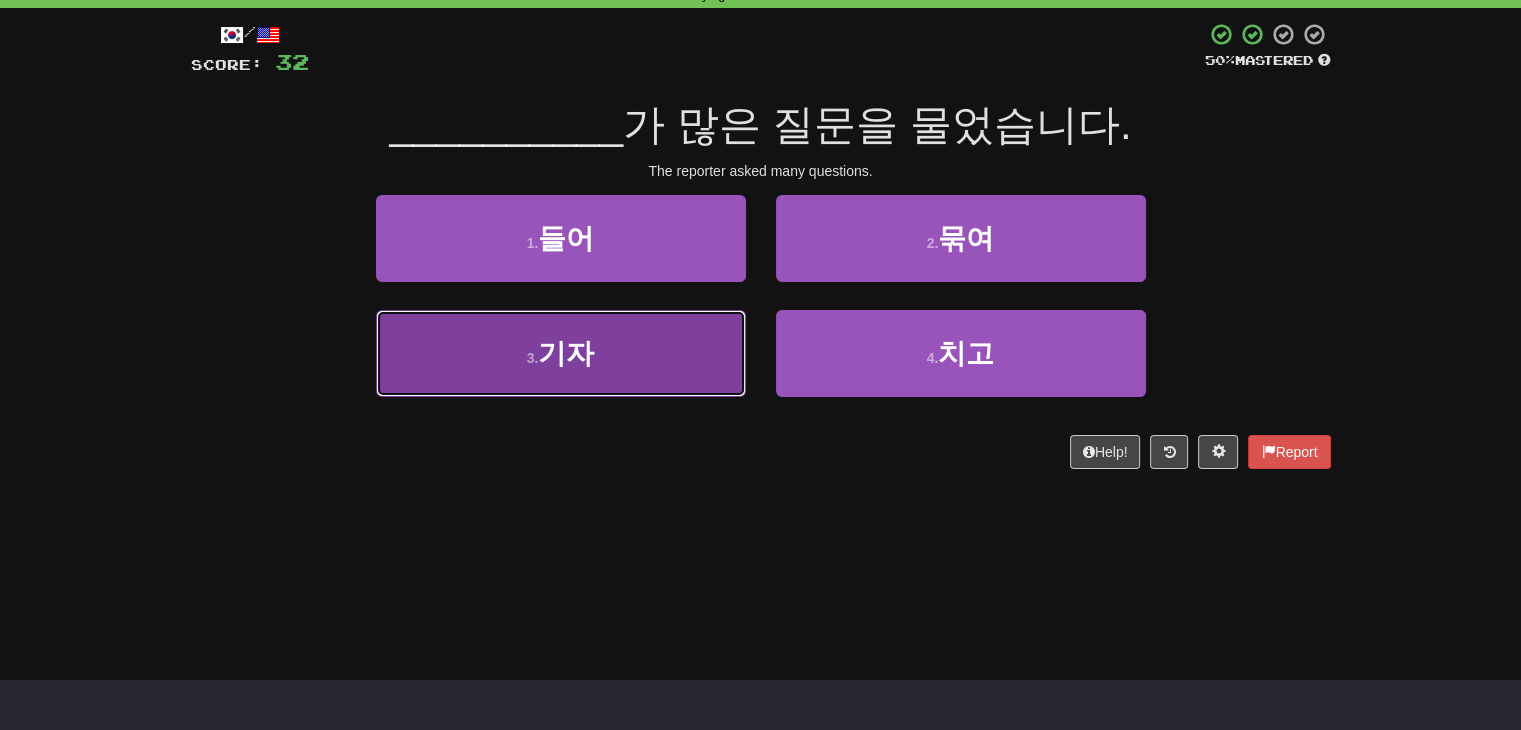 click on "3 .  기자" at bounding box center (561, 353) 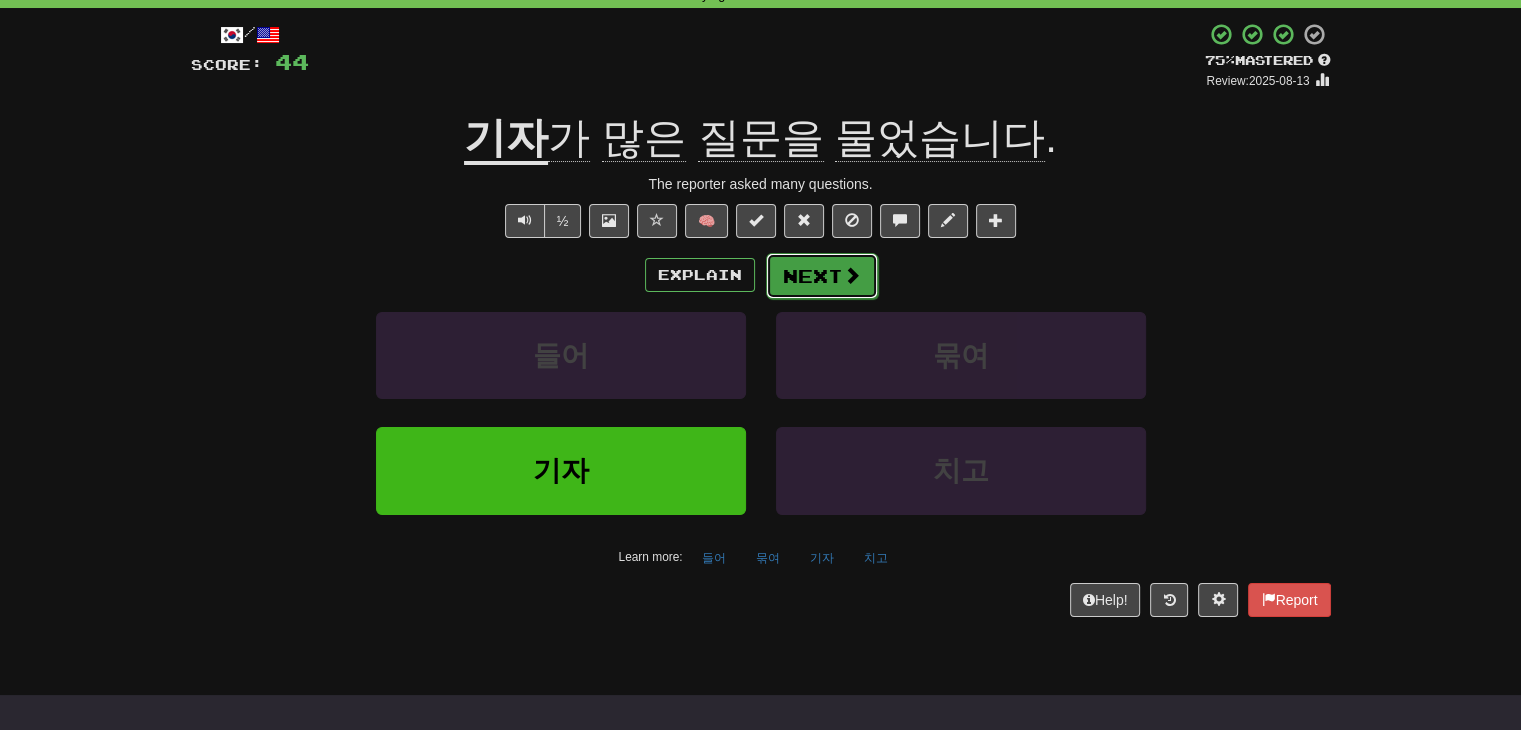 click on "Next" at bounding box center [822, 276] 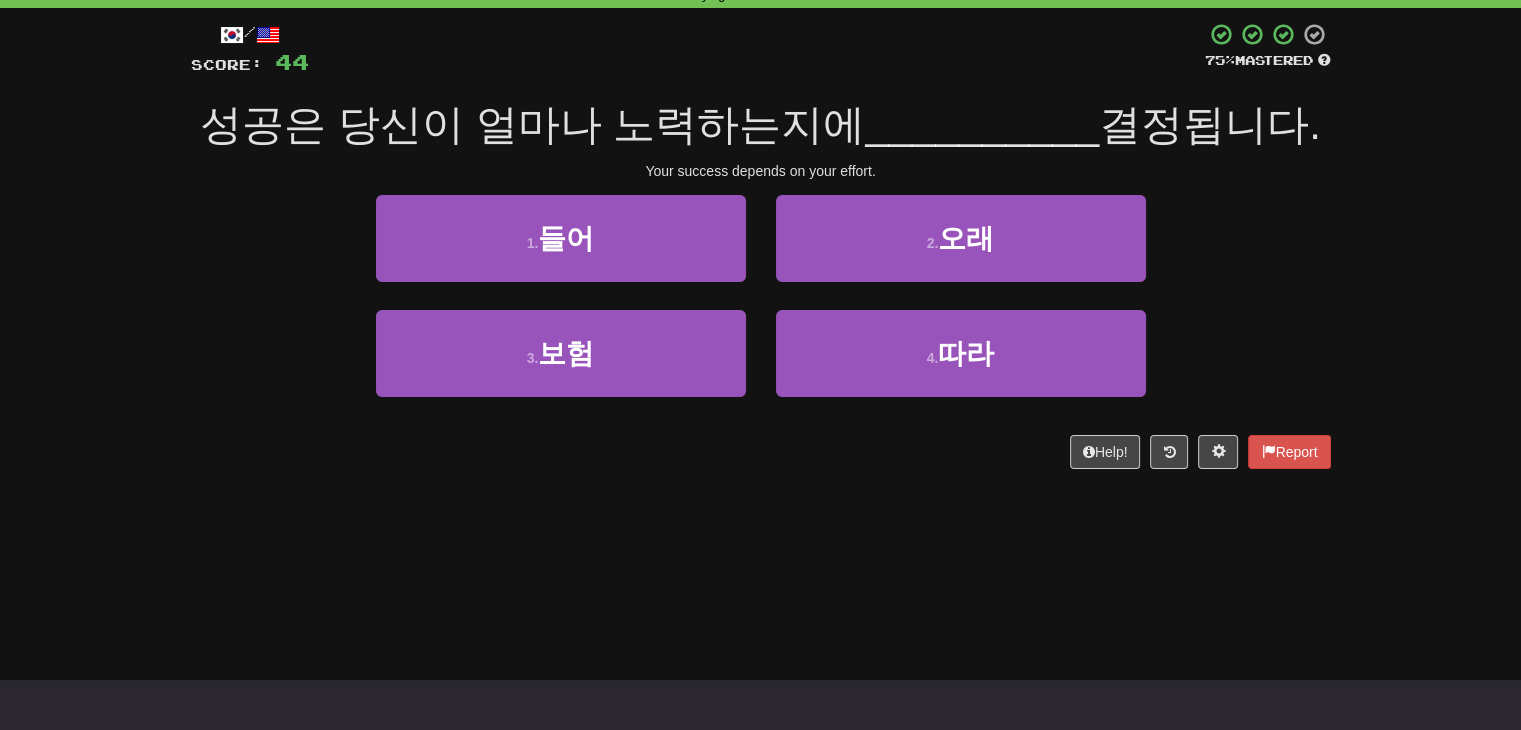 drag, startPoint x: 858, startPoint y: 399, endPoint x: 858, endPoint y: 380, distance: 19 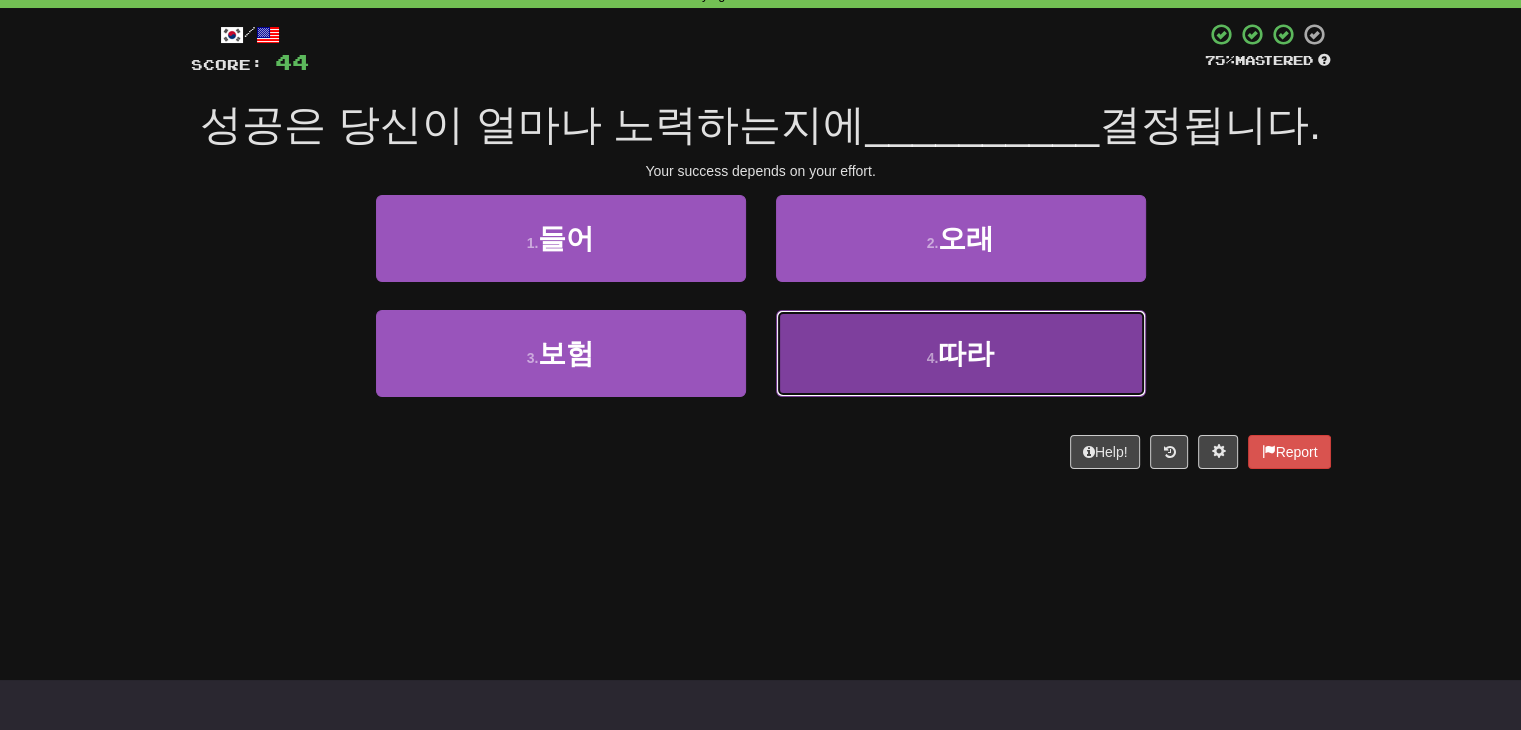 click on "4 .  따라" at bounding box center [961, 353] 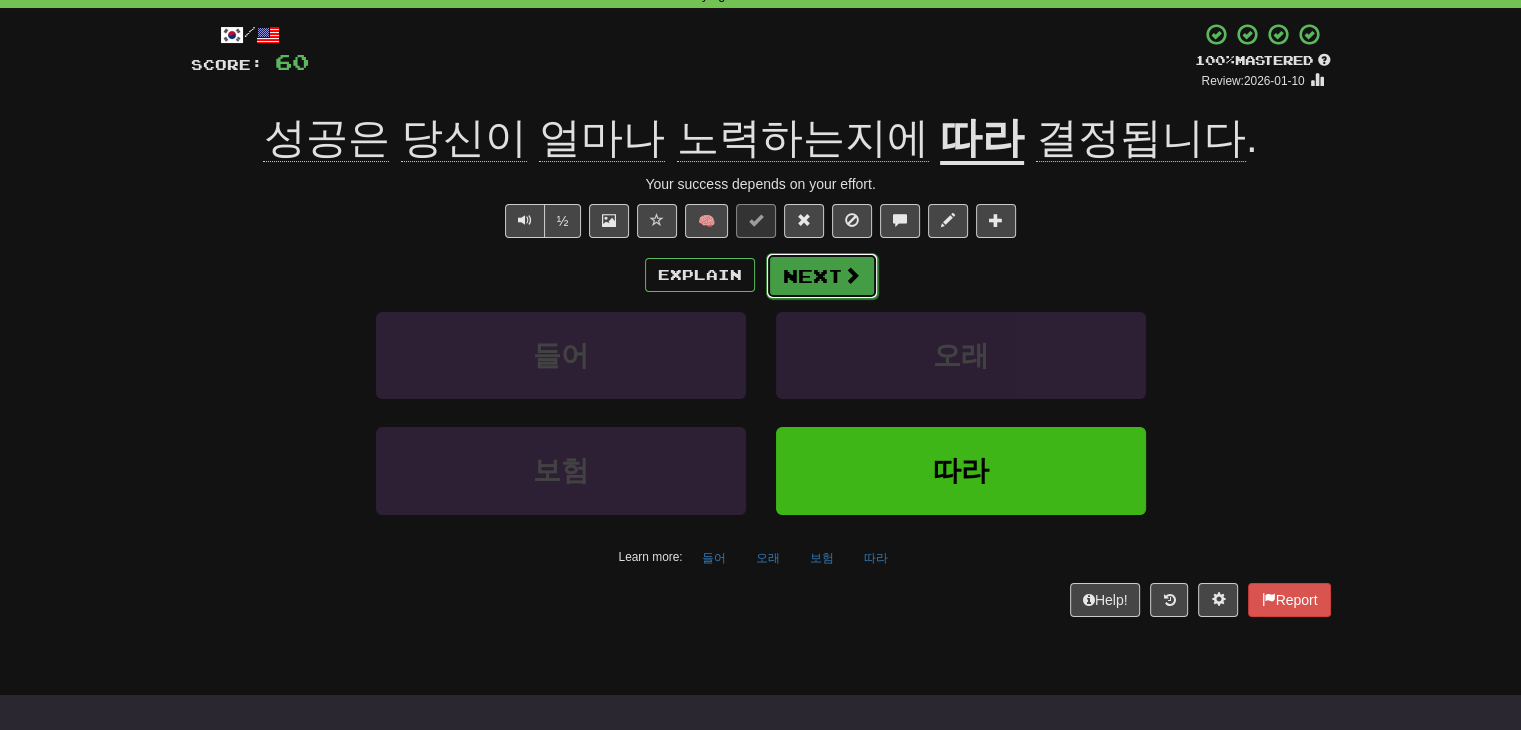 click on "Next" at bounding box center (822, 276) 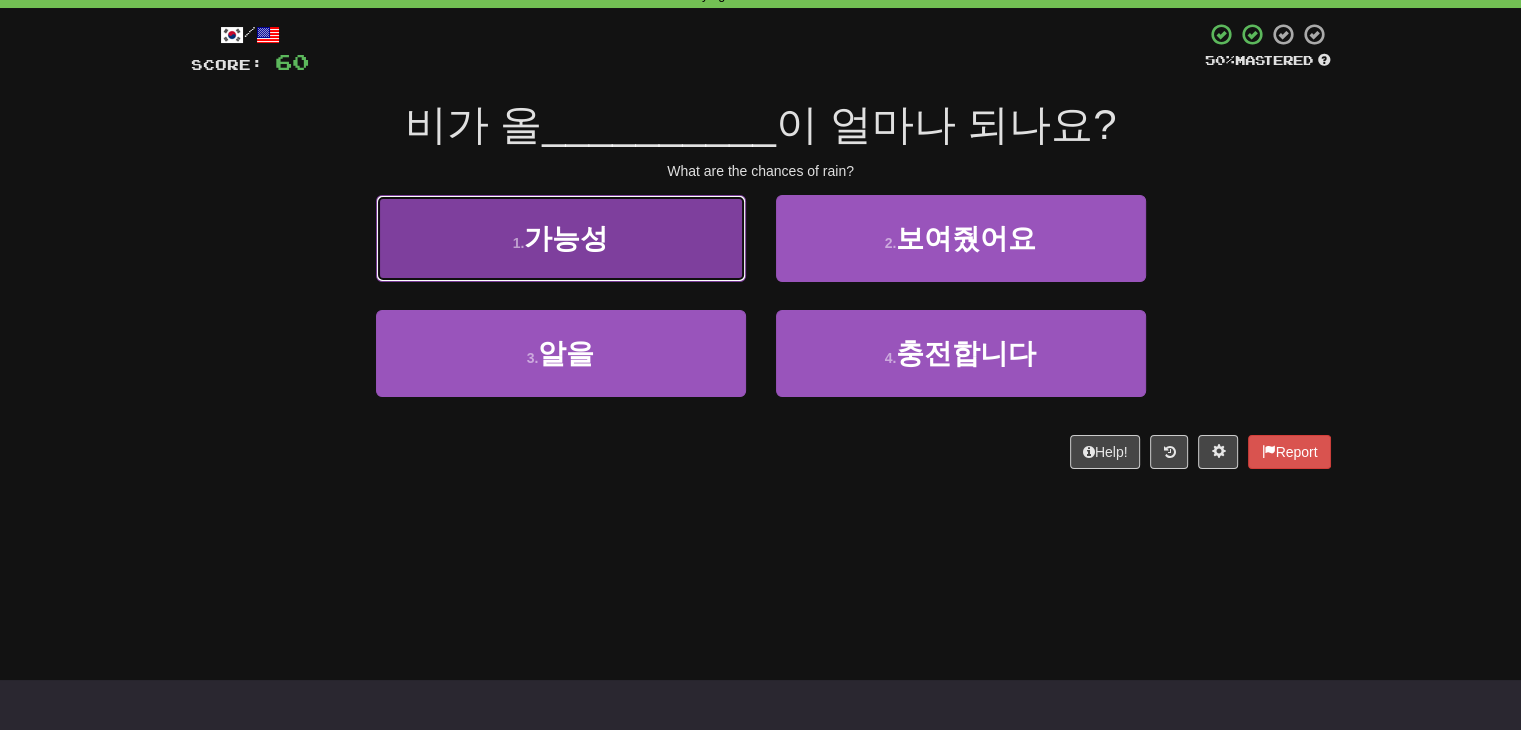 click on "1 .  가능성" at bounding box center (561, 238) 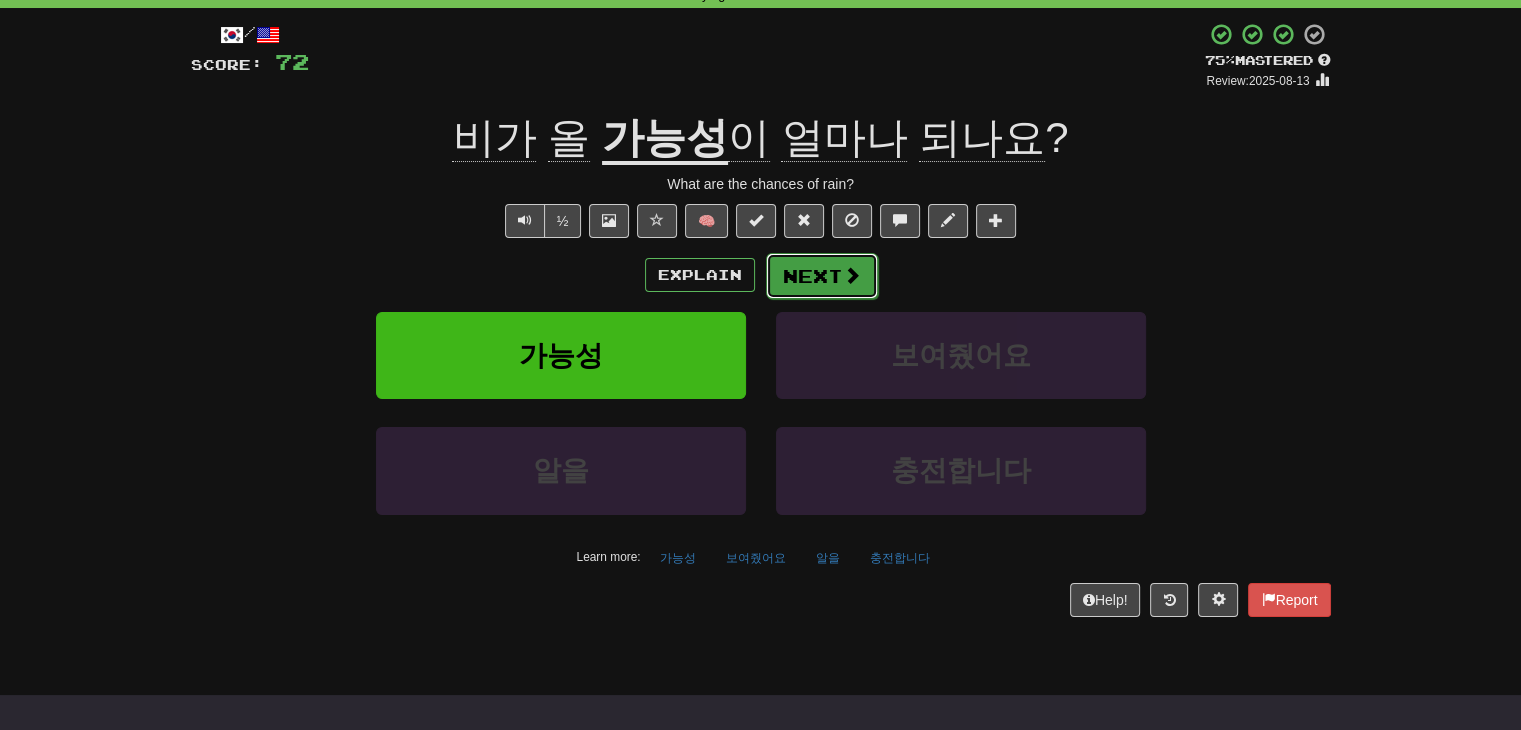 click on "Next" at bounding box center (822, 276) 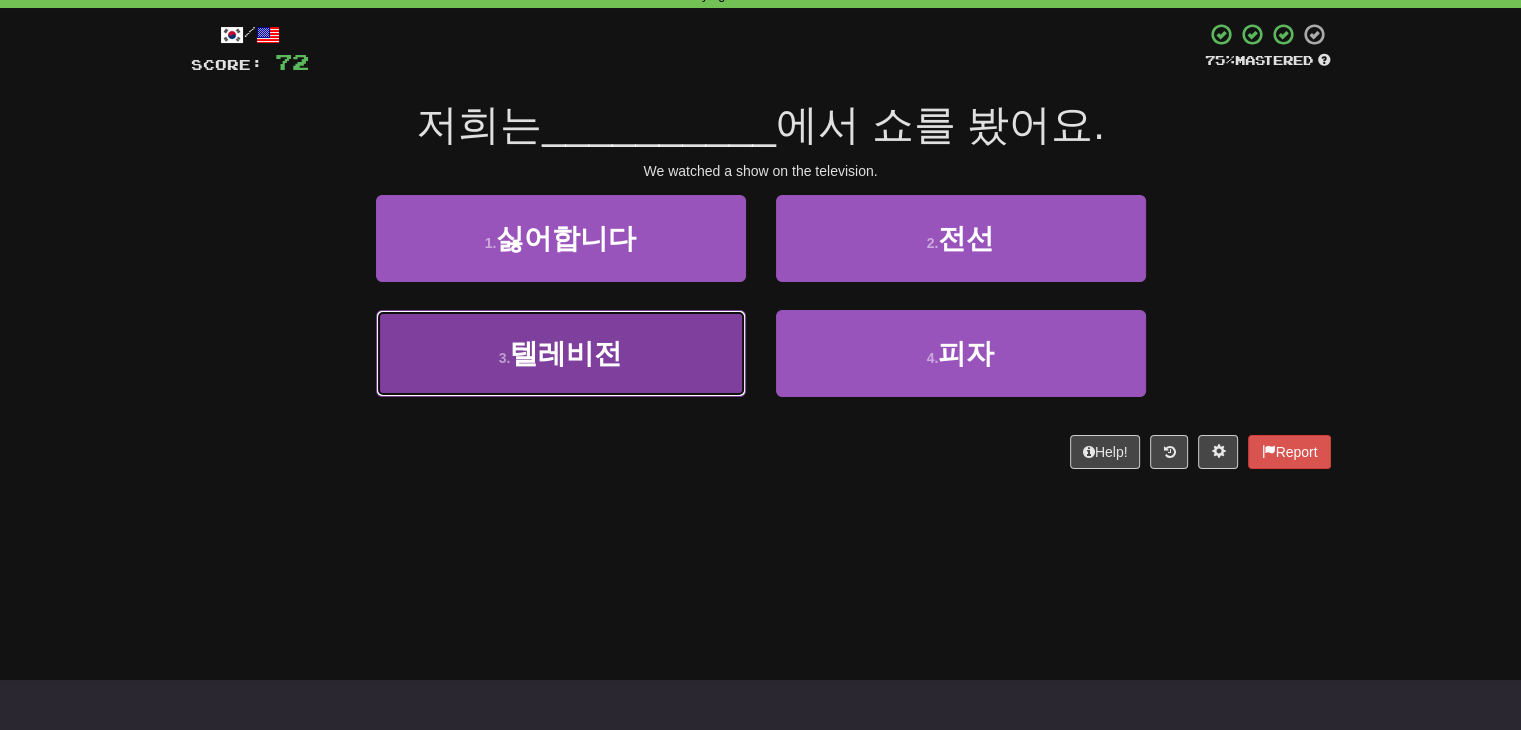 click on "3 .  텔레비전" at bounding box center (561, 353) 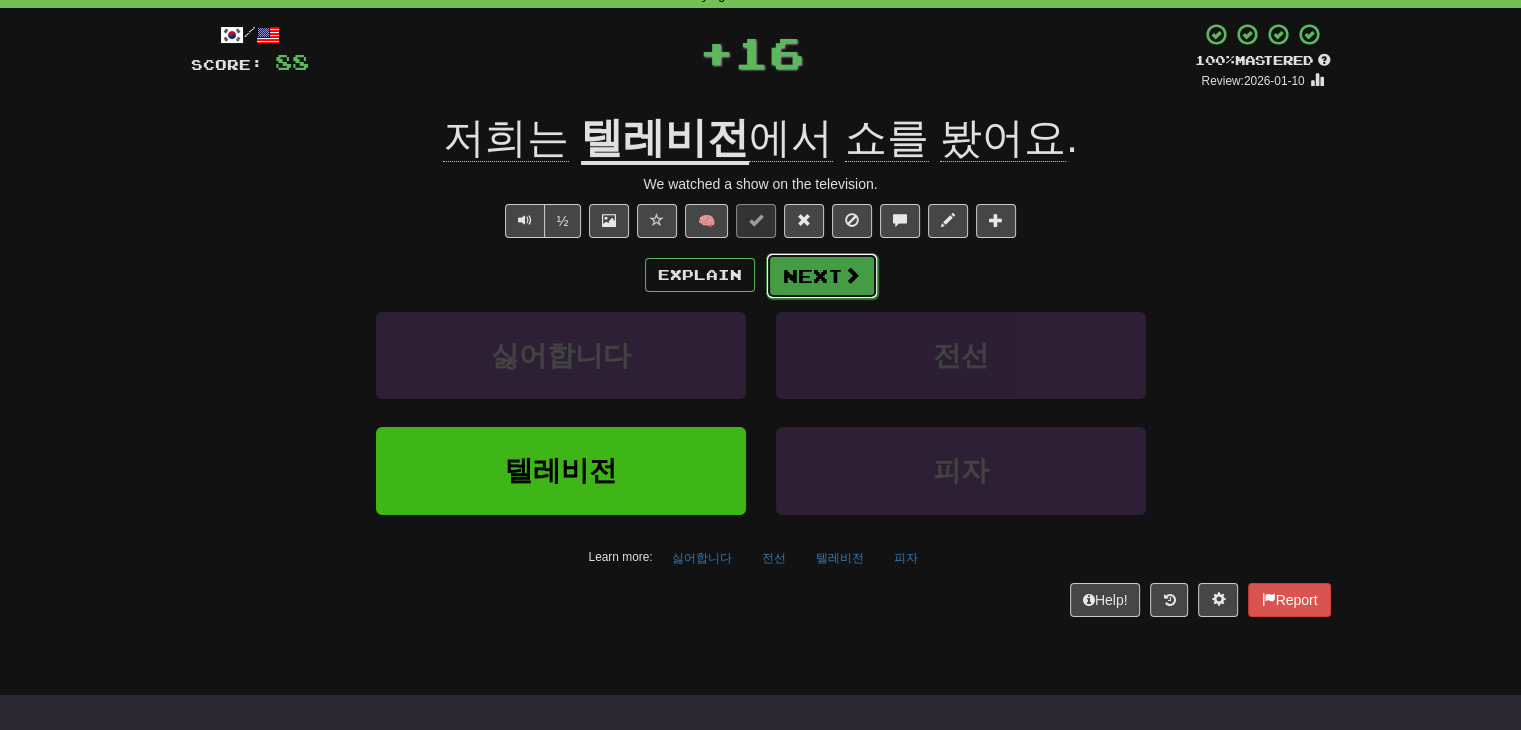 click on "Next" at bounding box center (822, 276) 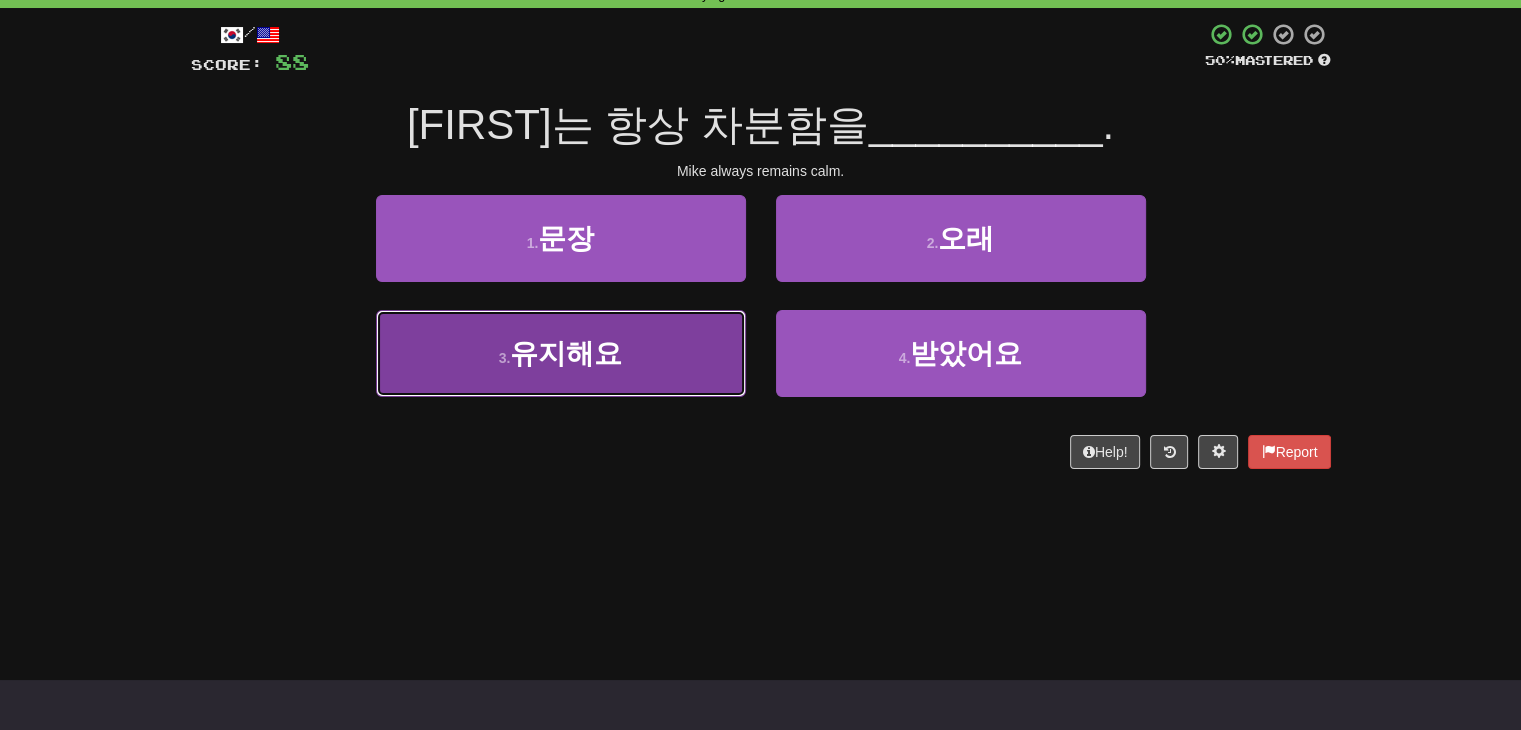 click on "3 .  유지해요" at bounding box center (561, 353) 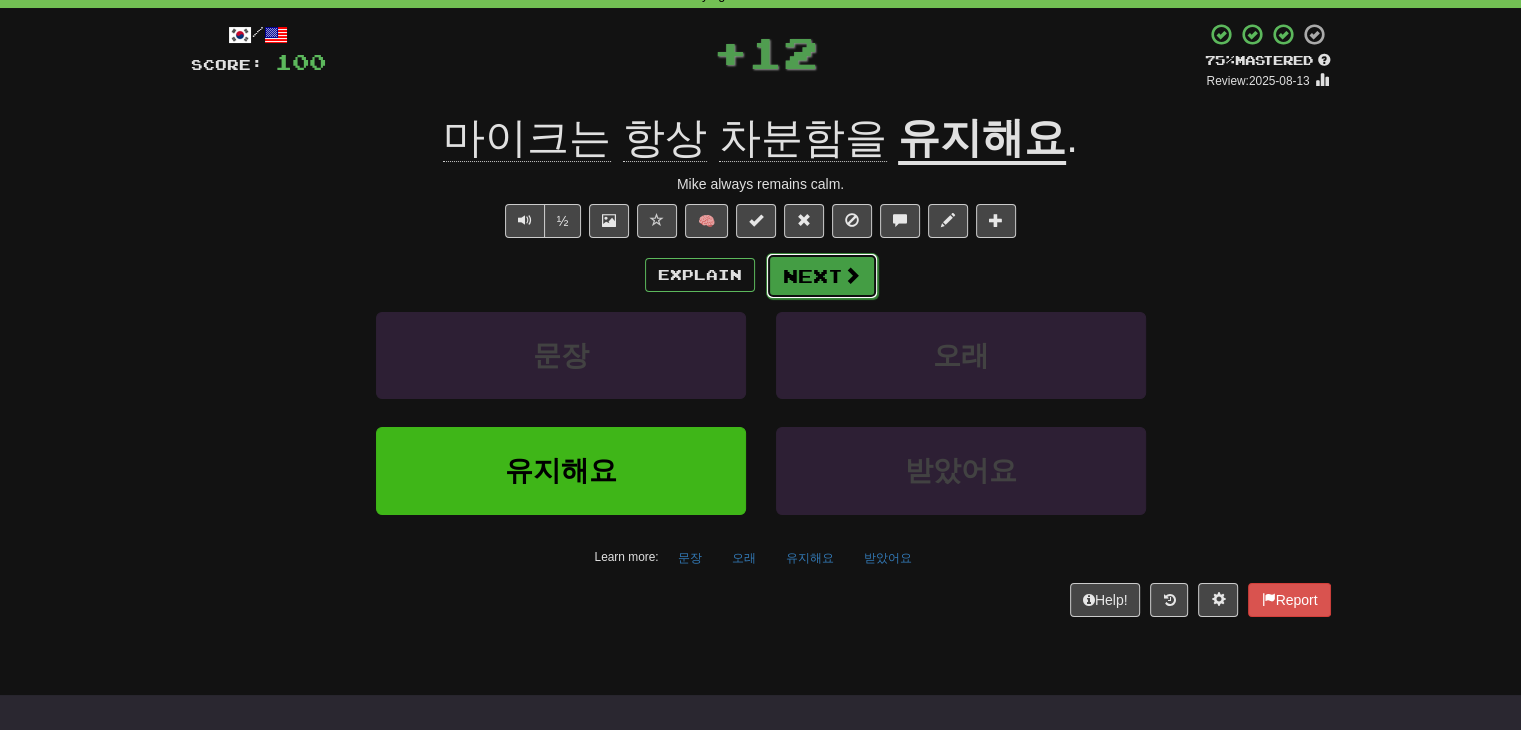 click on "Next" at bounding box center [822, 276] 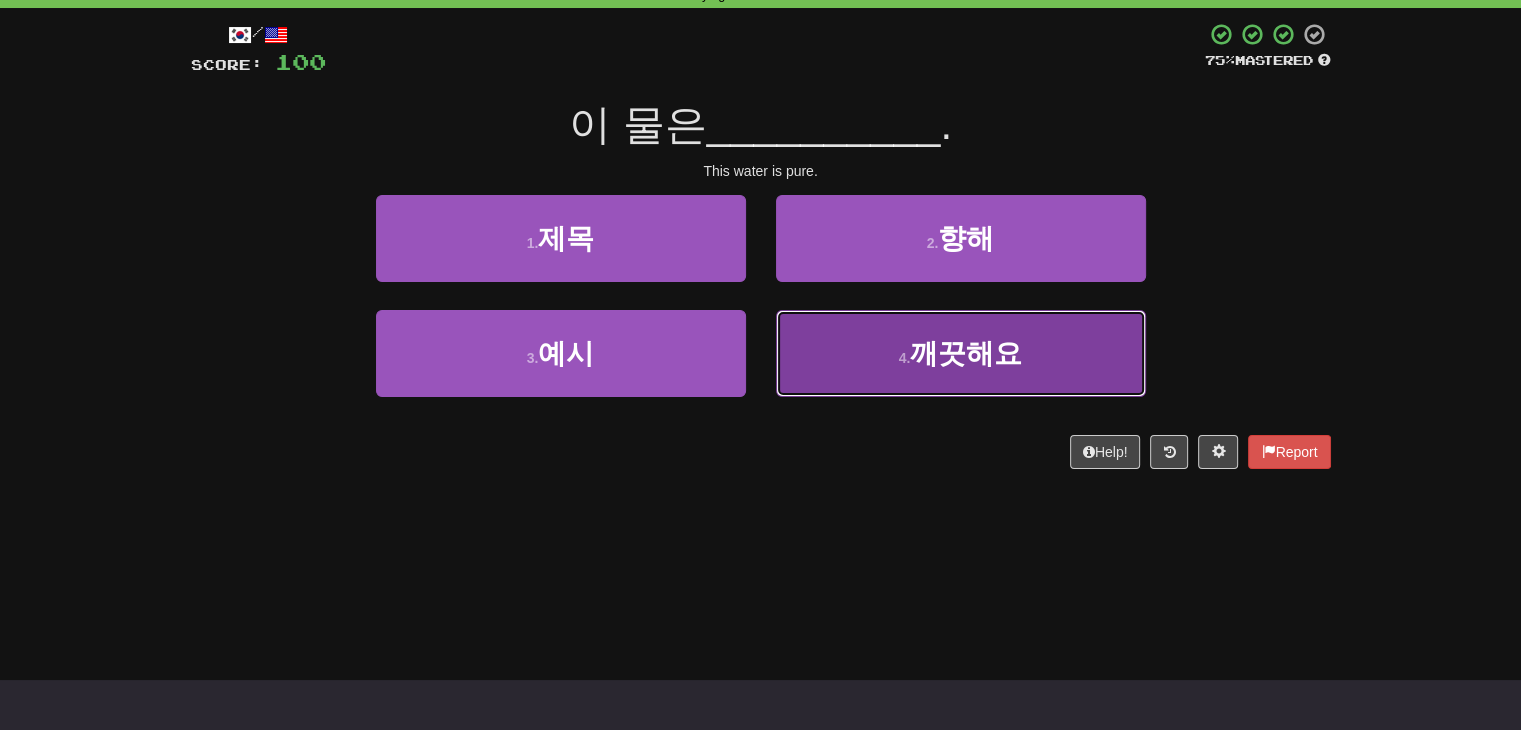 click on "4 .  깨끗해요" at bounding box center [961, 353] 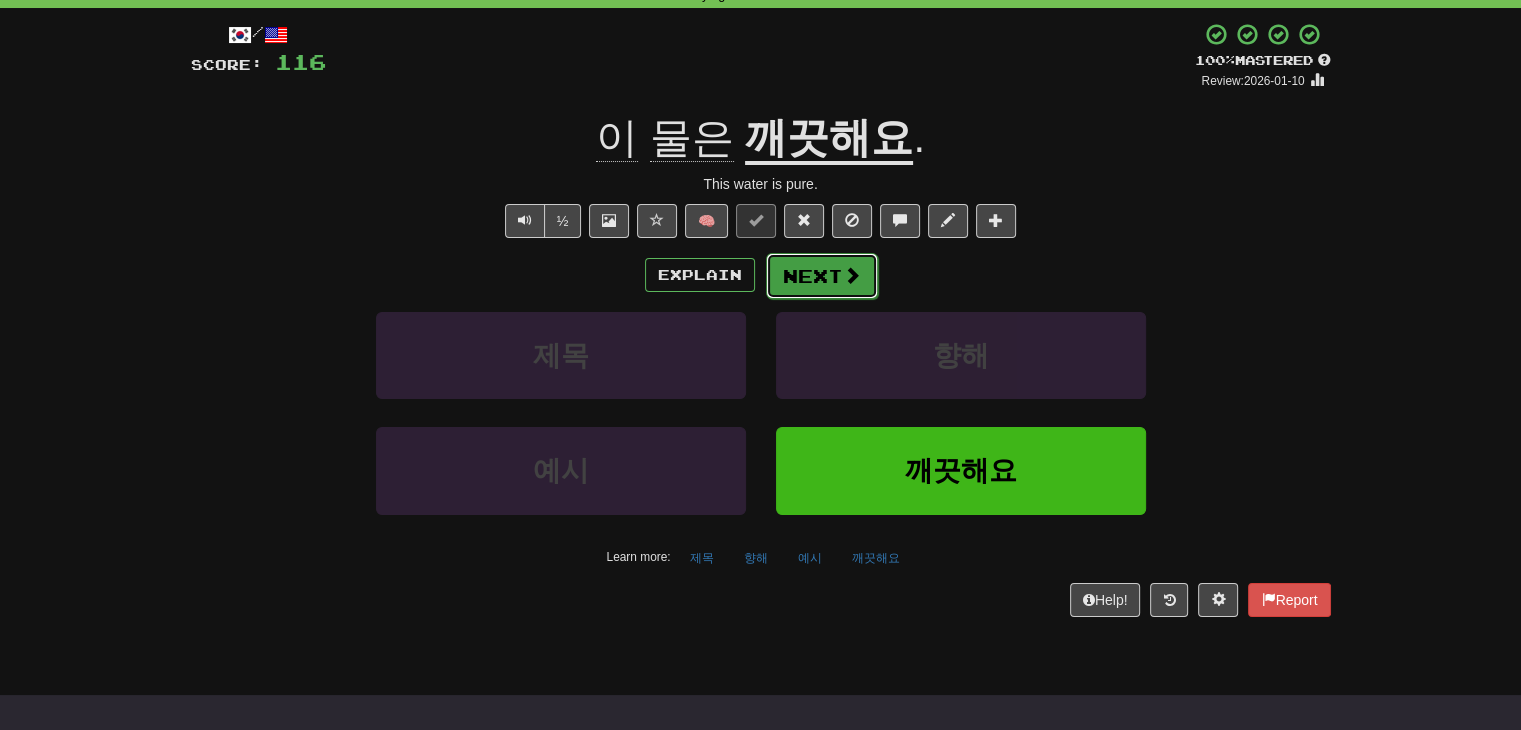 click on "Next" at bounding box center [822, 276] 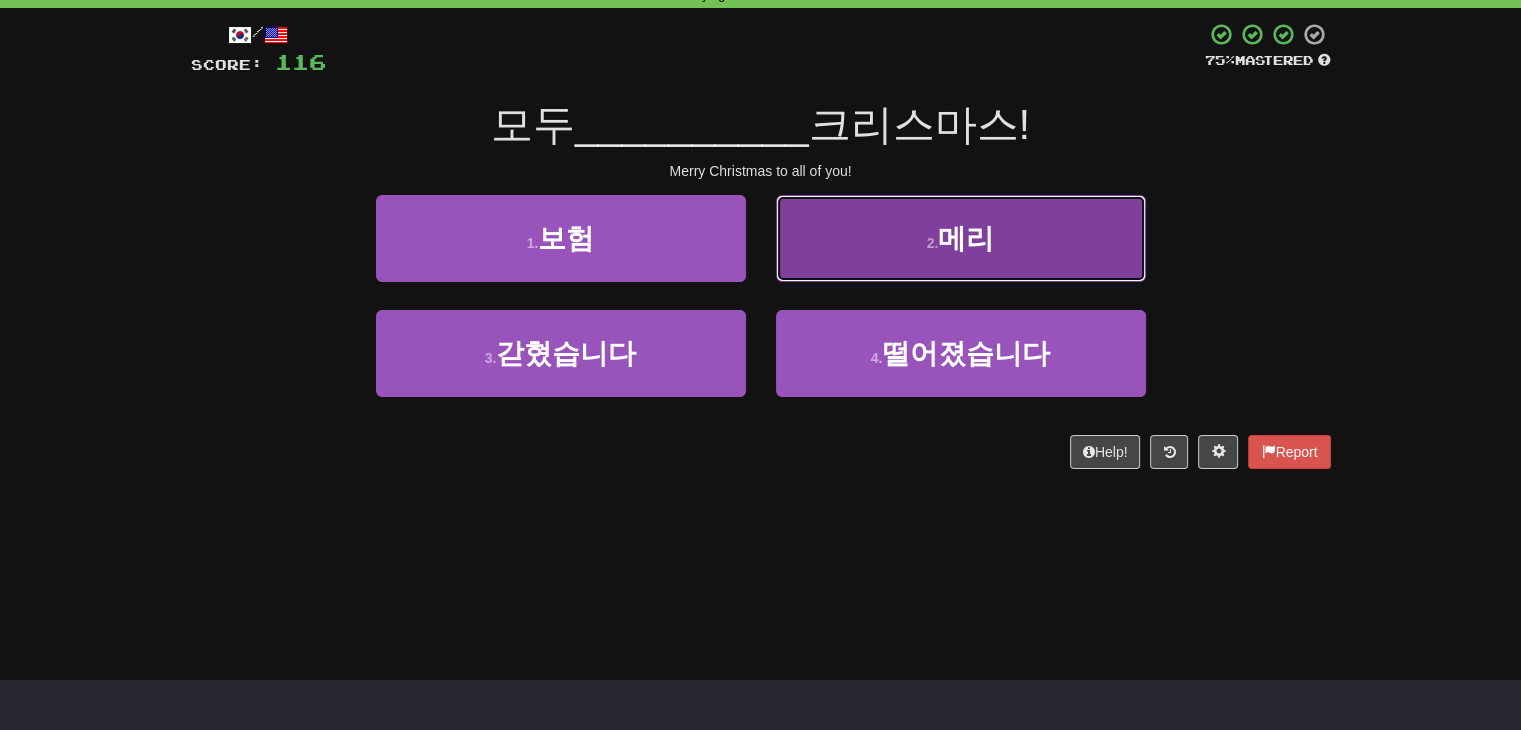 click on "2 .  메리" at bounding box center (961, 238) 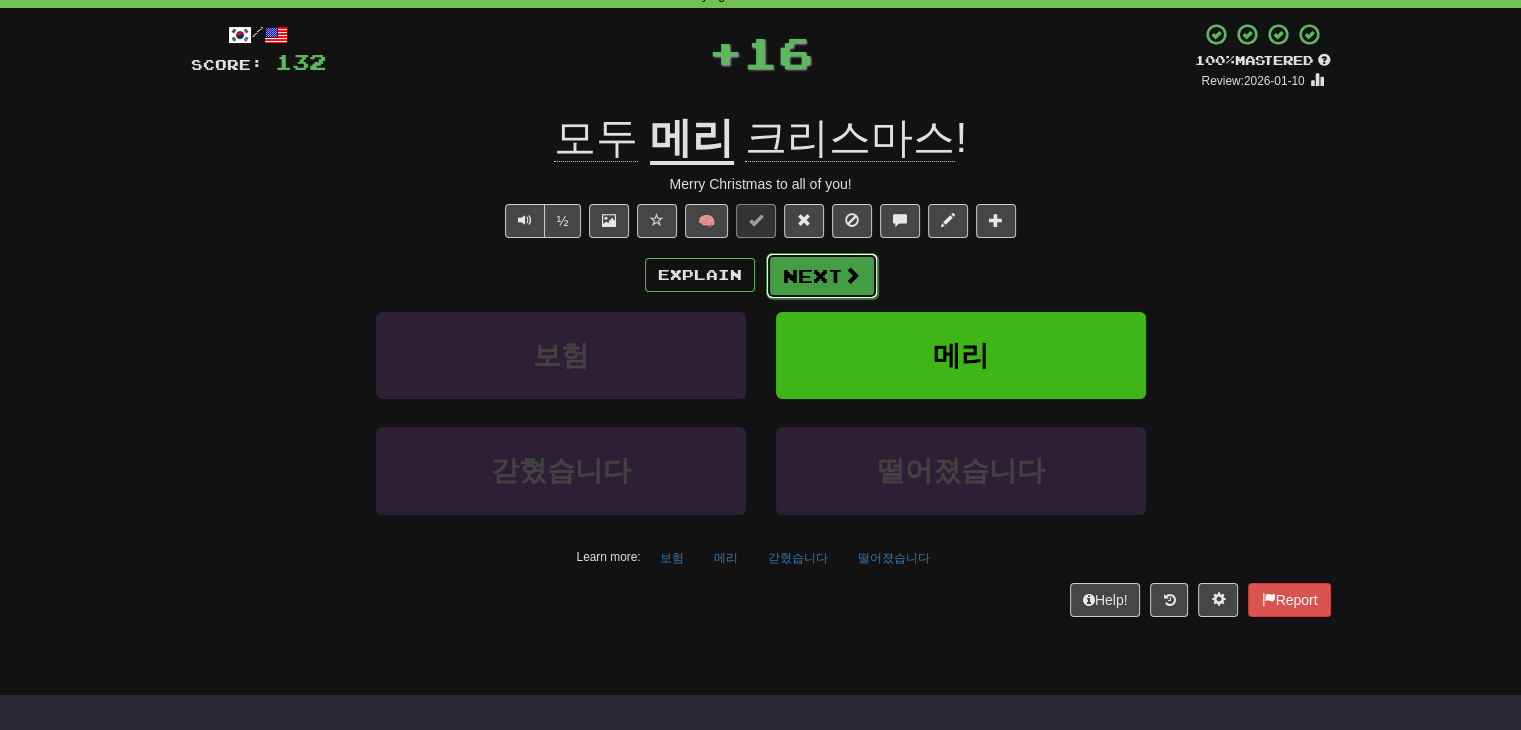 click on "Next" at bounding box center [822, 276] 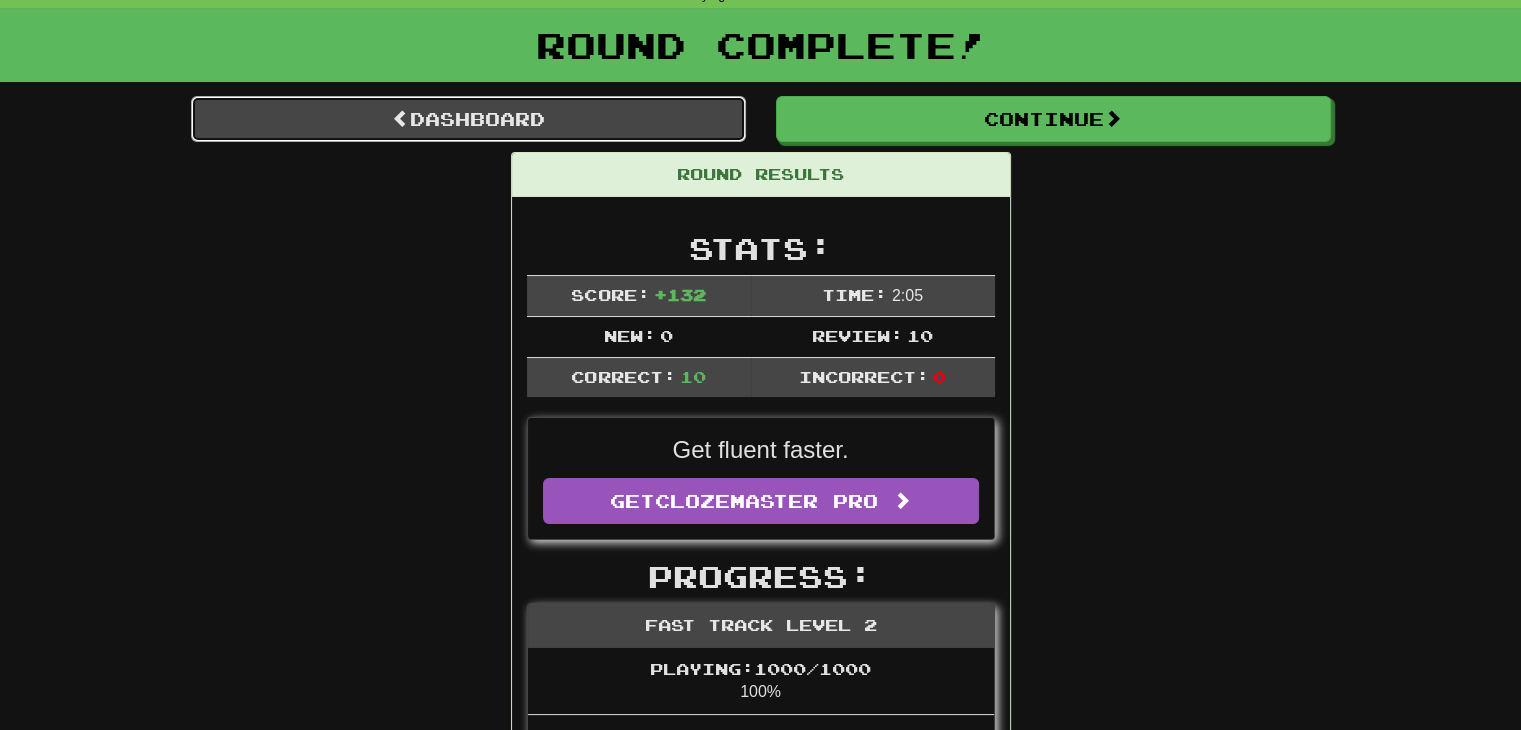 click on "Dashboard" at bounding box center [468, 119] 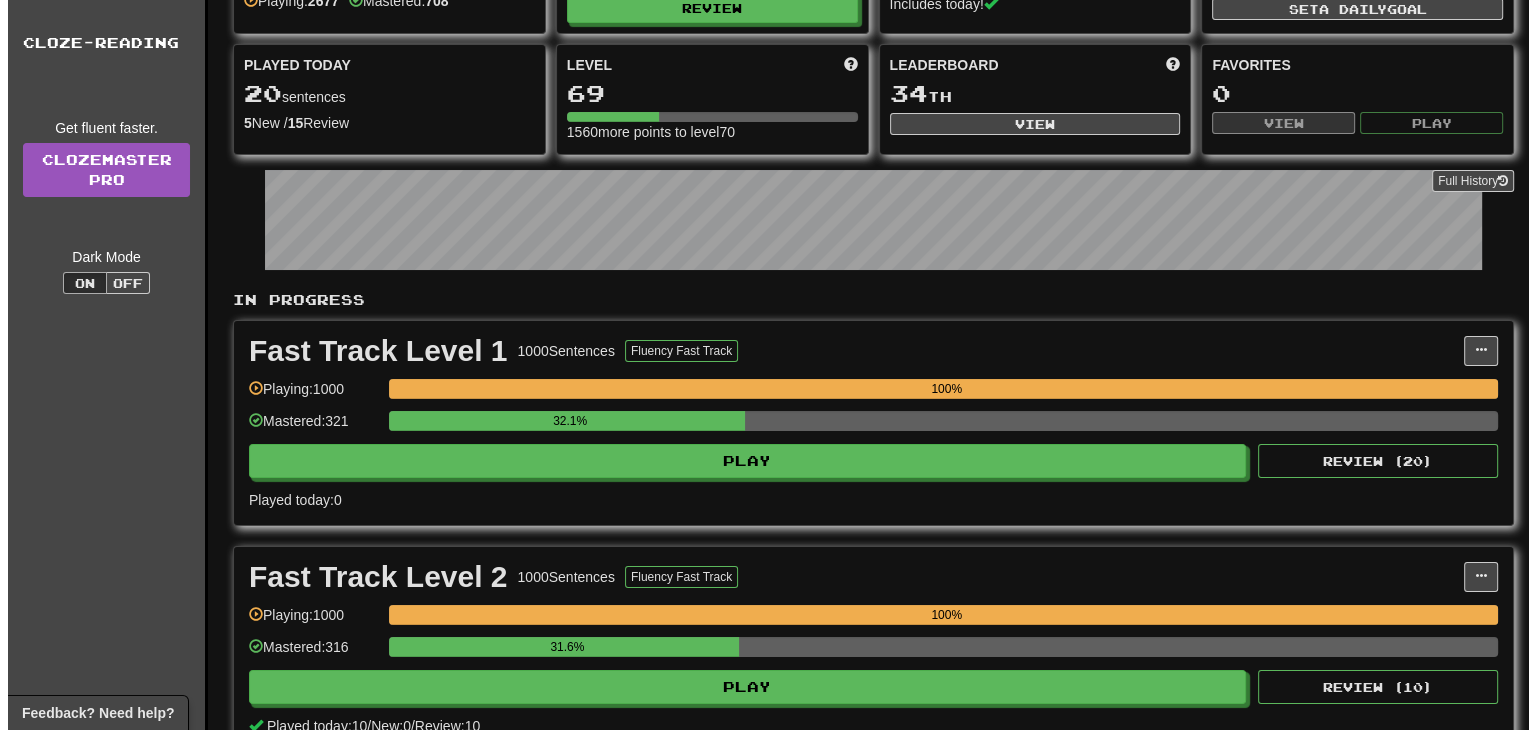 scroll, scrollTop: 100, scrollLeft: 0, axis: vertical 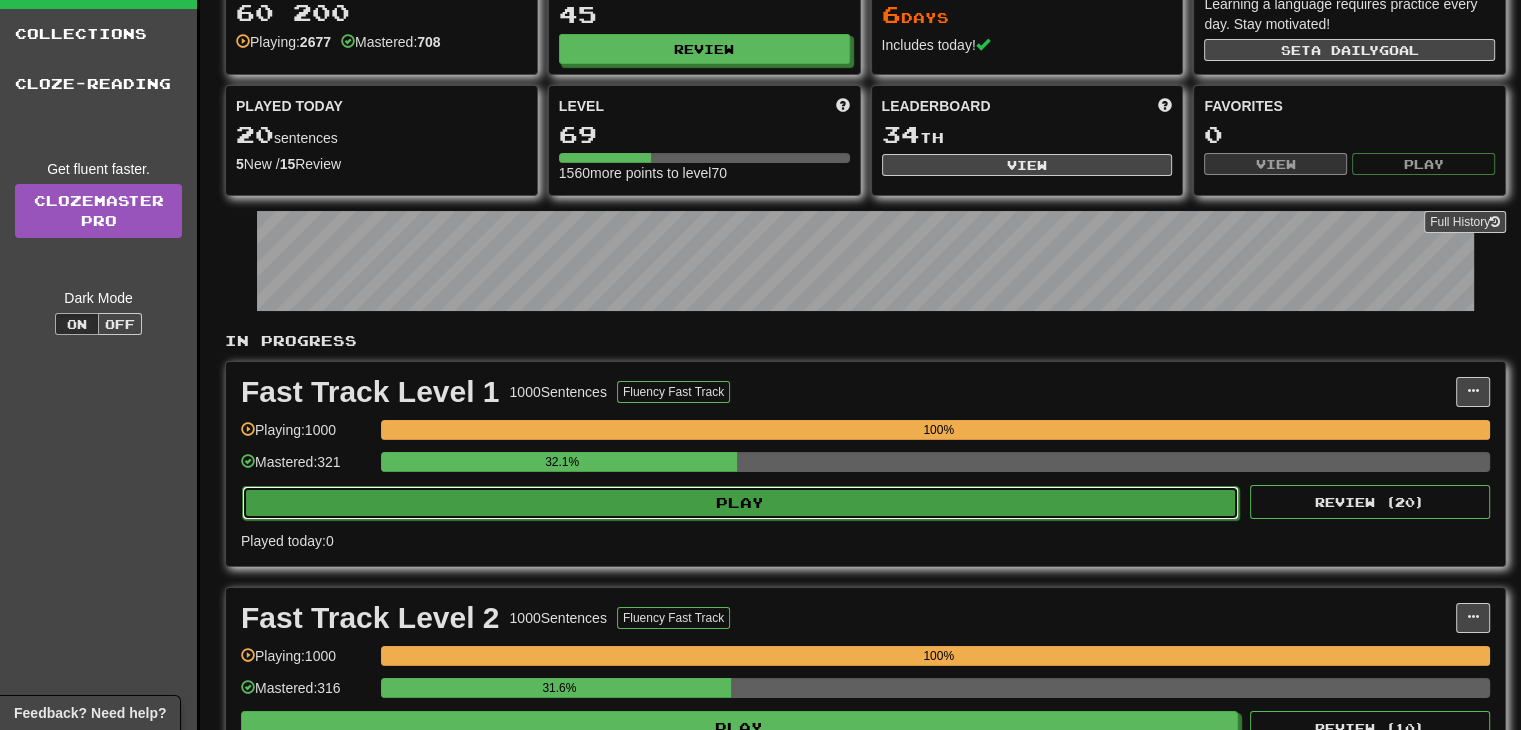click on "Play" at bounding box center [740, 503] 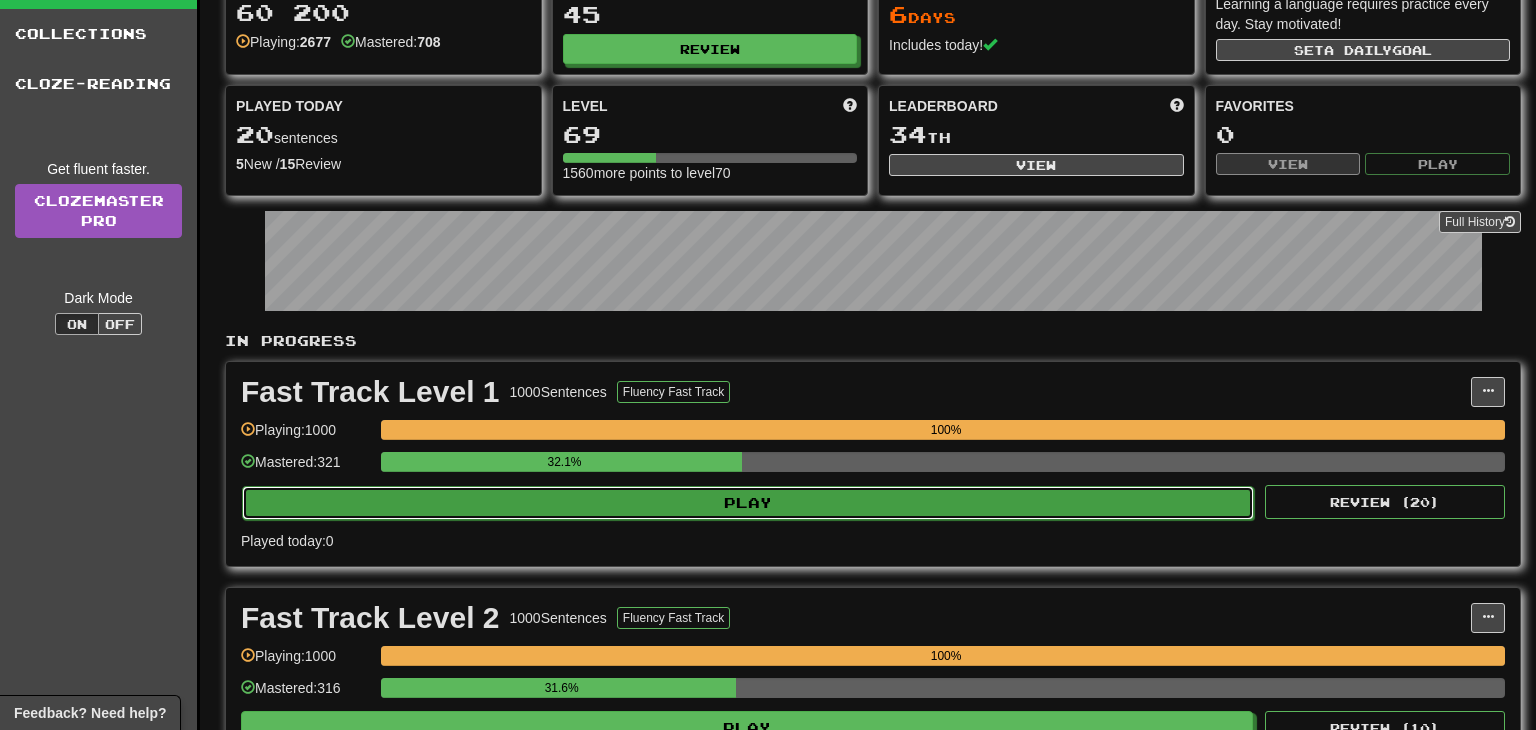 select on "**" 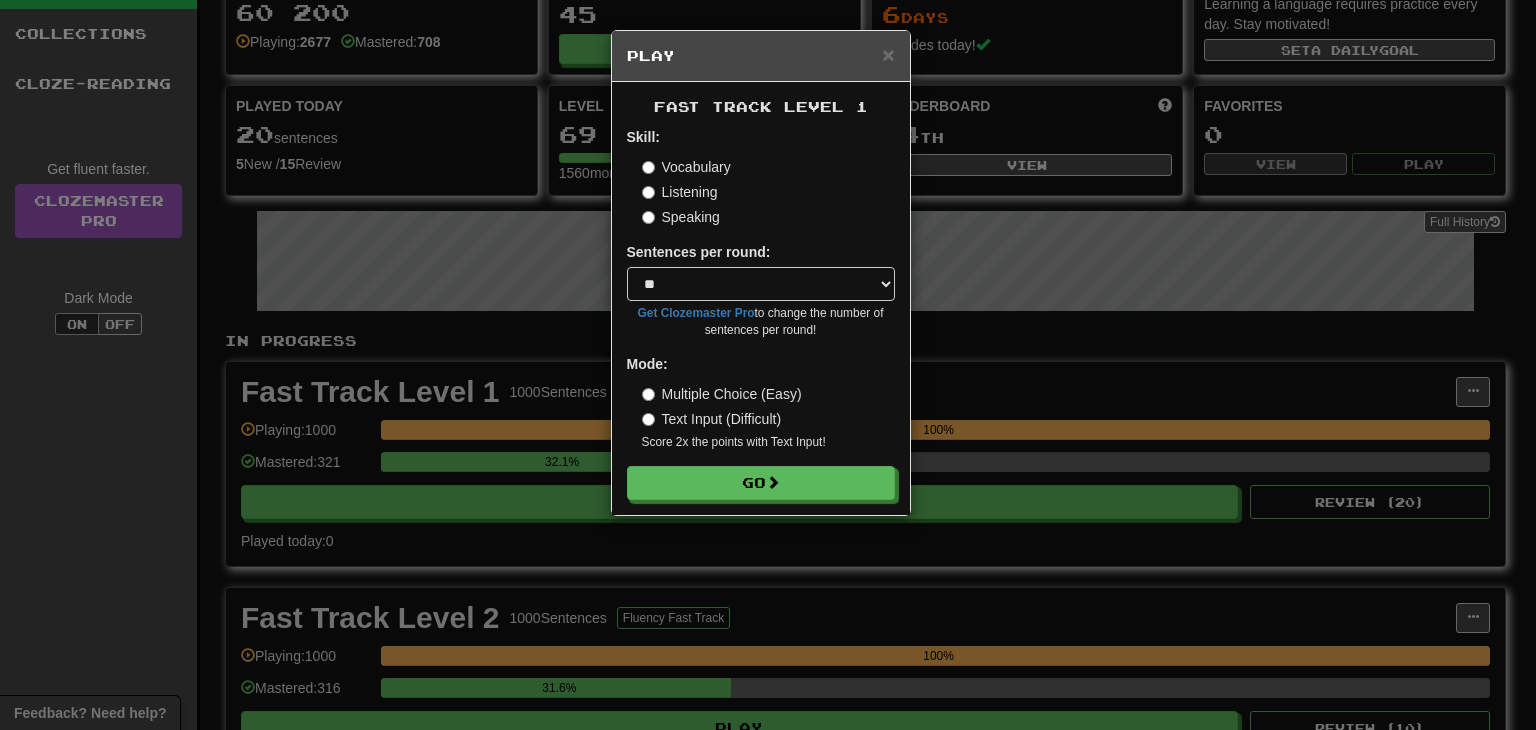 click on "Listening" at bounding box center (680, 192) 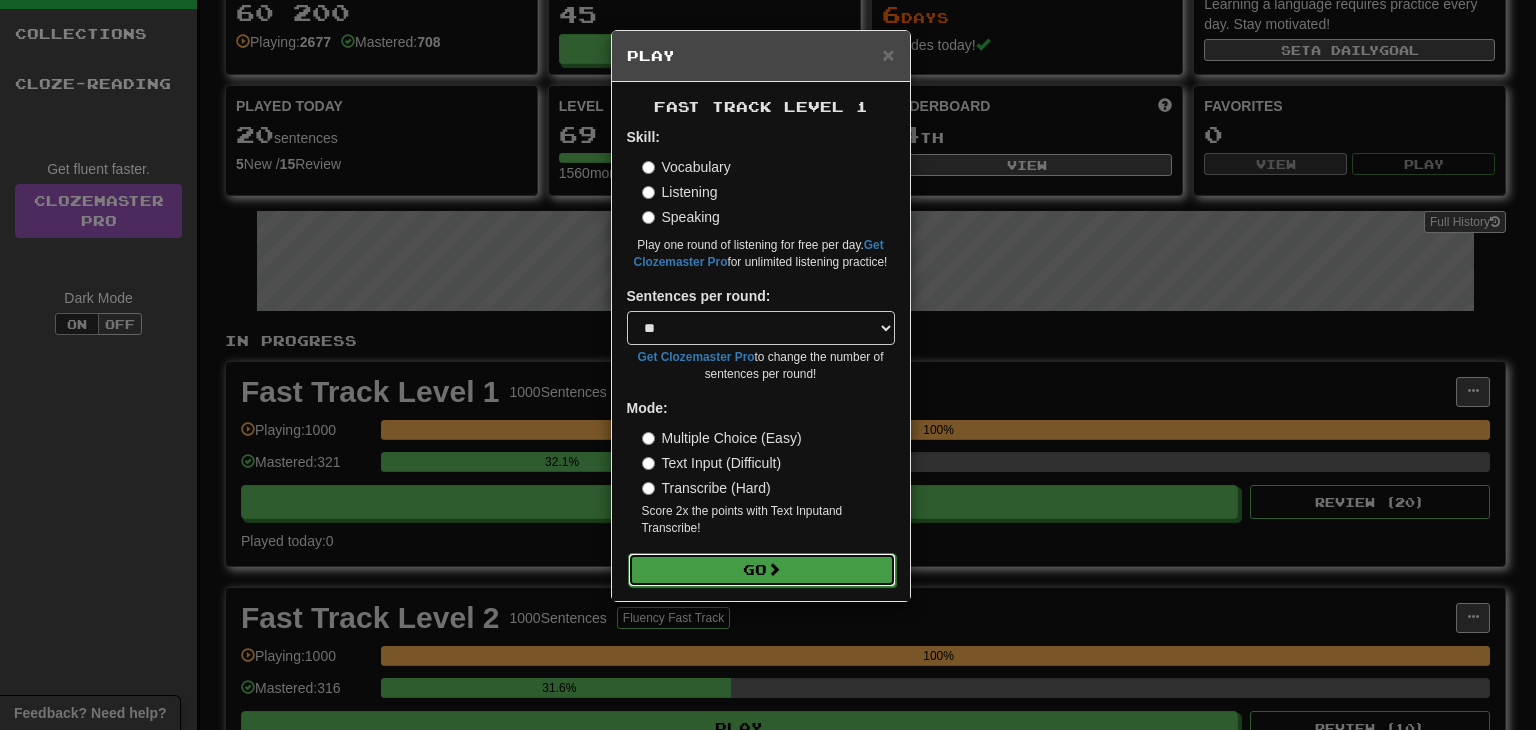 click on "Go" at bounding box center (762, 570) 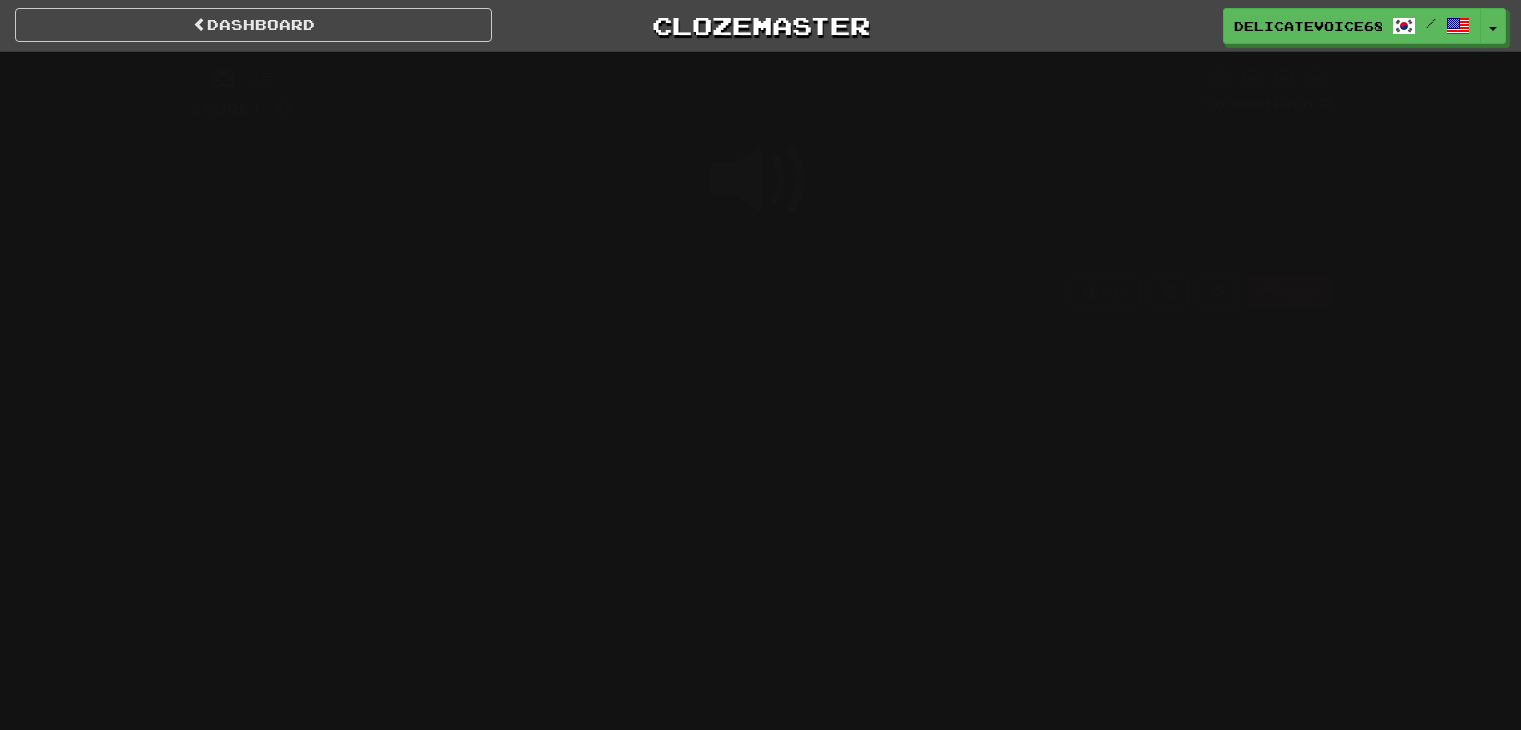 scroll, scrollTop: 0, scrollLeft: 0, axis: both 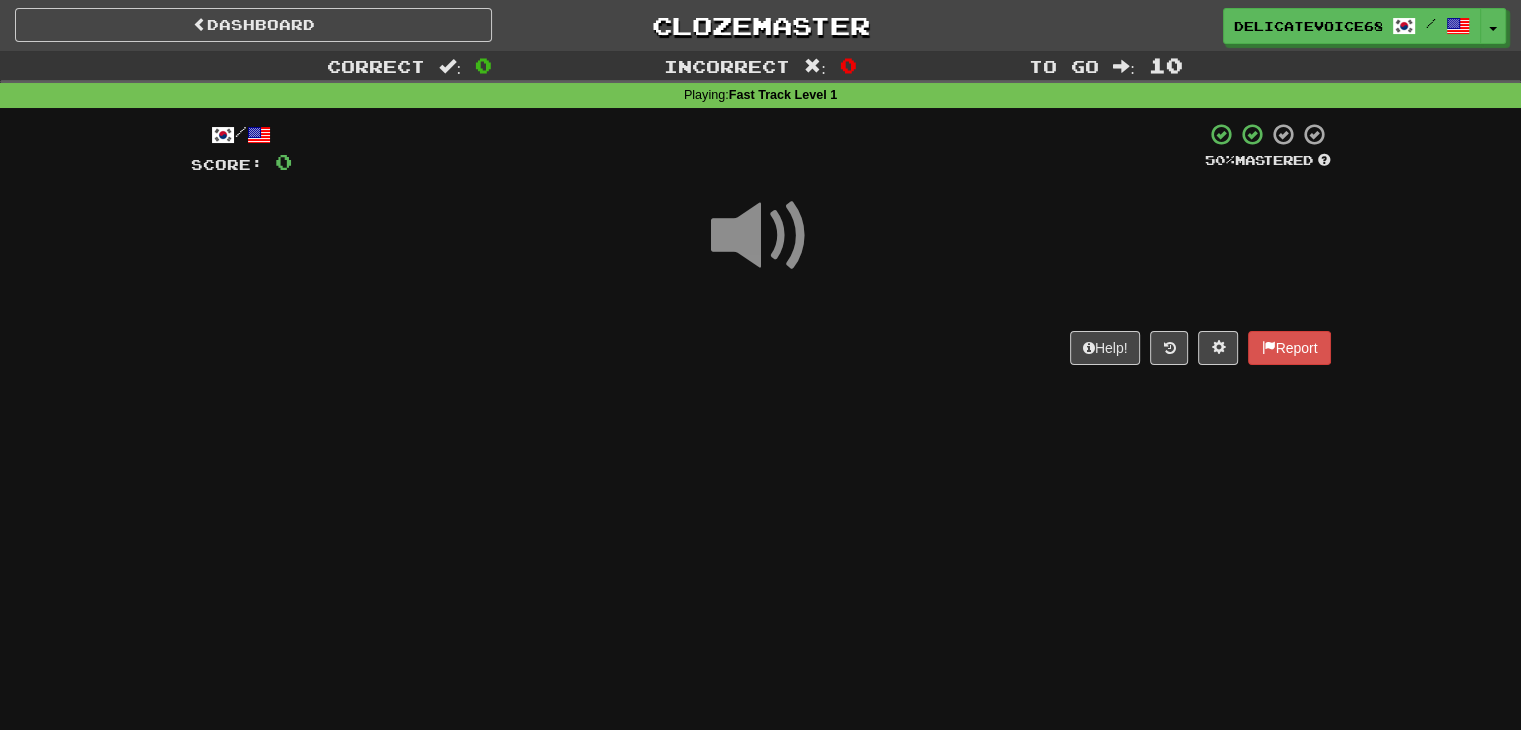 click at bounding box center (761, 236) 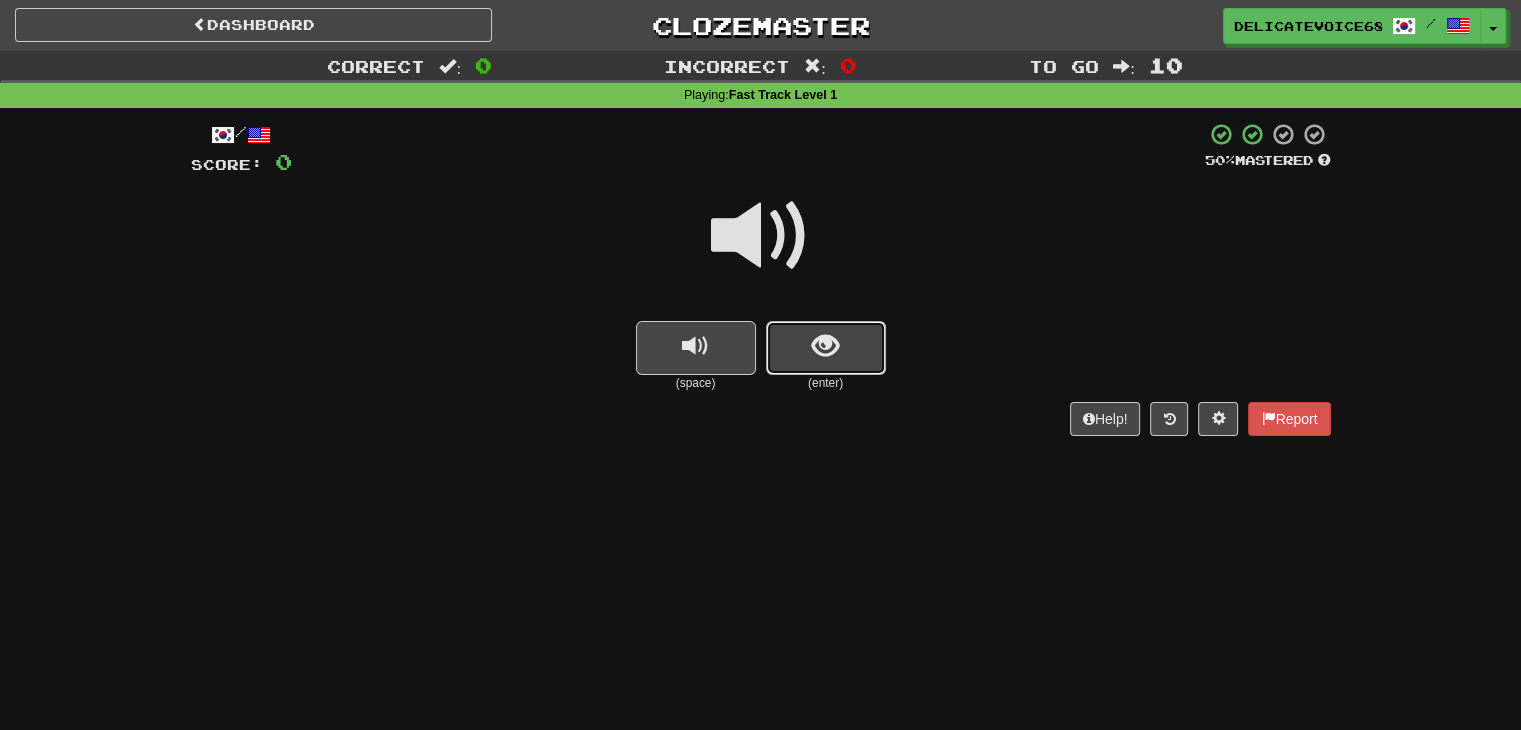 click at bounding box center (826, 348) 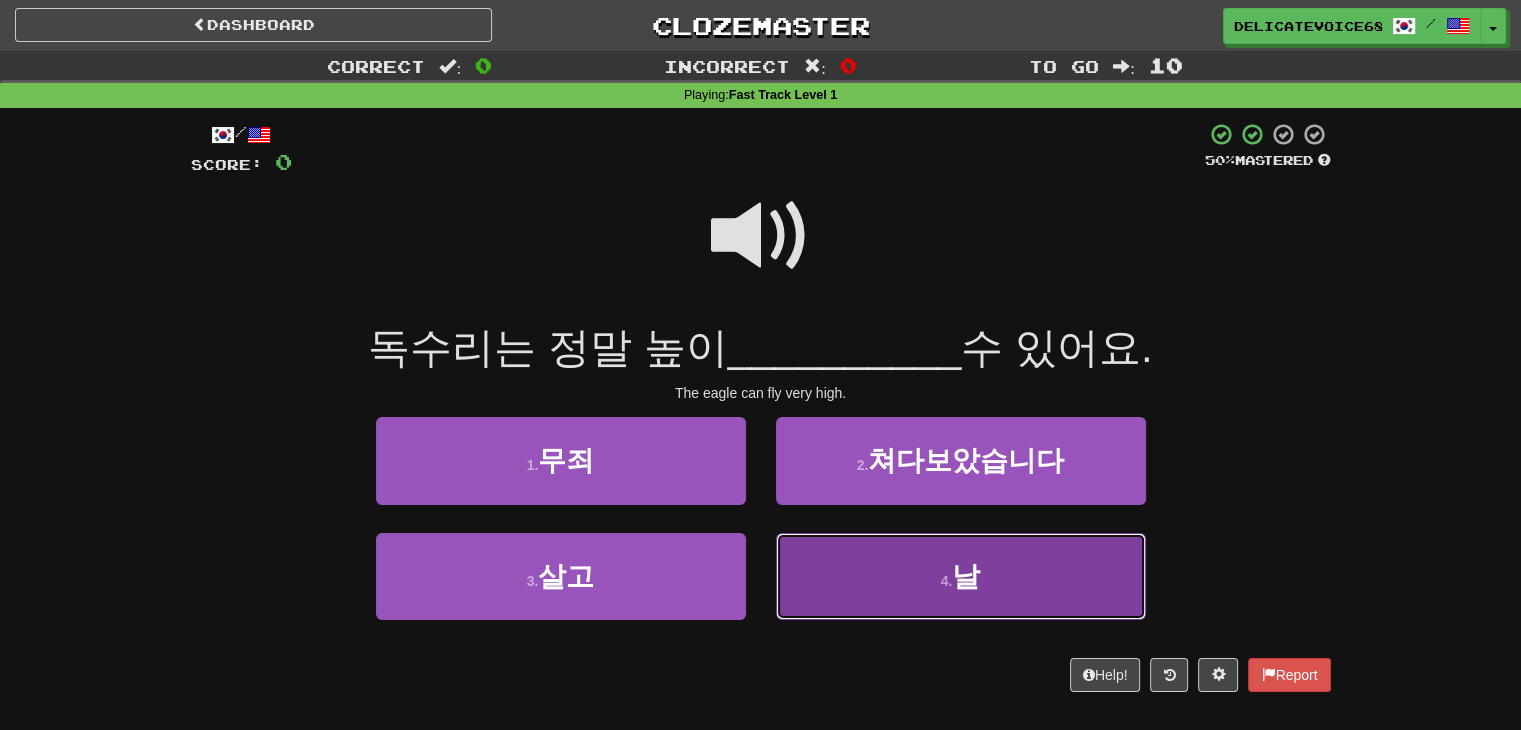 click on "4 .  날" at bounding box center (961, 576) 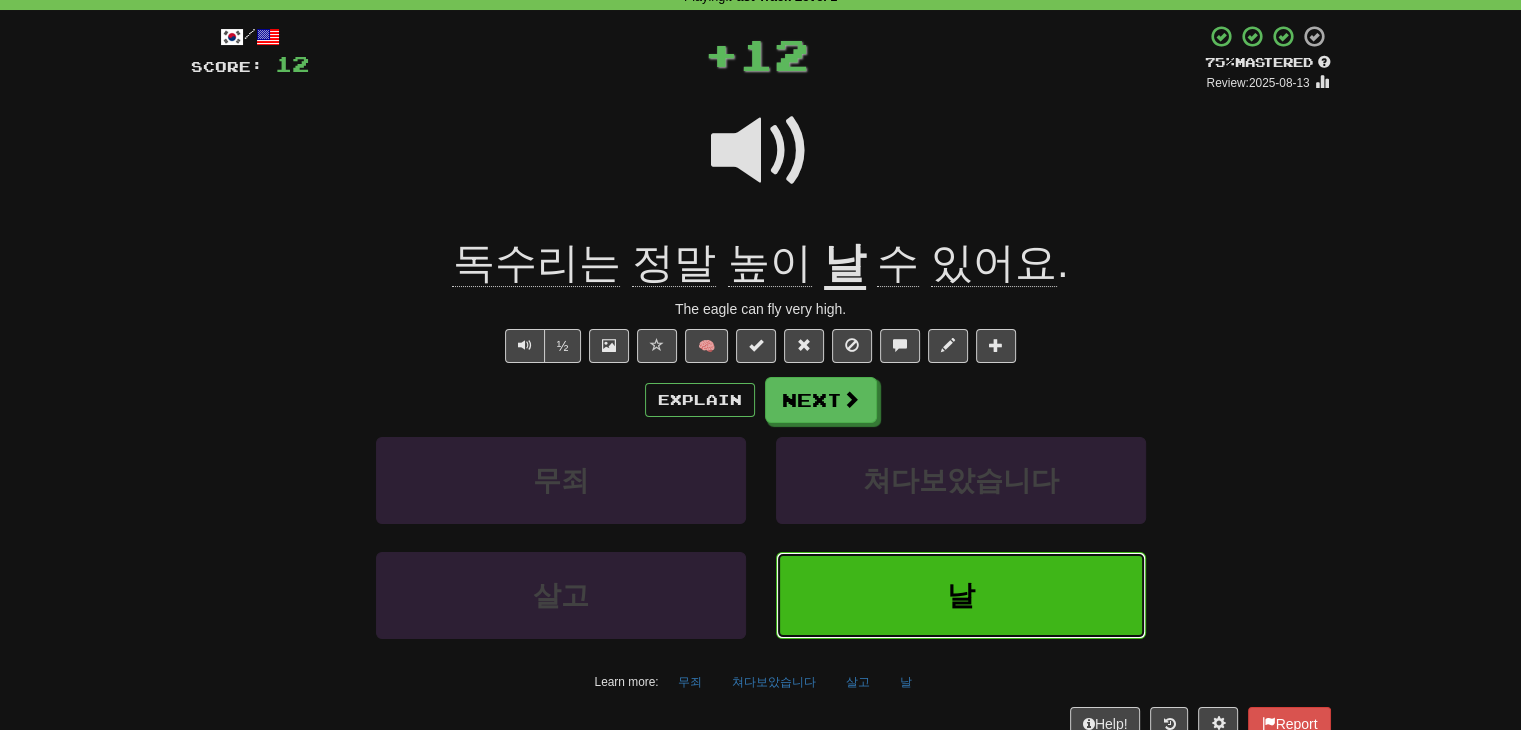 scroll, scrollTop: 100, scrollLeft: 0, axis: vertical 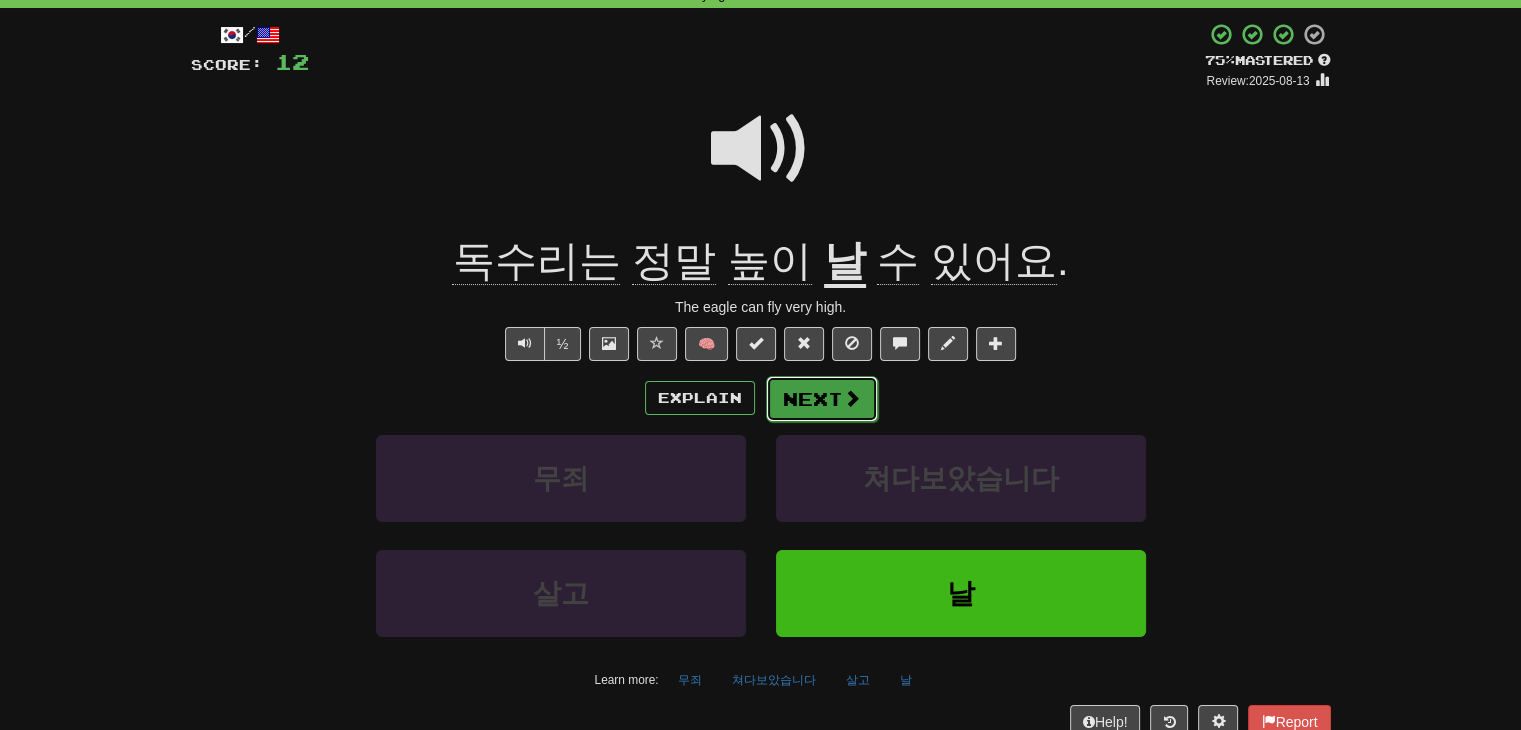 click on "Next" at bounding box center [822, 399] 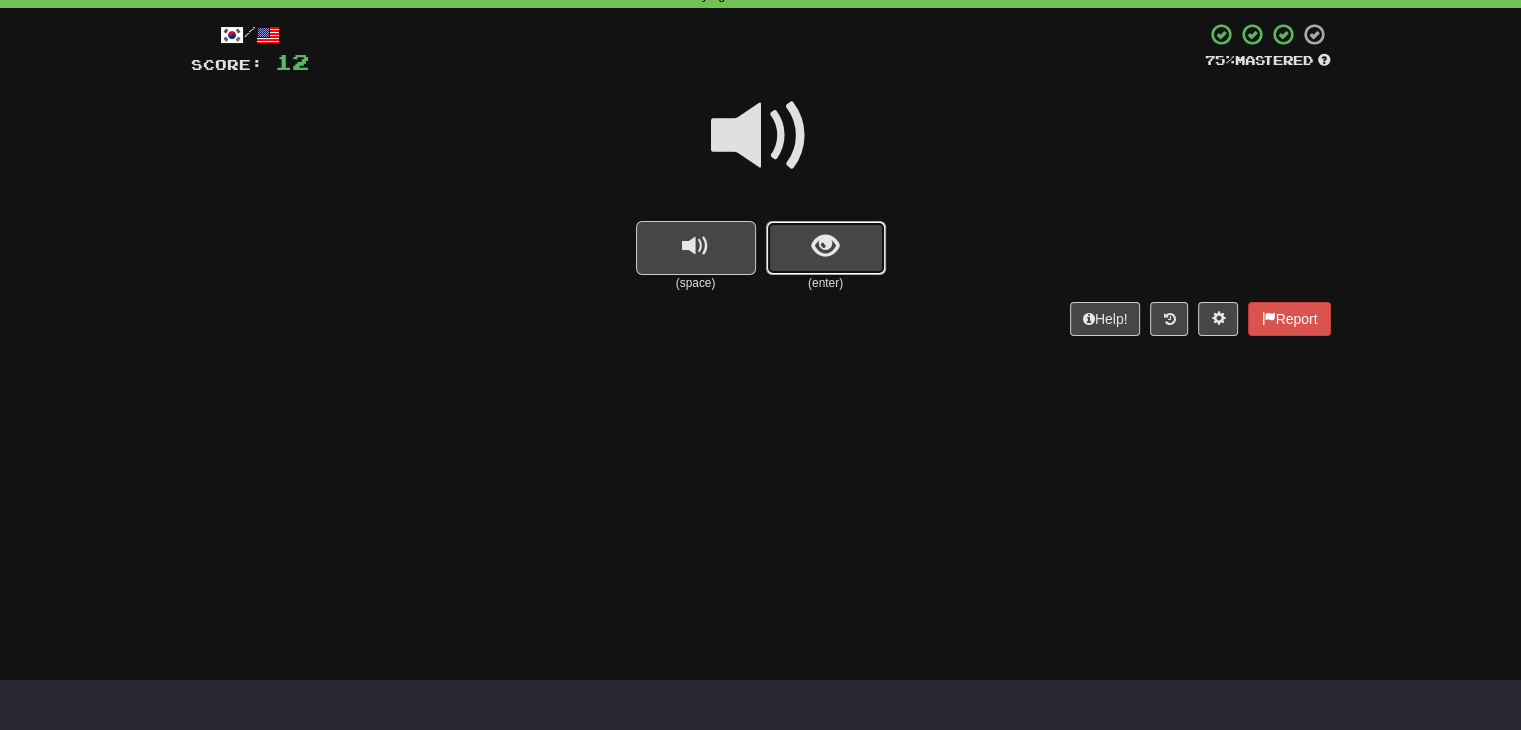 click at bounding box center (826, 248) 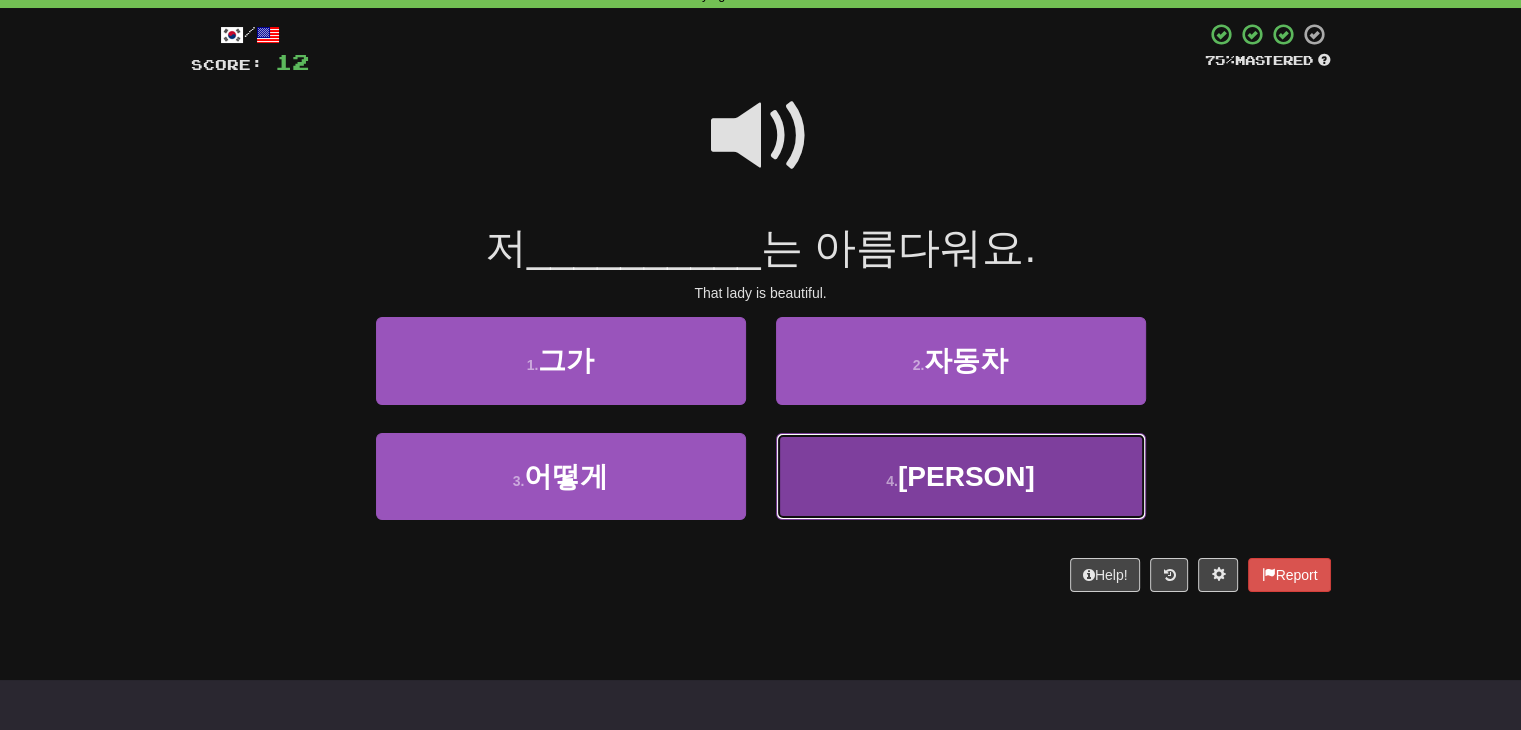 click on "4 .  [PERSON]" at bounding box center (961, 476) 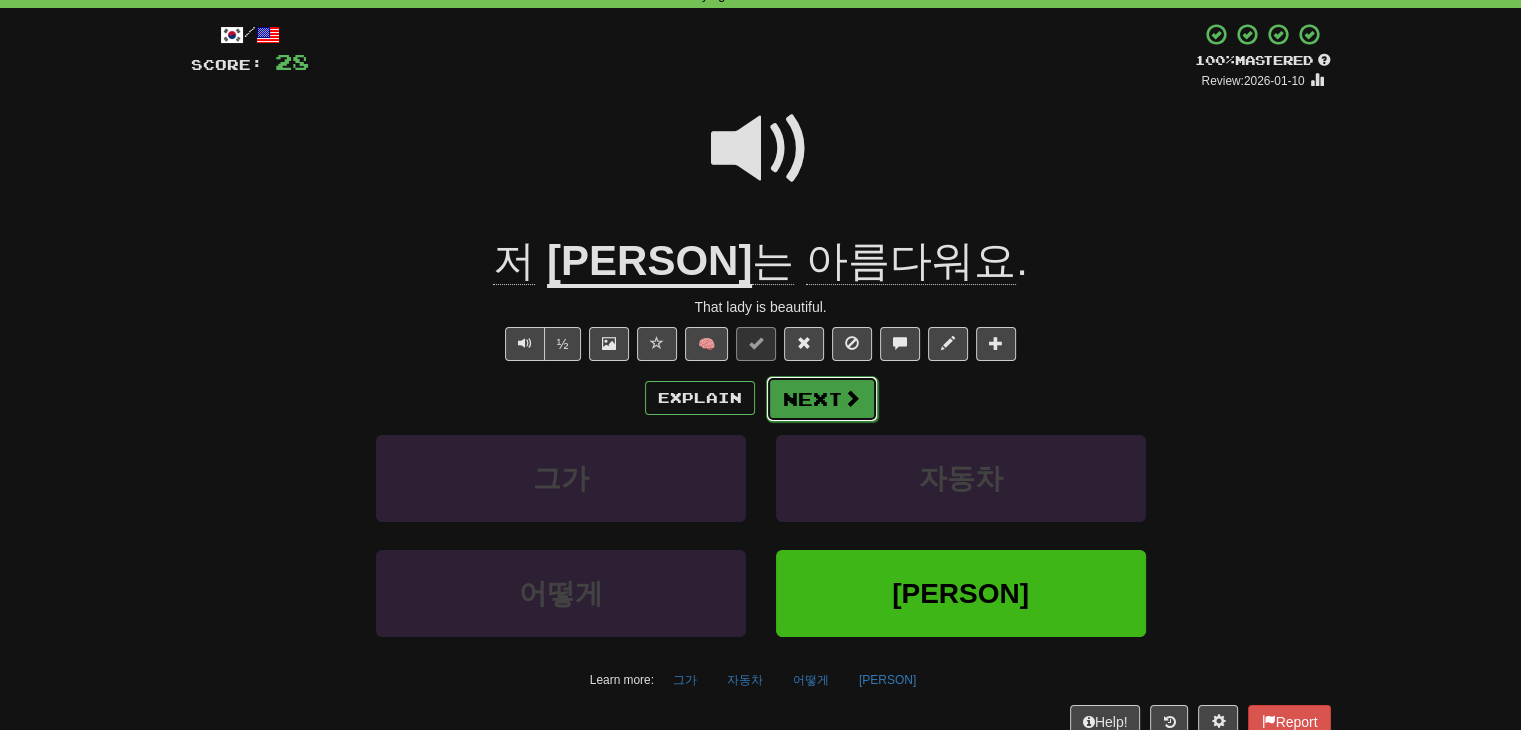 click on "Next" at bounding box center (822, 399) 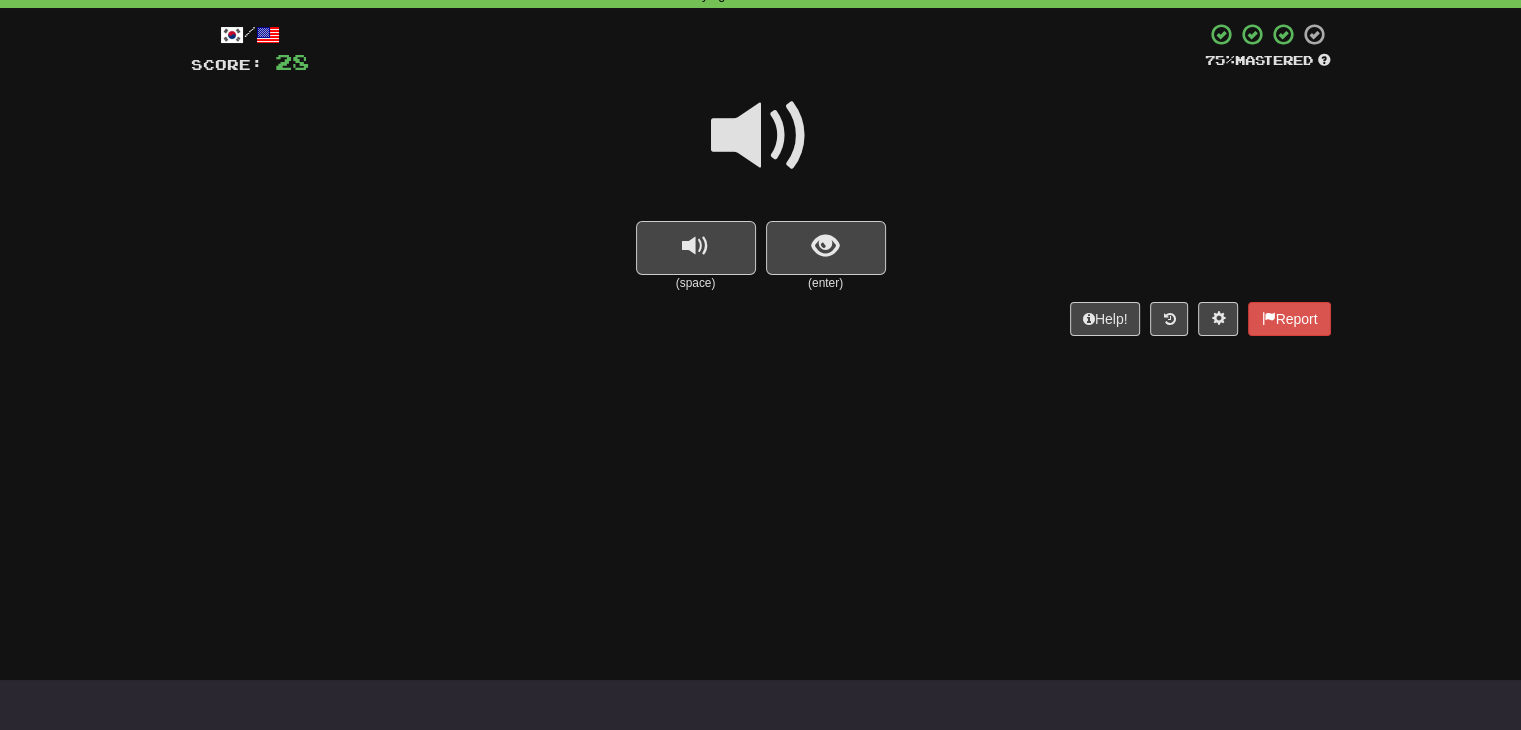 click at bounding box center [761, 136] 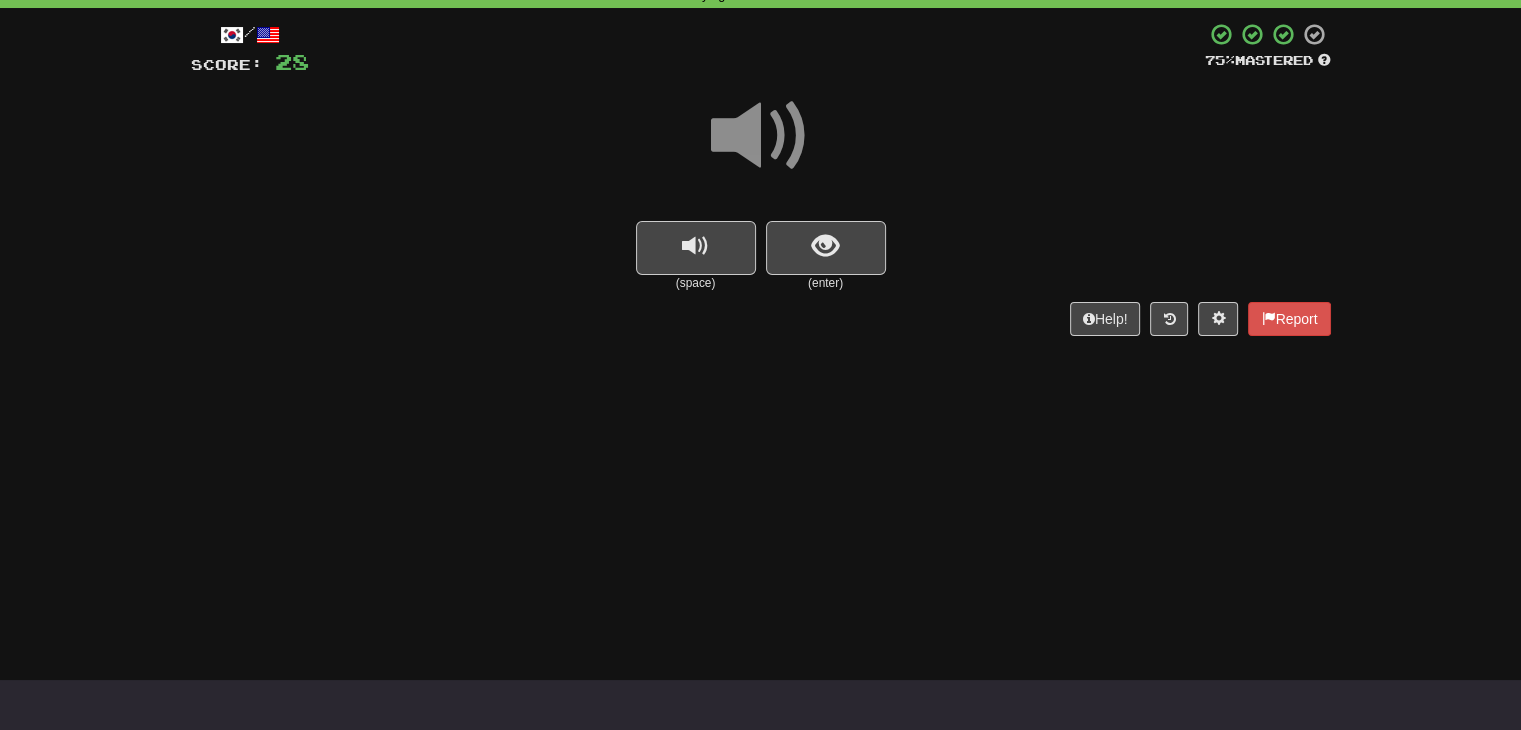 click at bounding box center (761, 136) 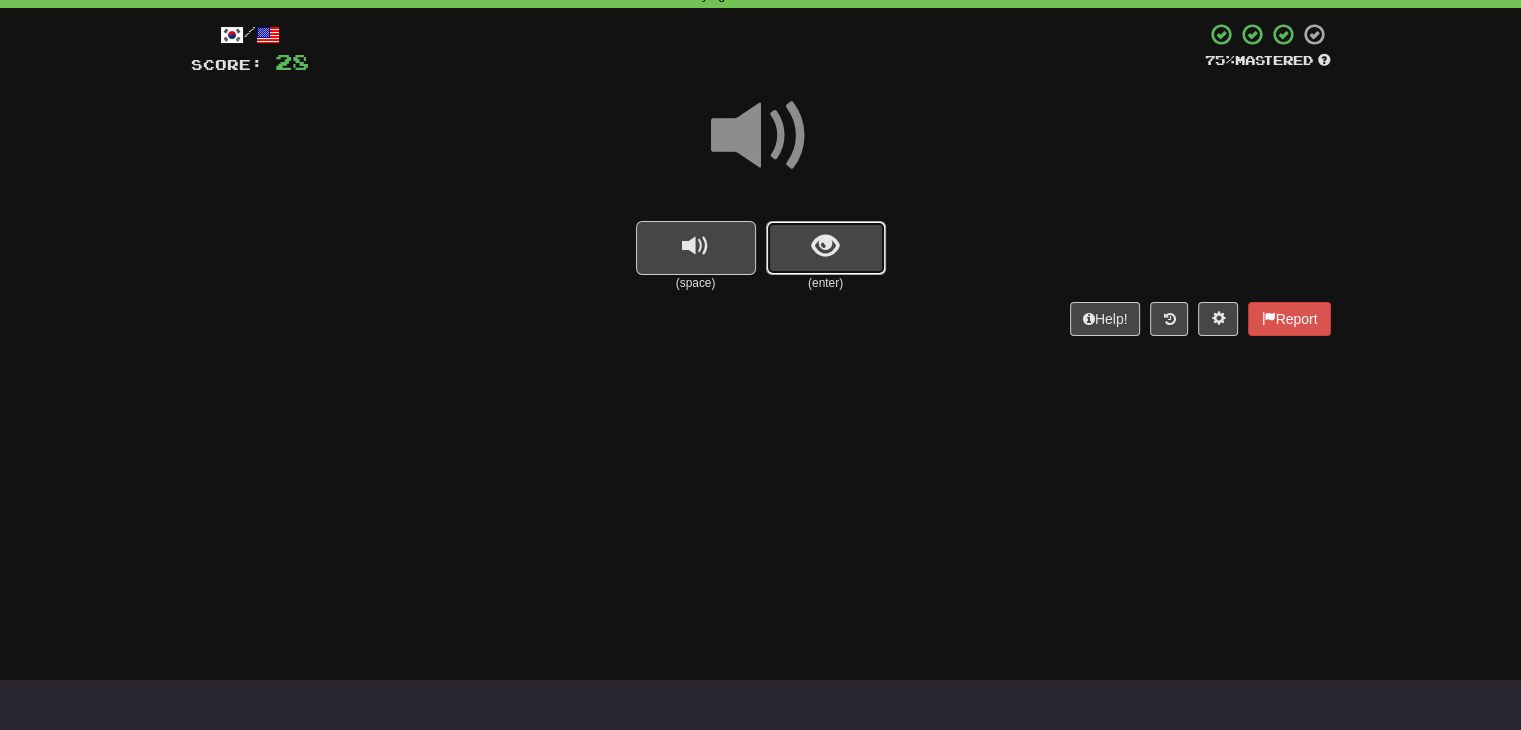 click at bounding box center (826, 248) 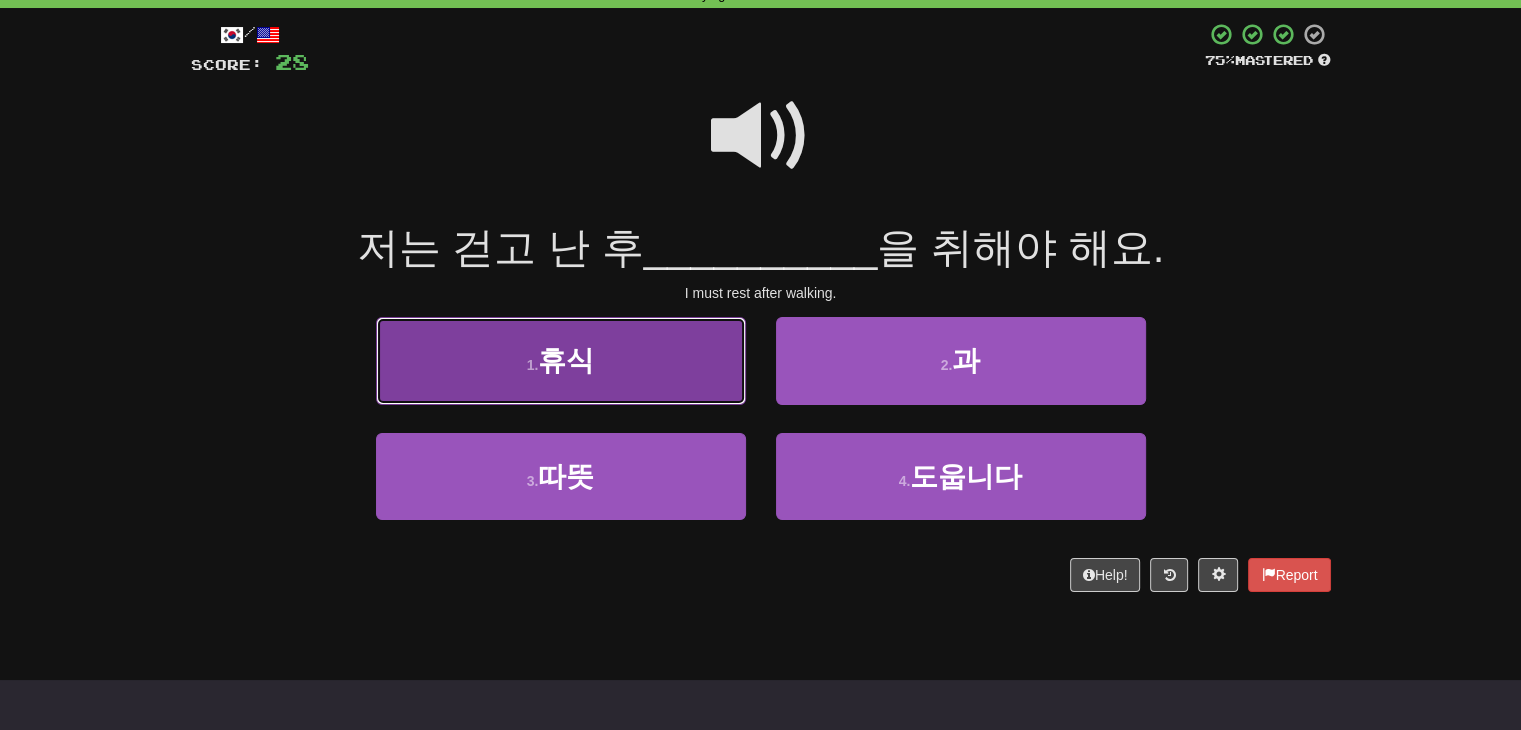 click on "휴식" at bounding box center (566, 360) 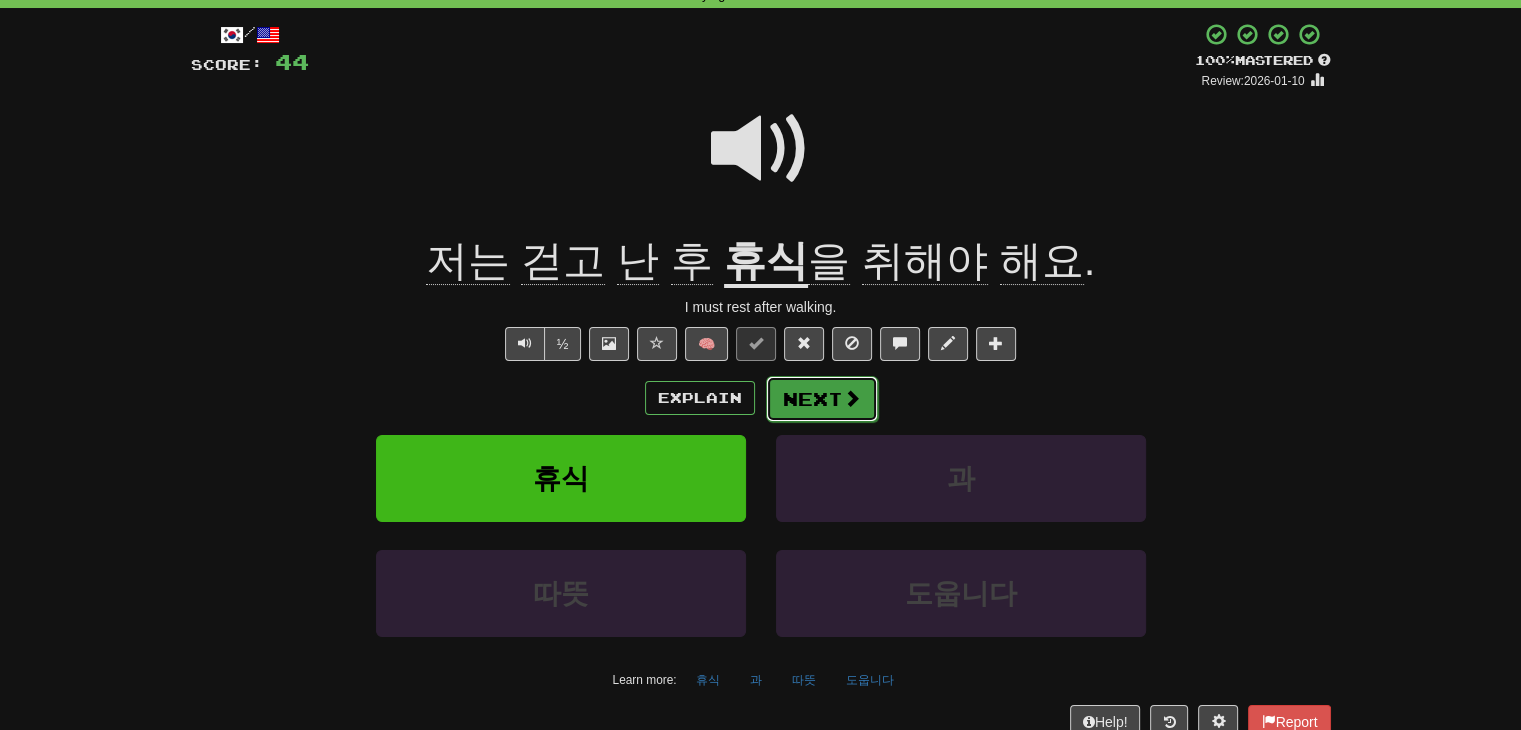 click on "Next" at bounding box center (822, 399) 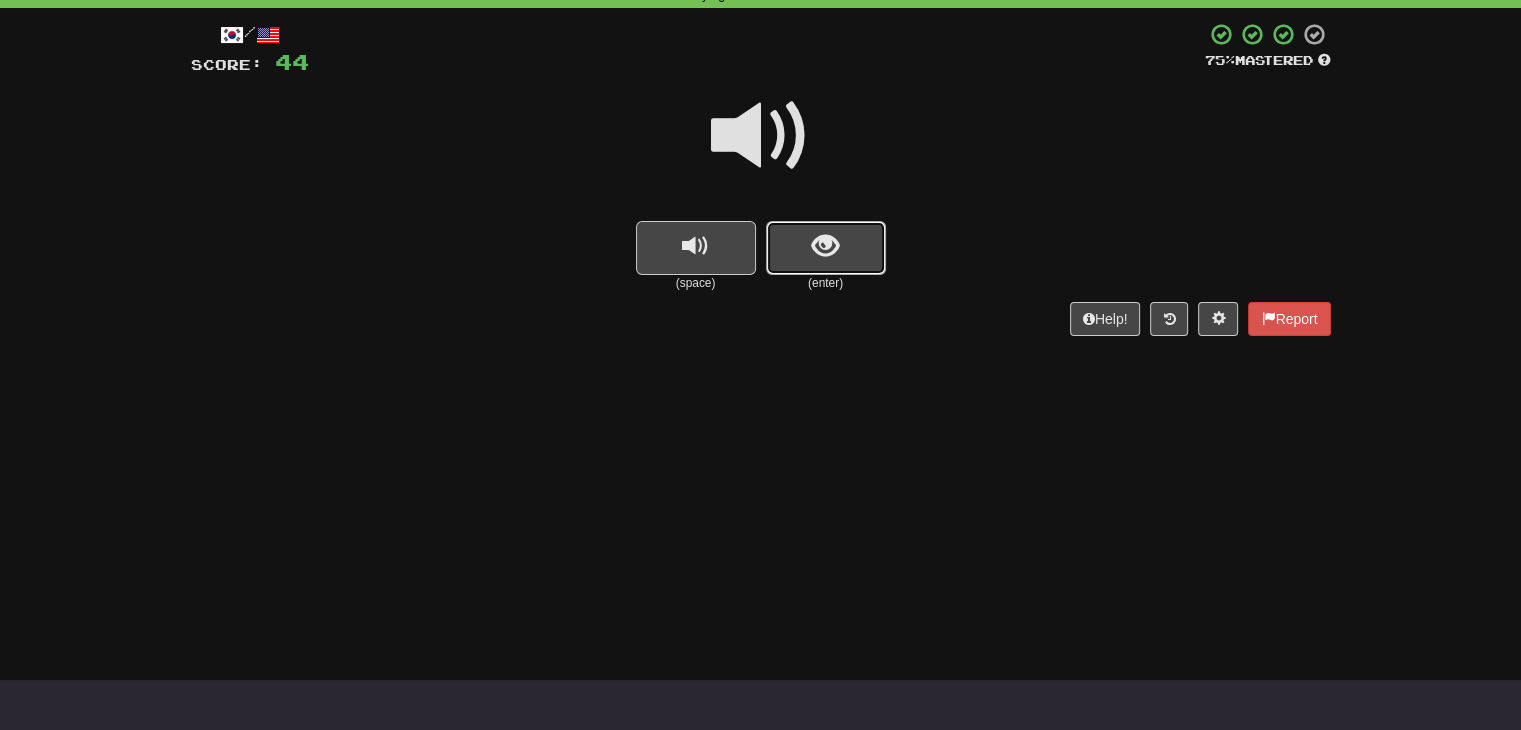 click at bounding box center (826, 248) 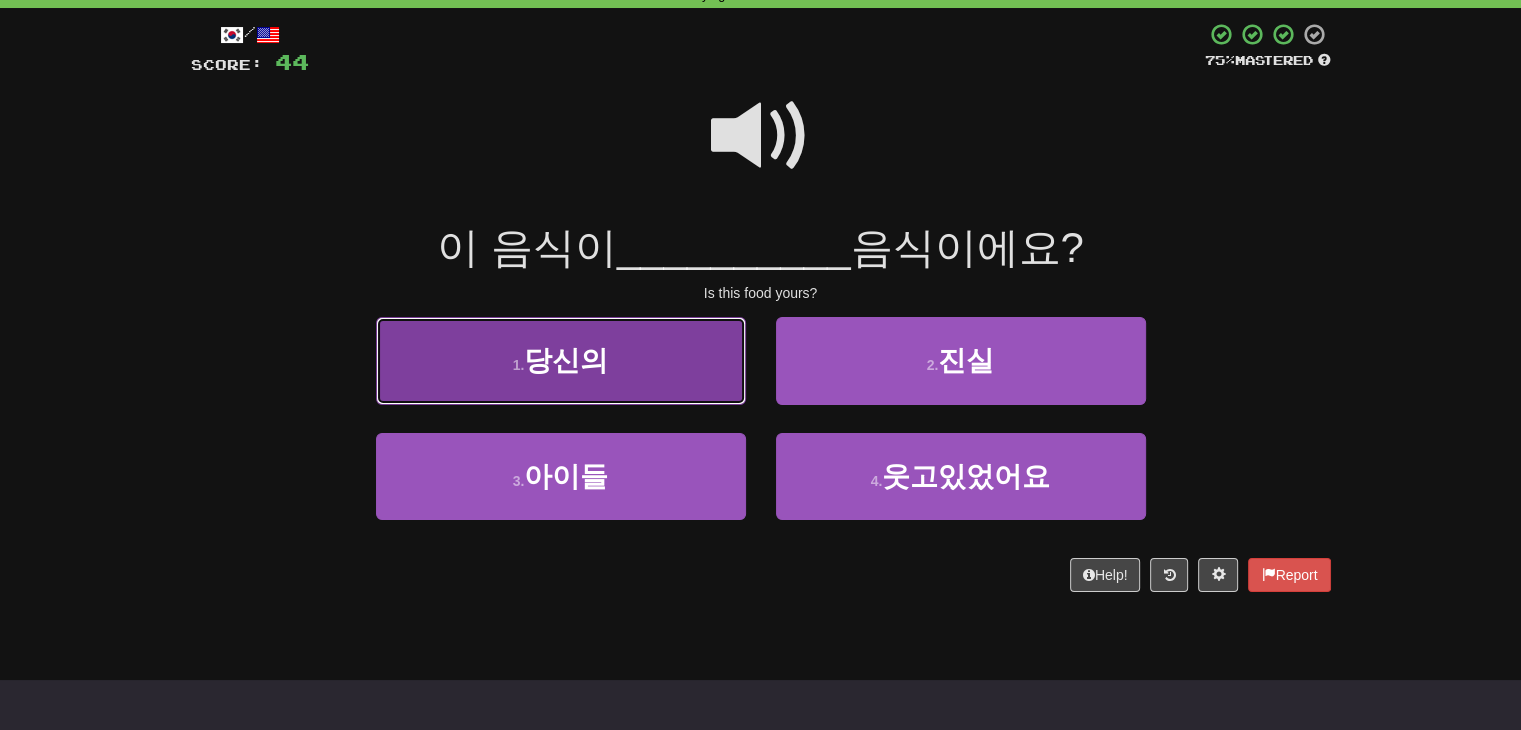 click on "1 .  당신의" at bounding box center [561, 360] 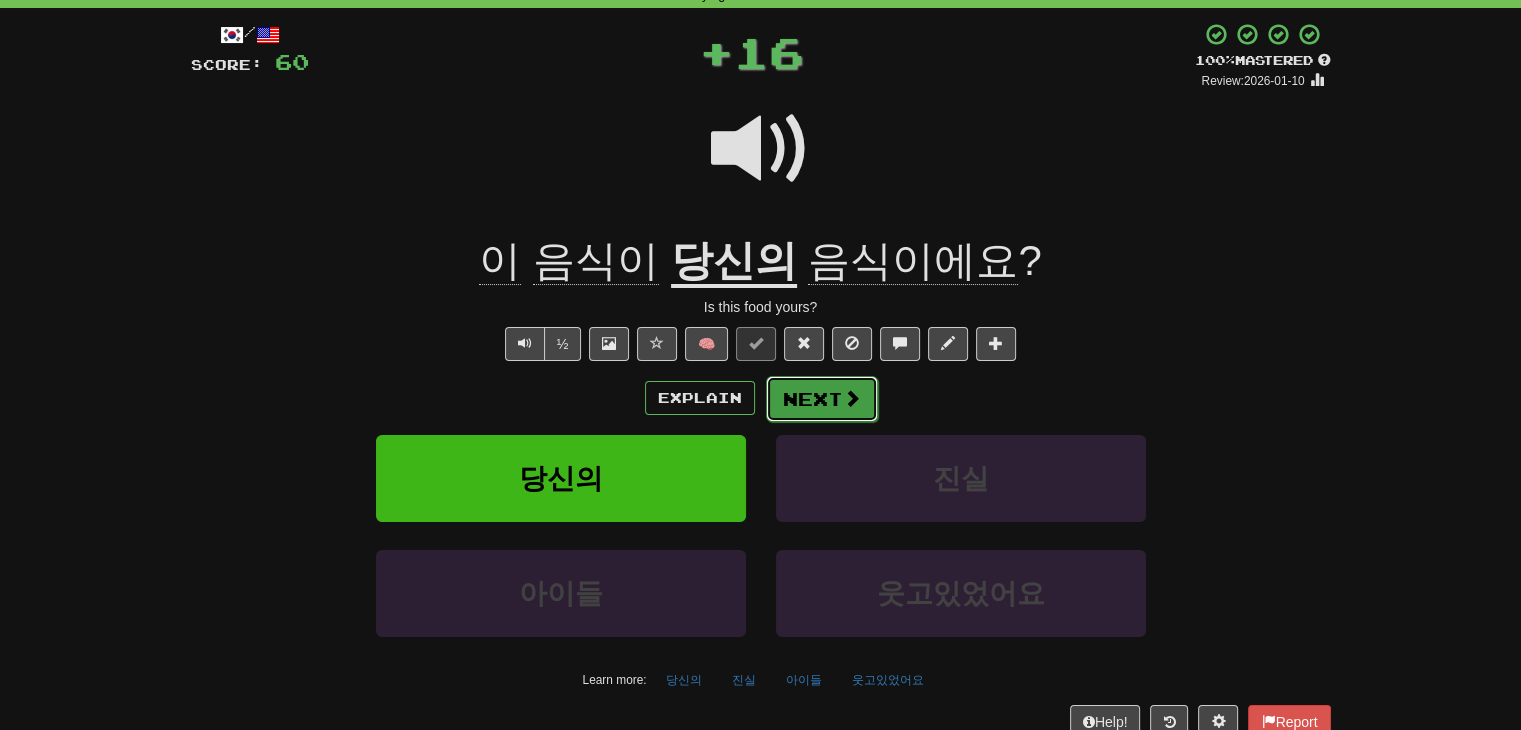 click on "Next" at bounding box center [822, 399] 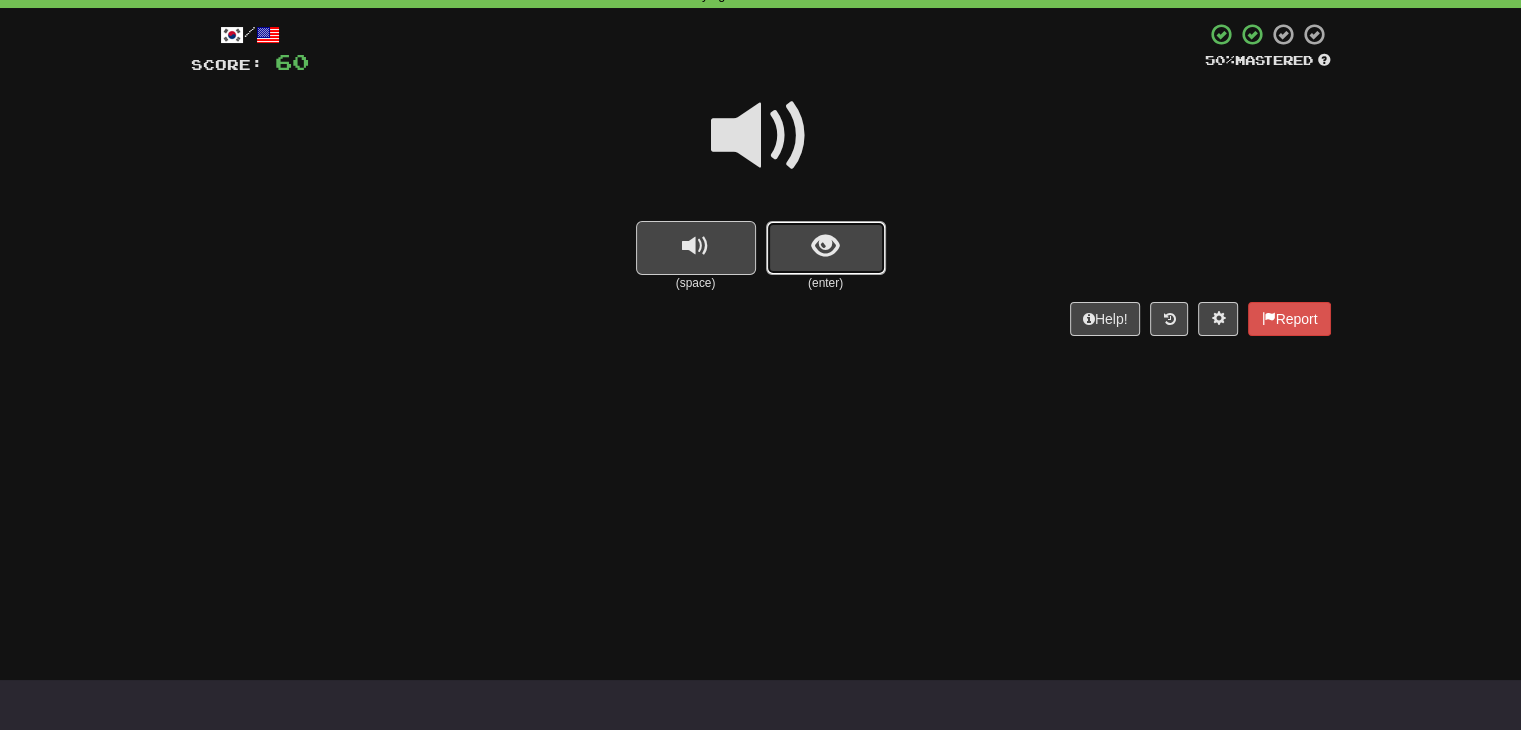 click at bounding box center (826, 248) 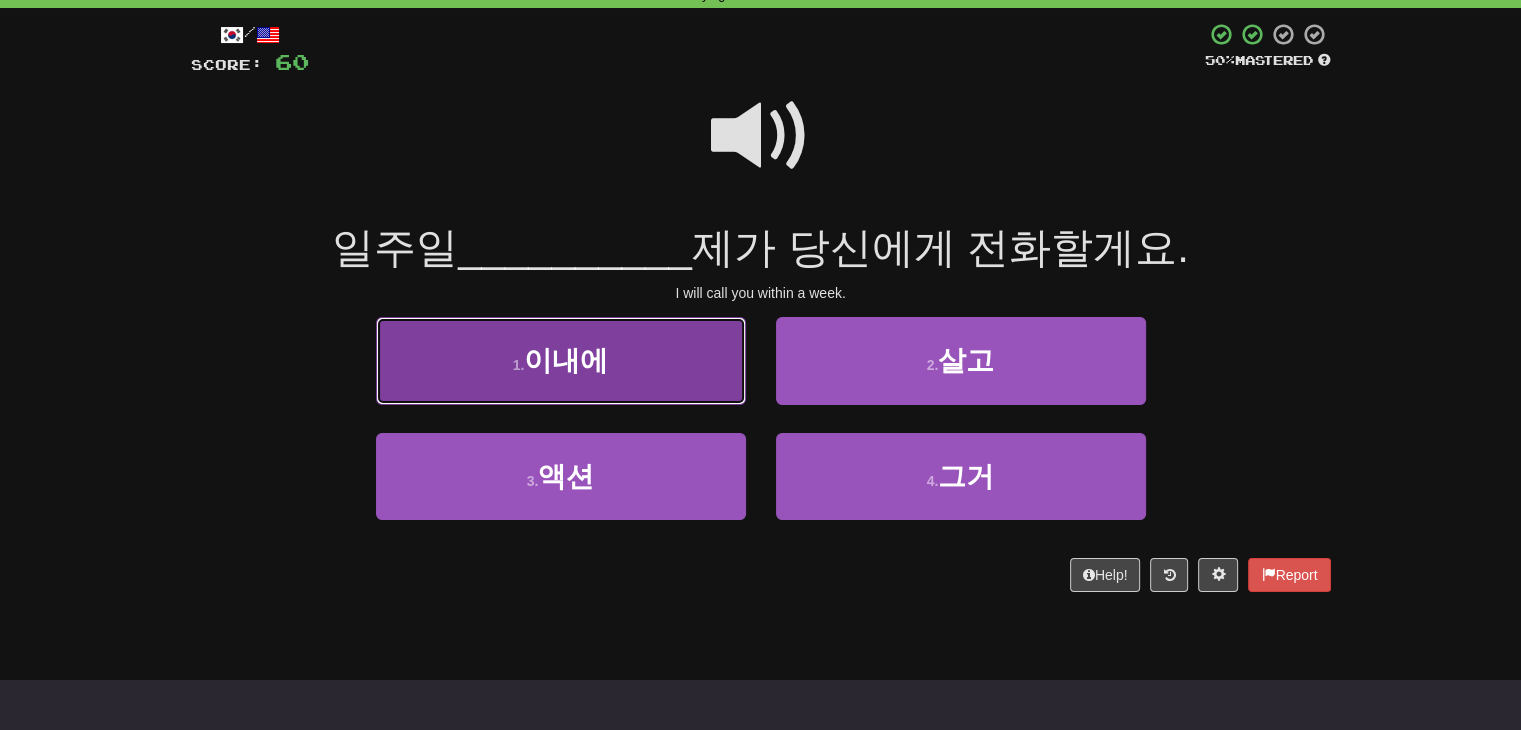 click on "1 .  이내에" at bounding box center [561, 360] 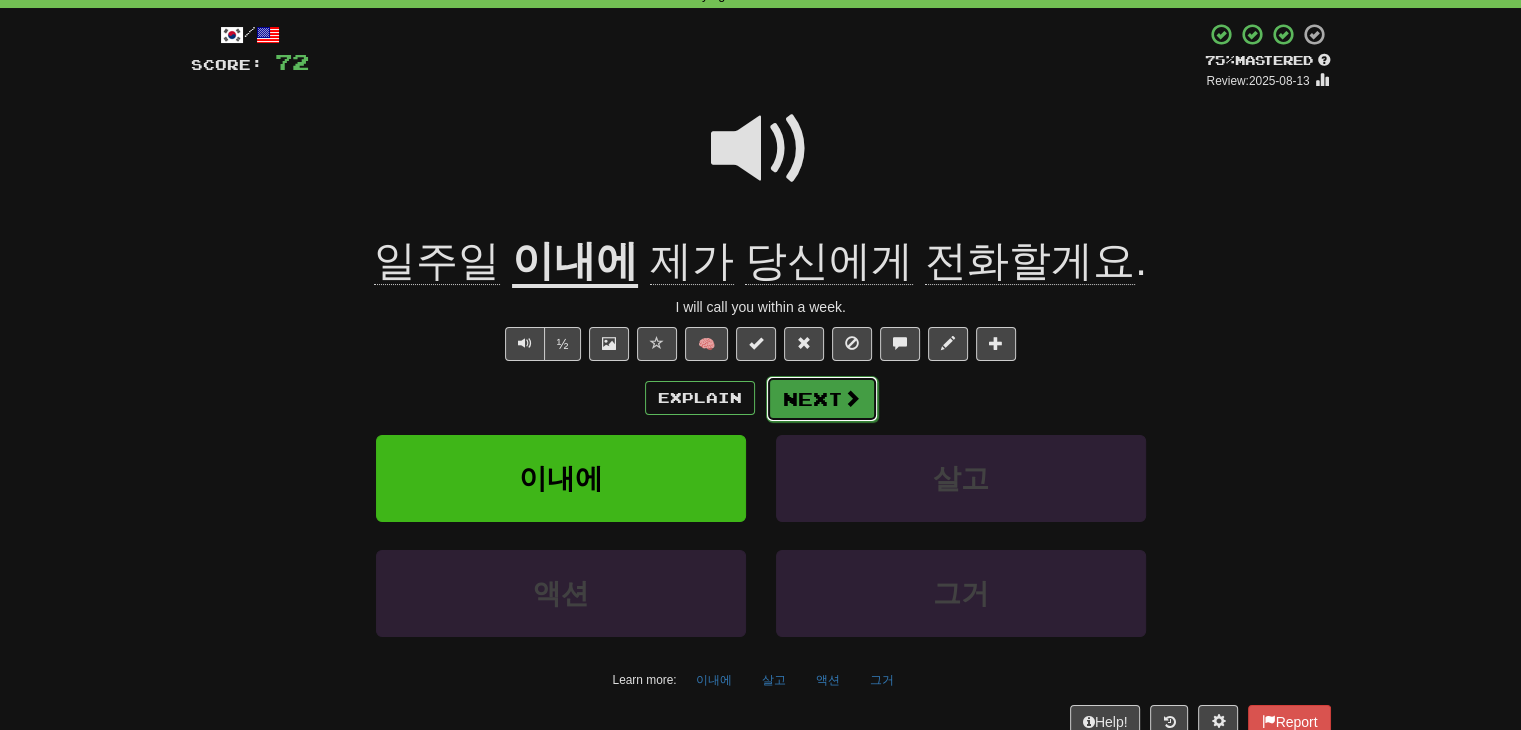 click on "Next" at bounding box center (822, 399) 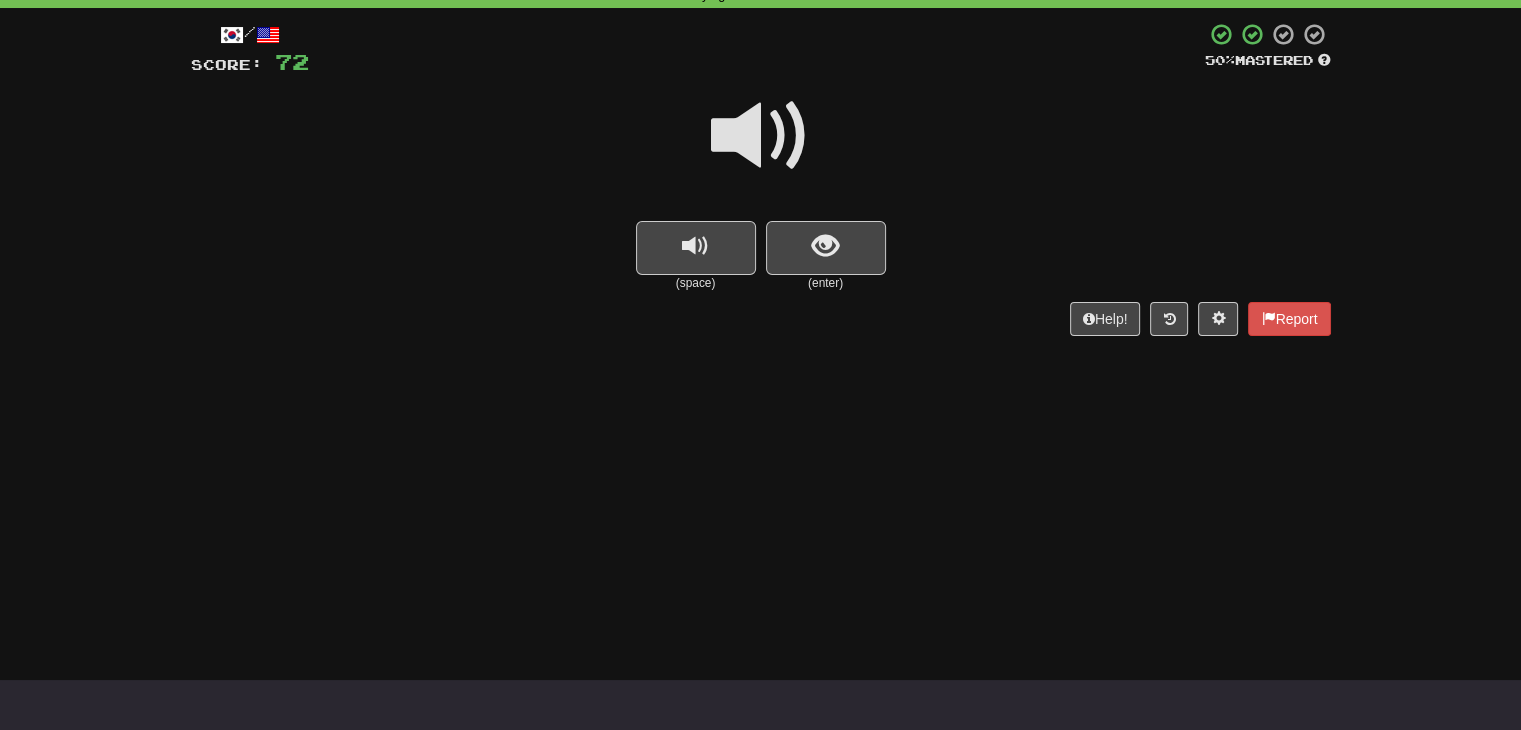 click at bounding box center (761, 136) 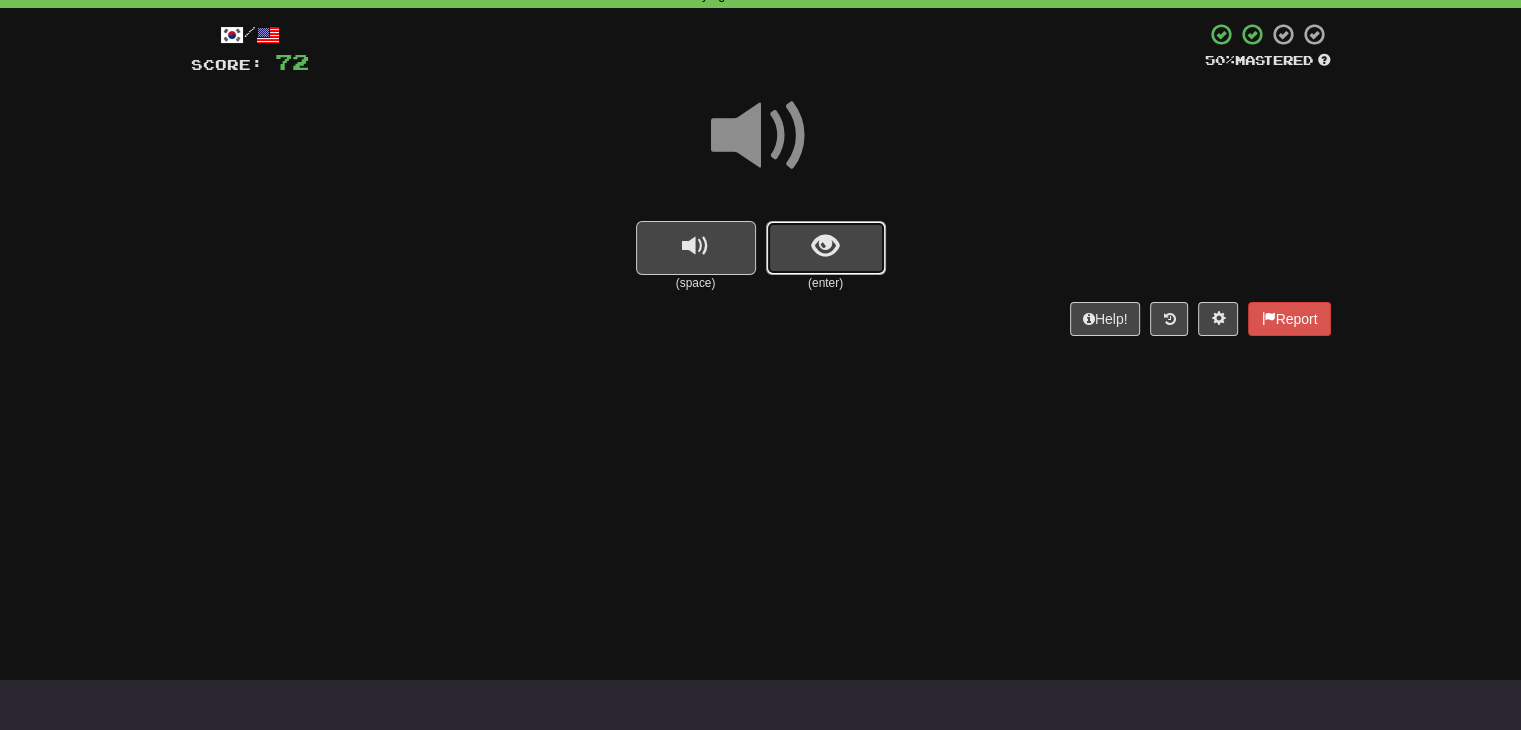click at bounding box center (826, 248) 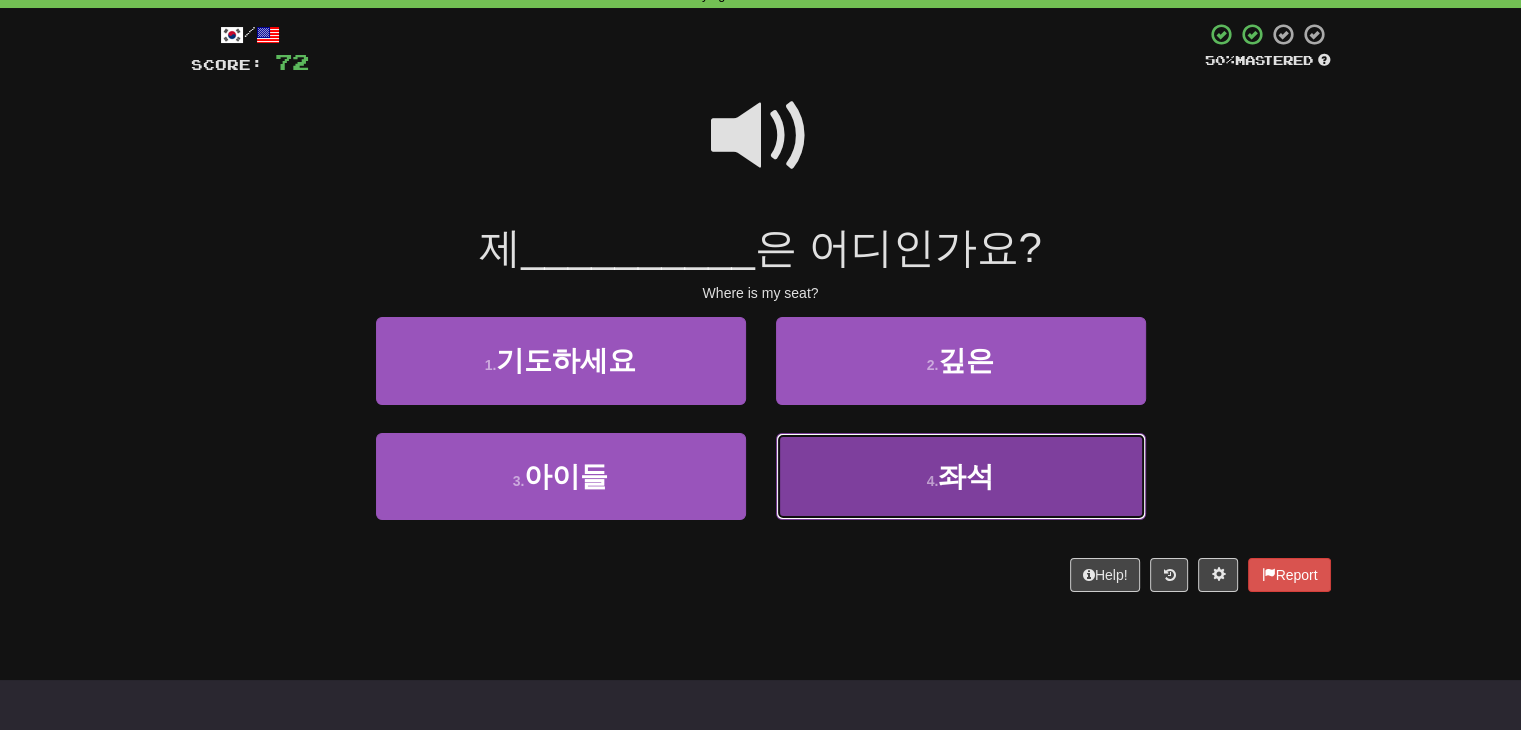 click on "좌석" at bounding box center [966, 476] 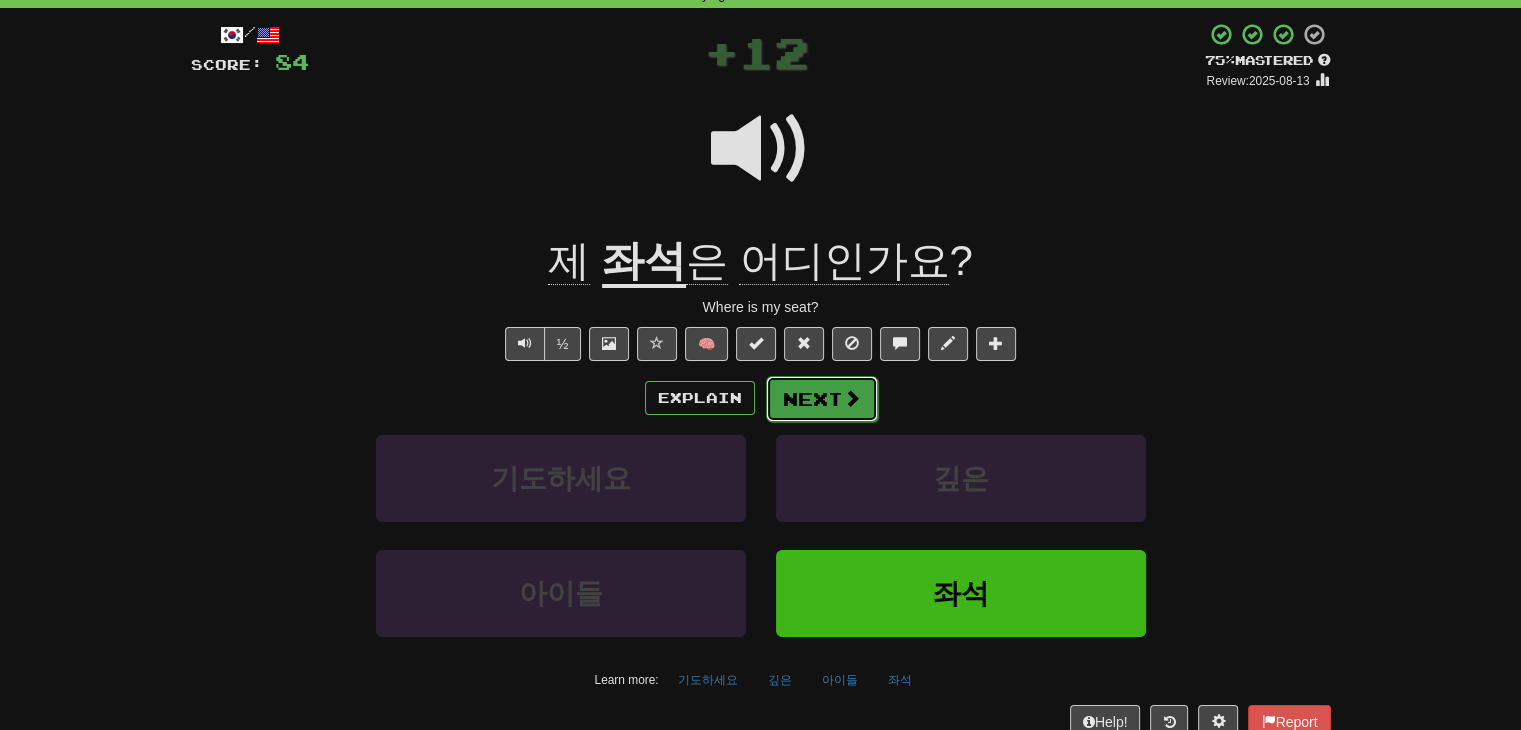 click on "Next" at bounding box center [822, 399] 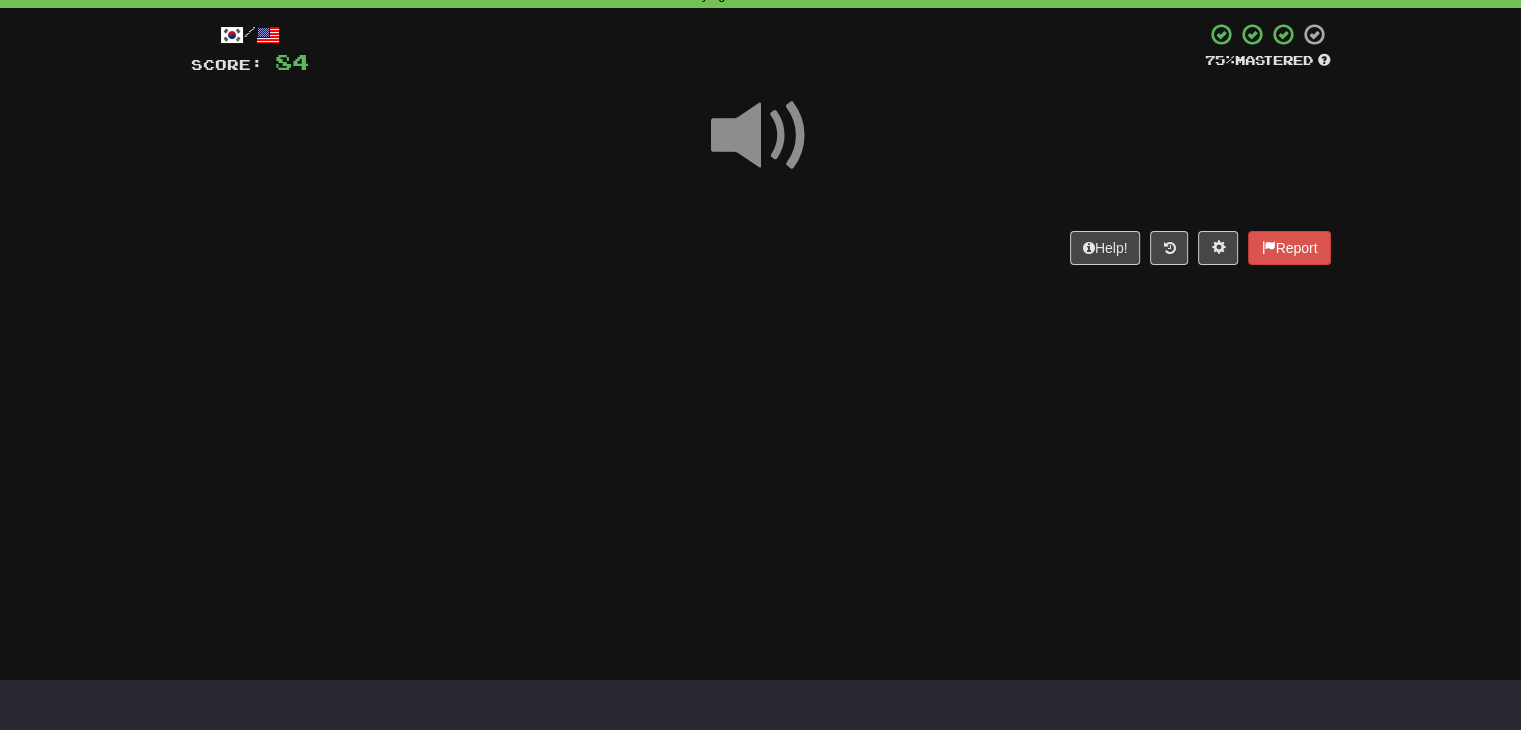 click at bounding box center (761, 136) 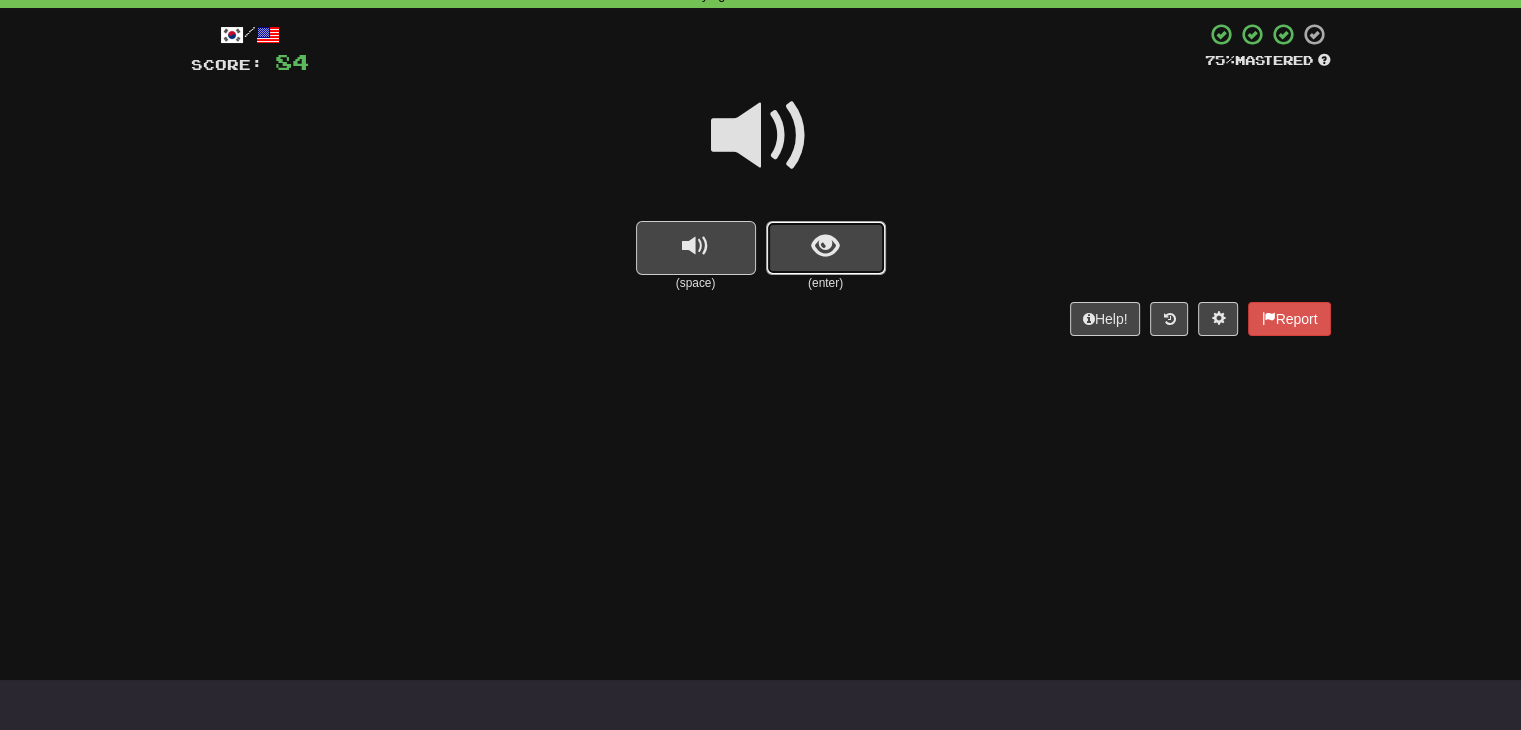 click at bounding box center [826, 248] 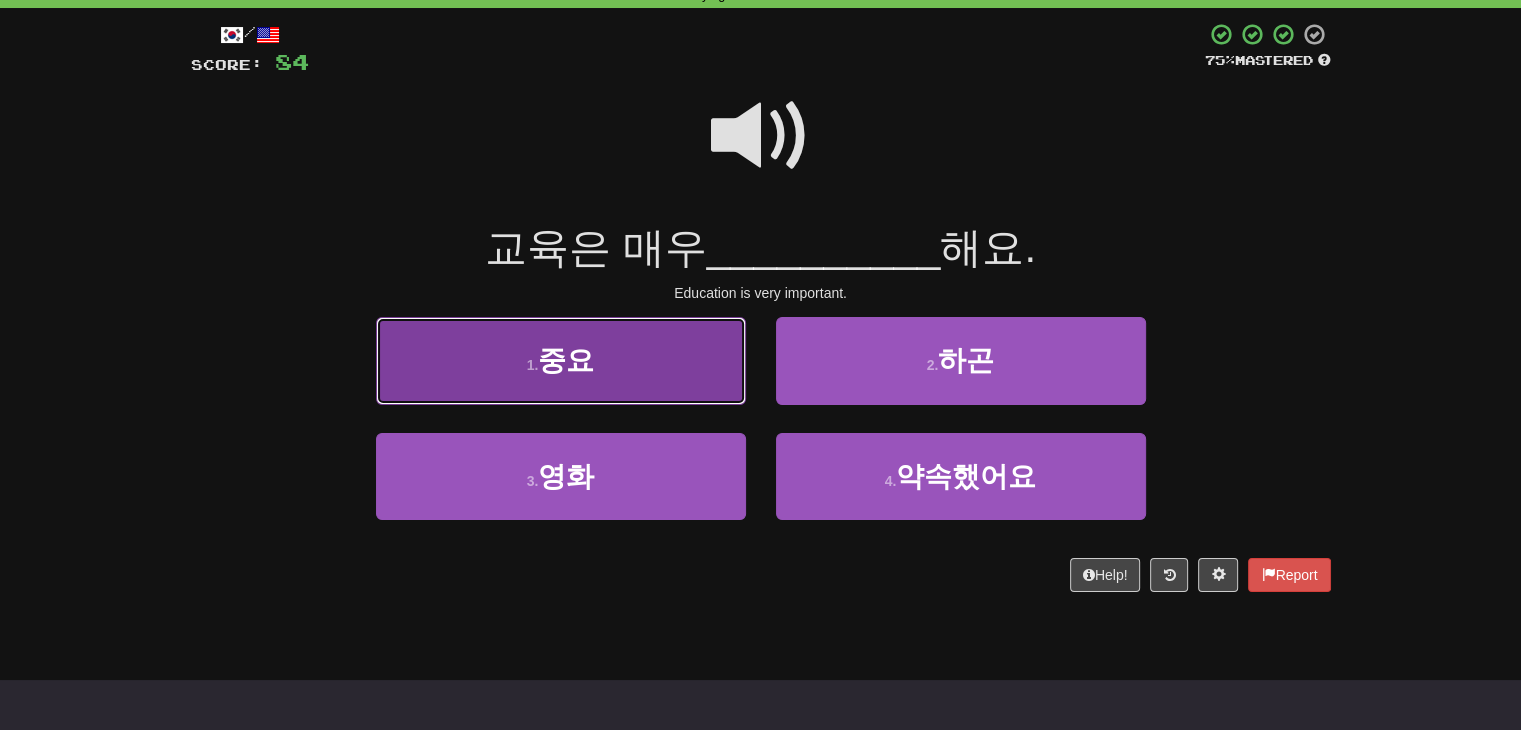 click on "1 .  중요" at bounding box center (561, 360) 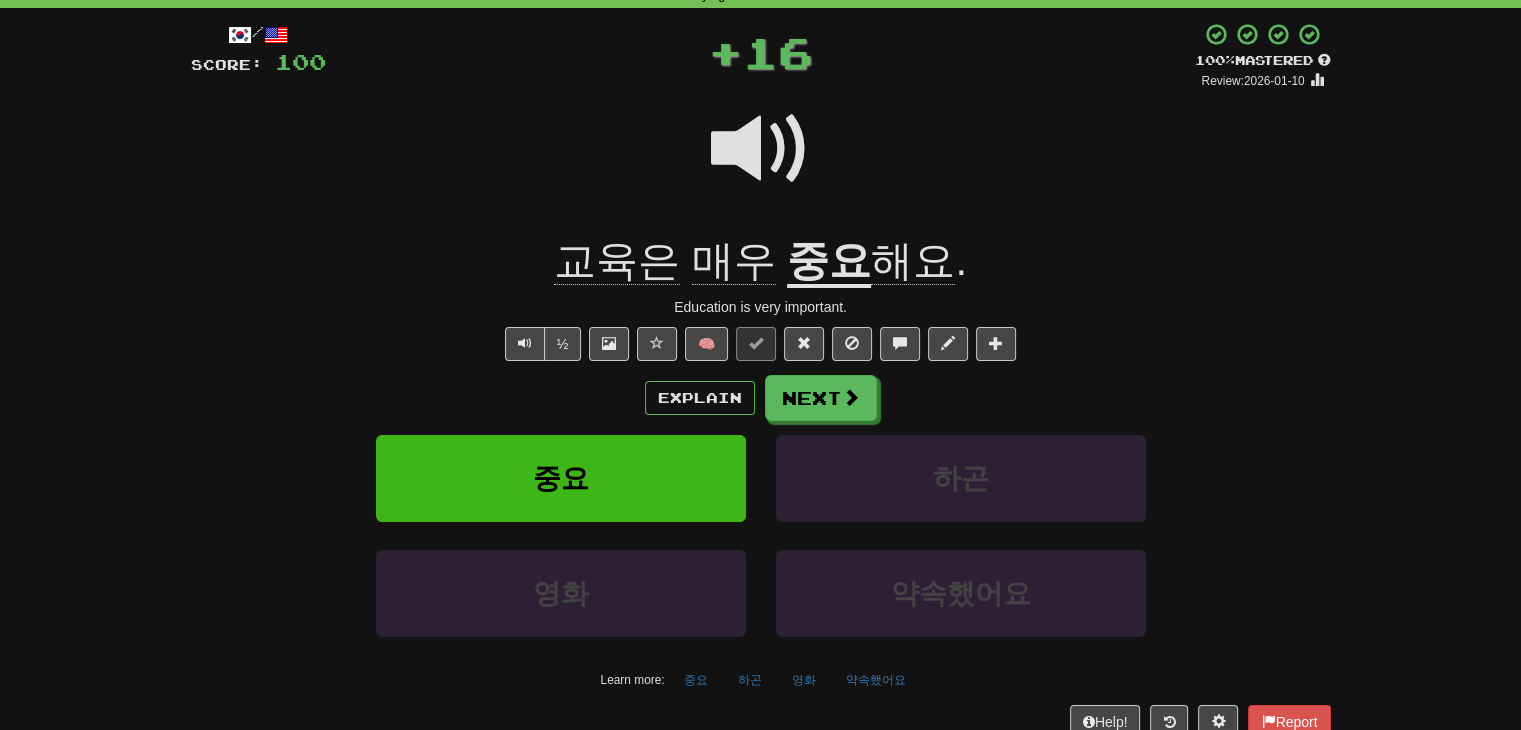 click on "Explain Next" at bounding box center (761, 398) 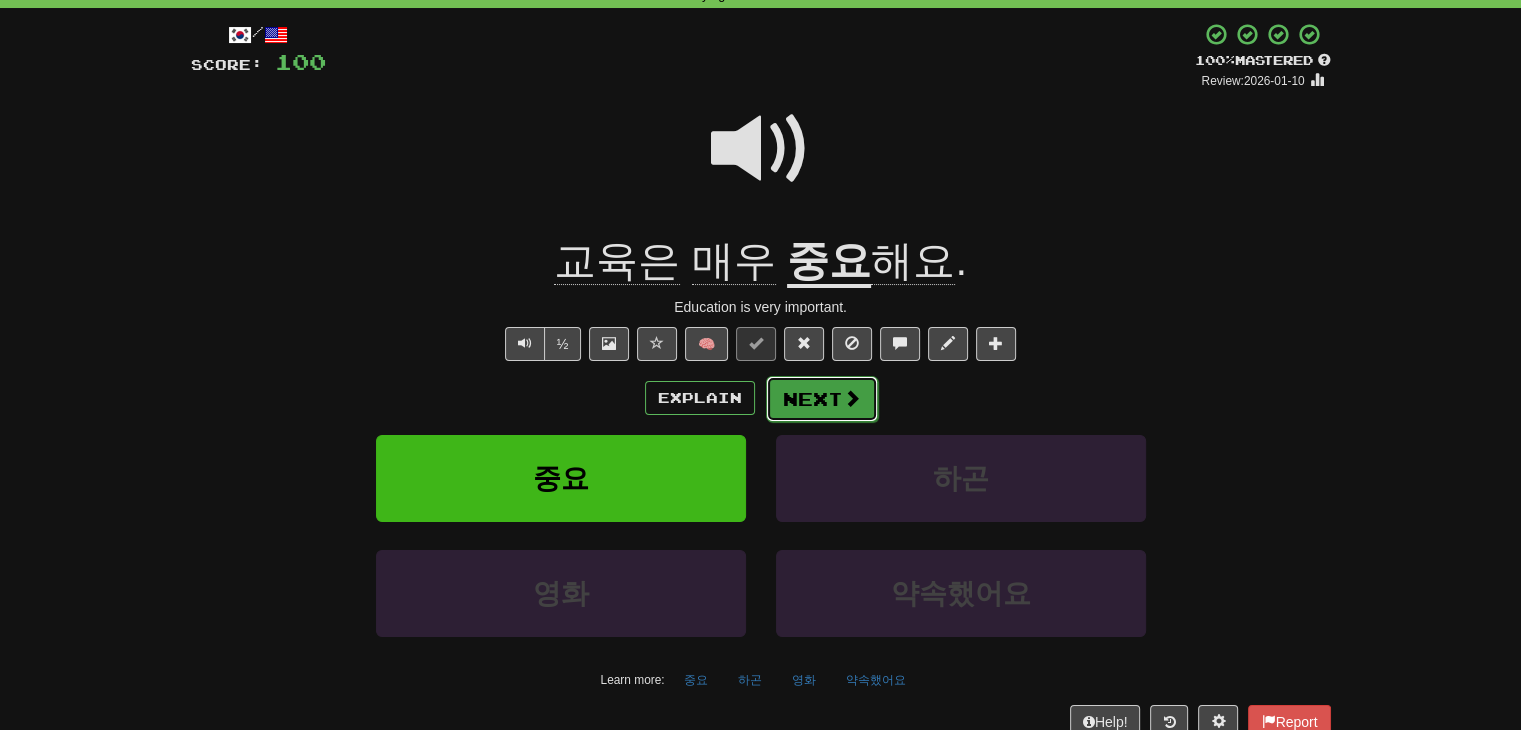 click on "Next" at bounding box center [822, 399] 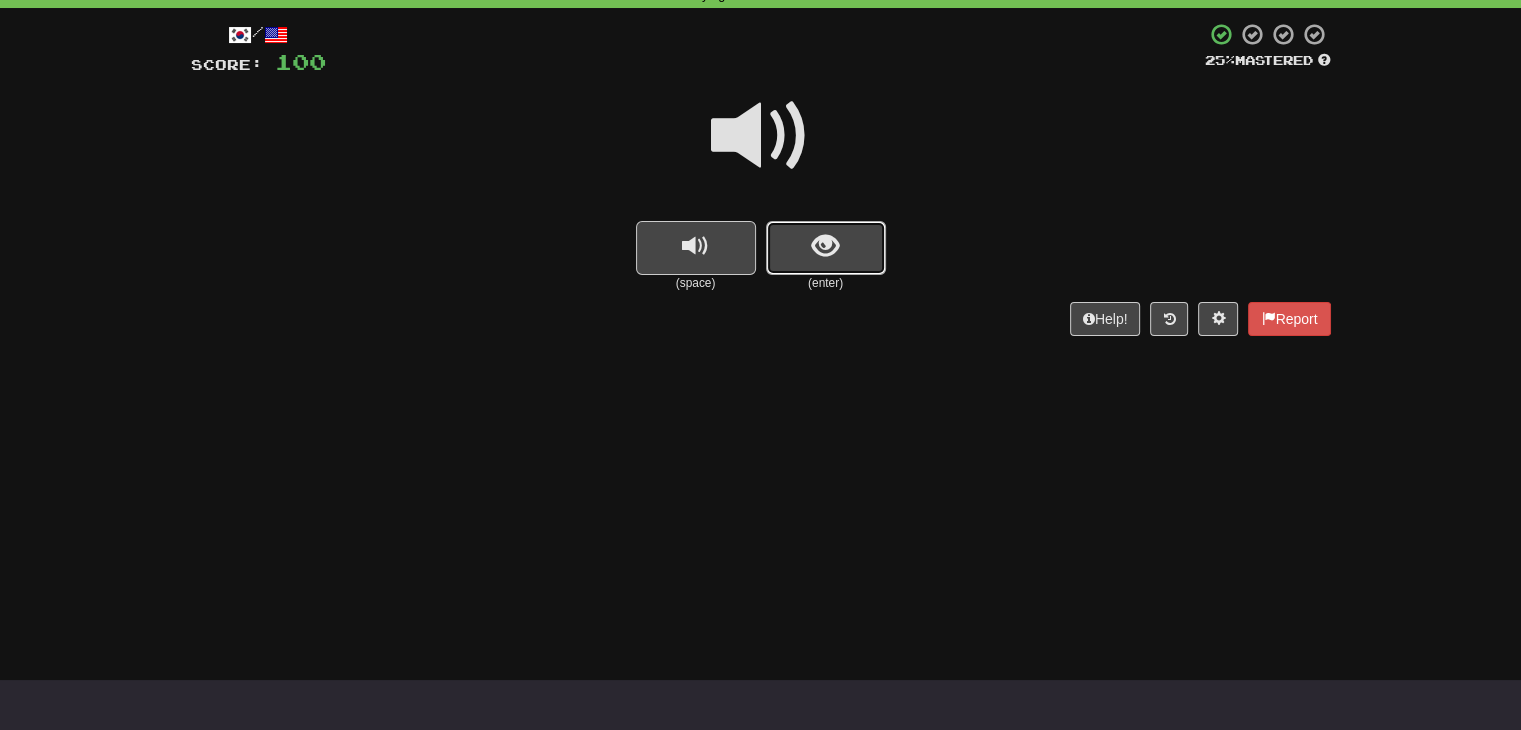 click at bounding box center (826, 248) 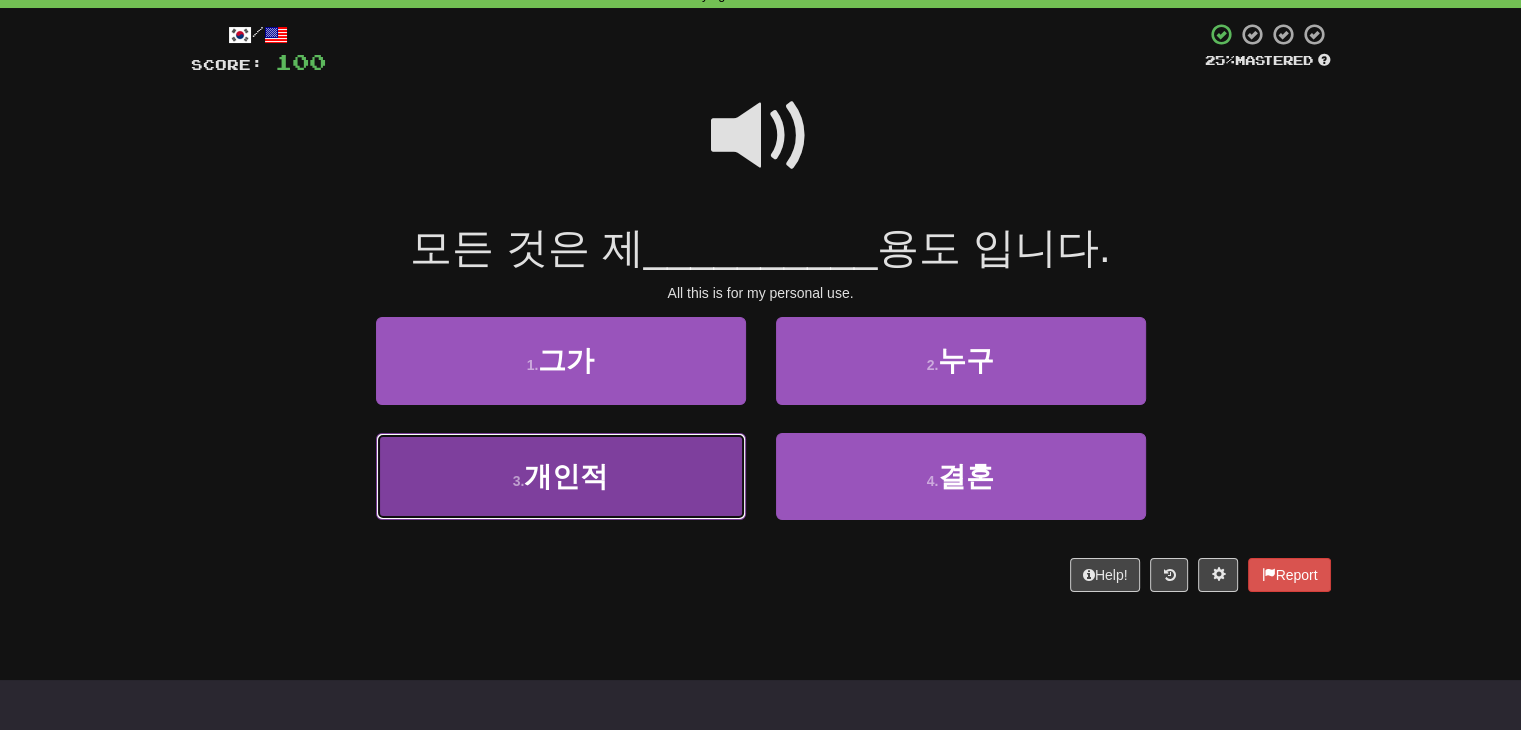 click on "개인적" at bounding box center (566, 476) 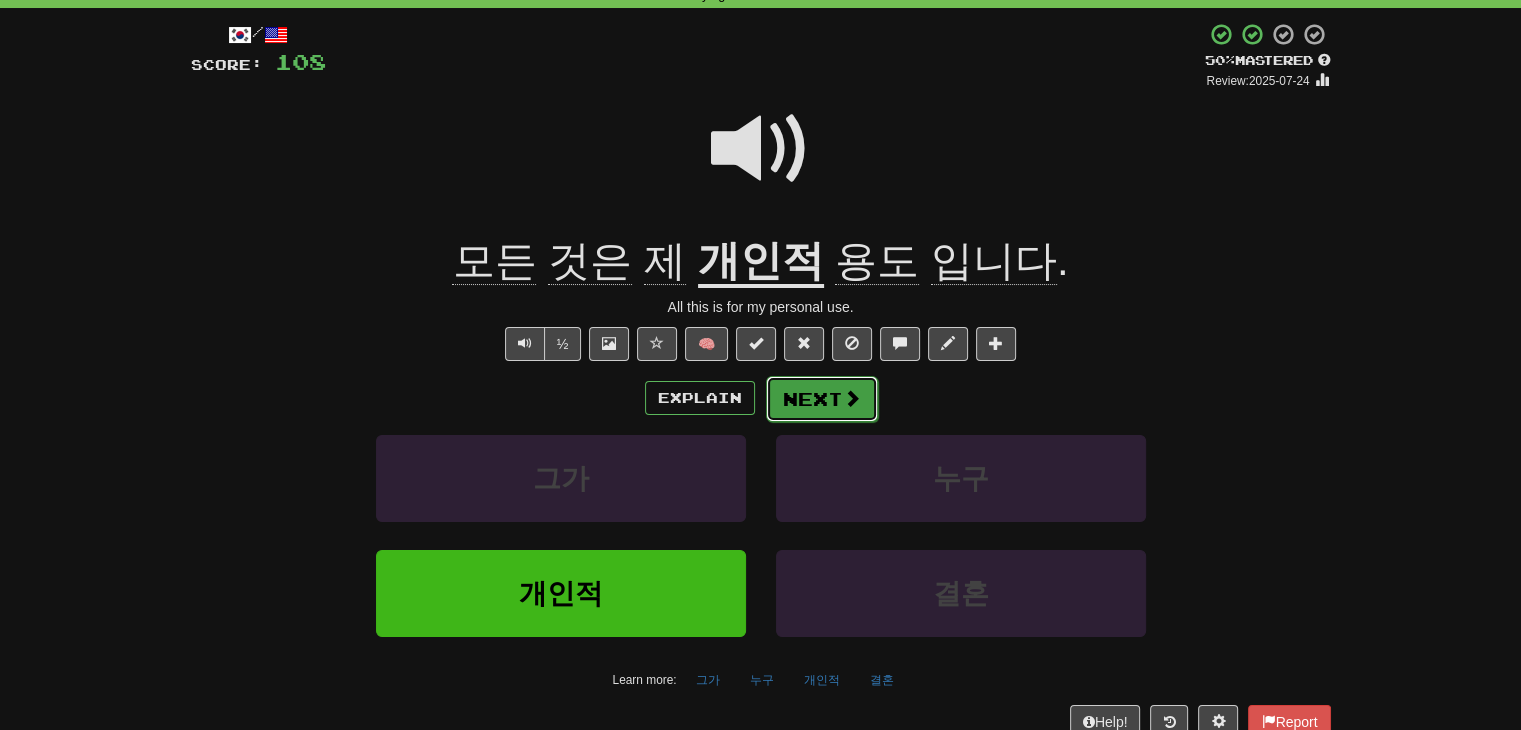 click on "Next" at bounding box center (822, 399) 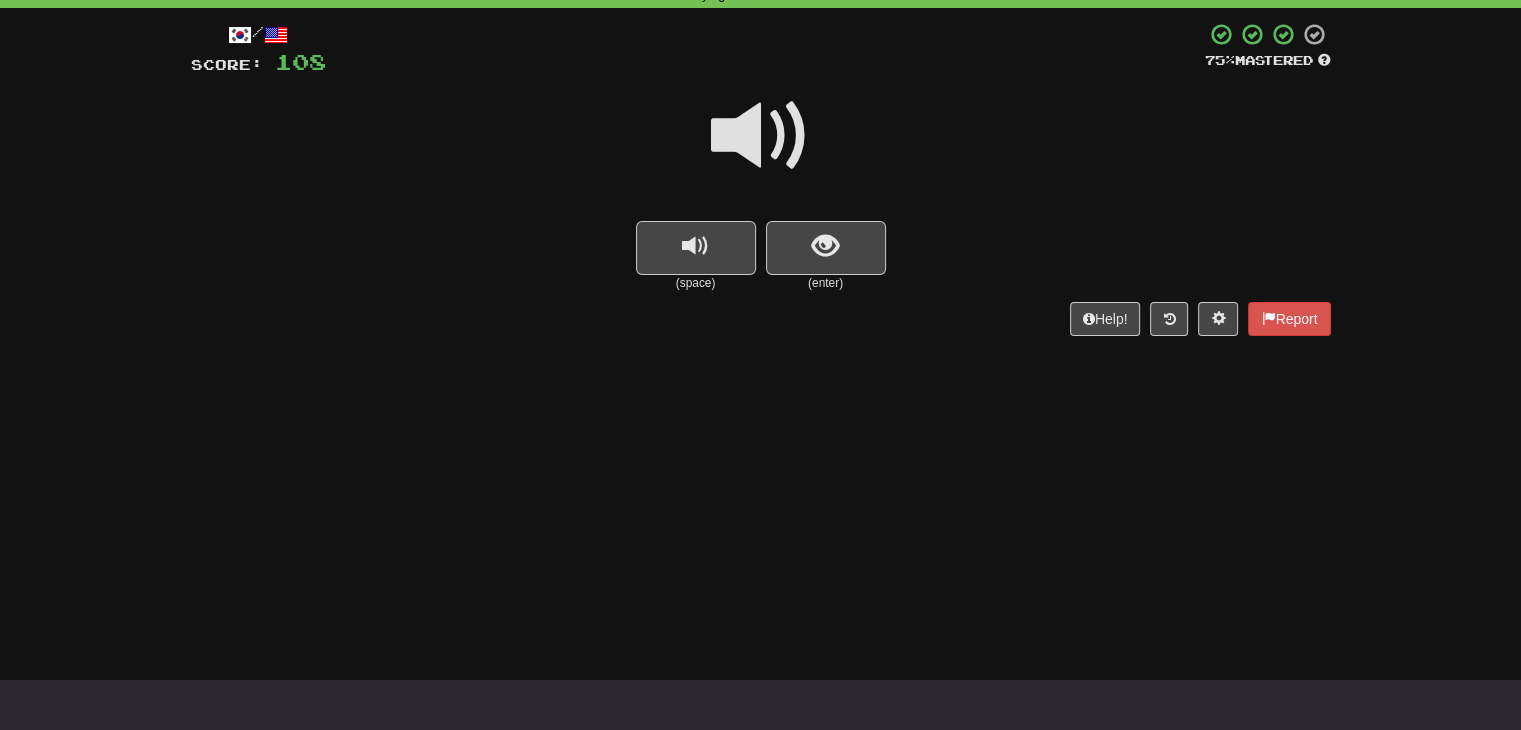 click at bounding box center (761, 149) 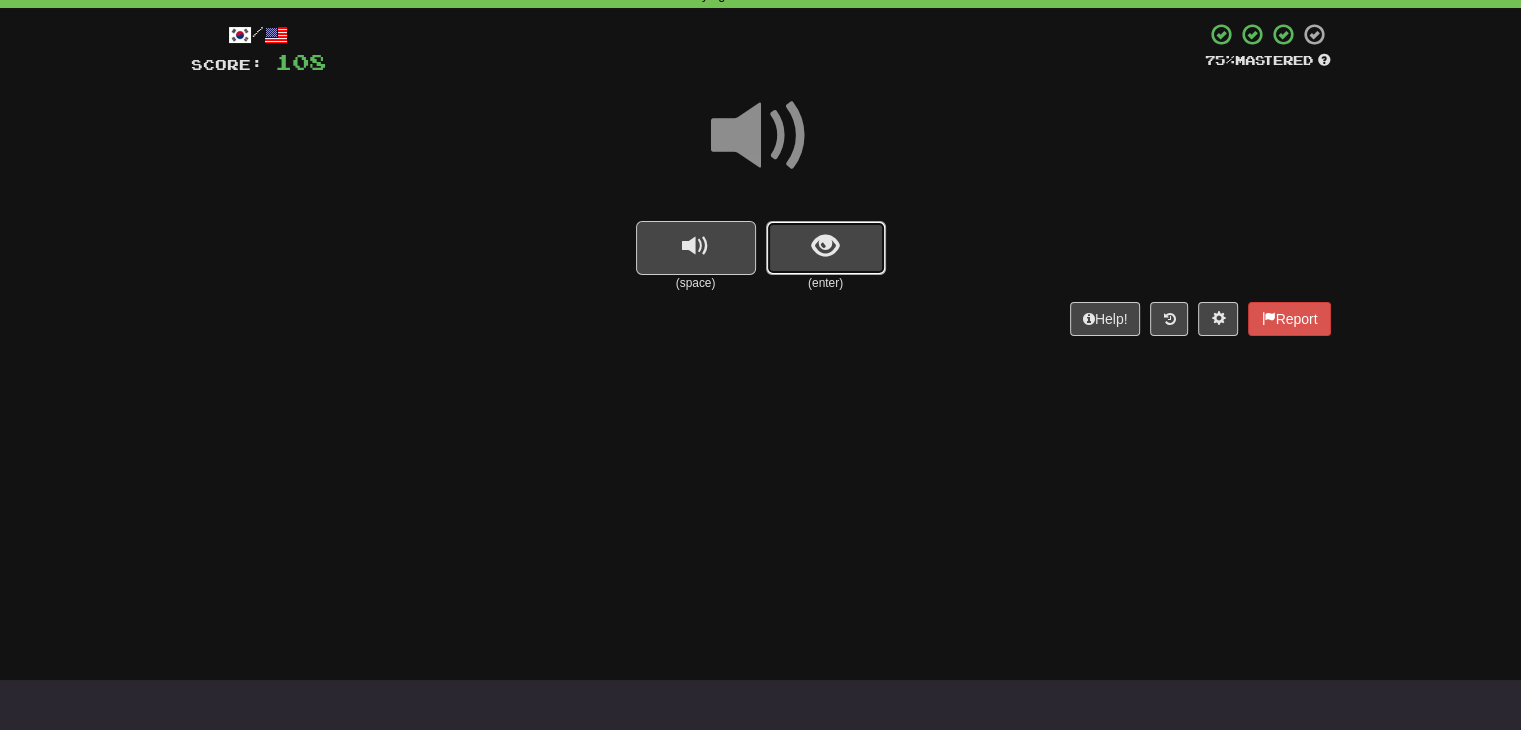 click at bounding box center (826, 248) 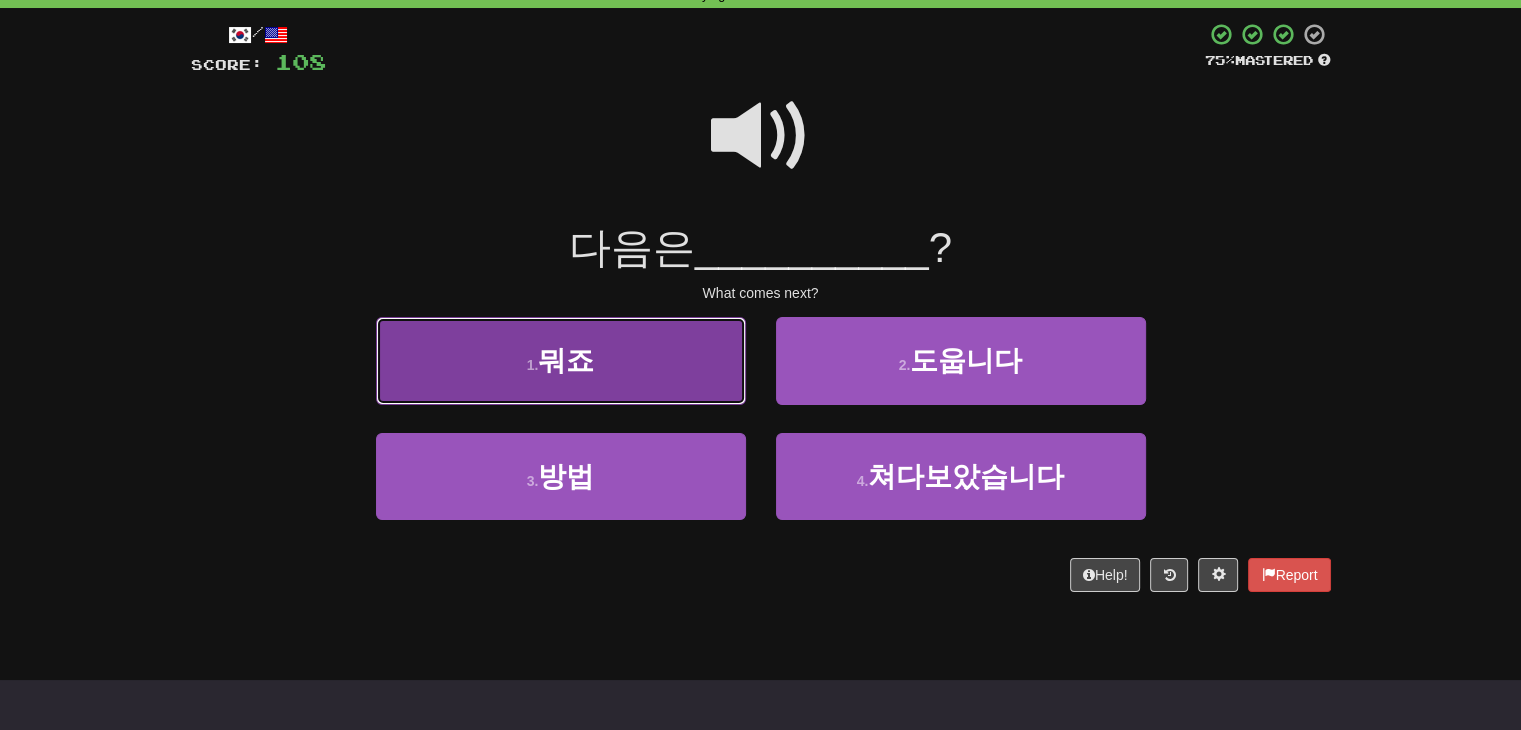 click on "1 .  뭐죠" at bounding box center [561, 360] 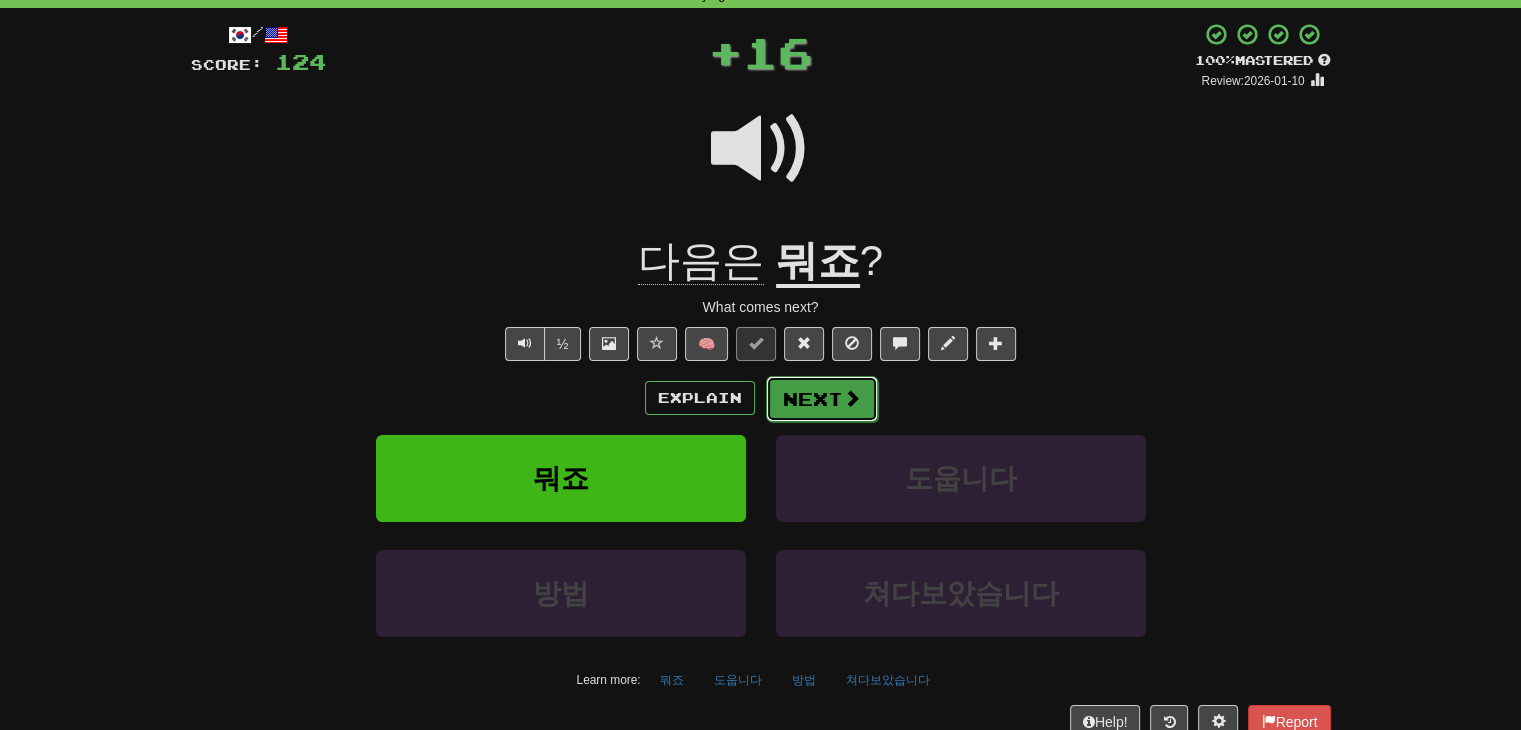 click at bounding box center (852, 398) 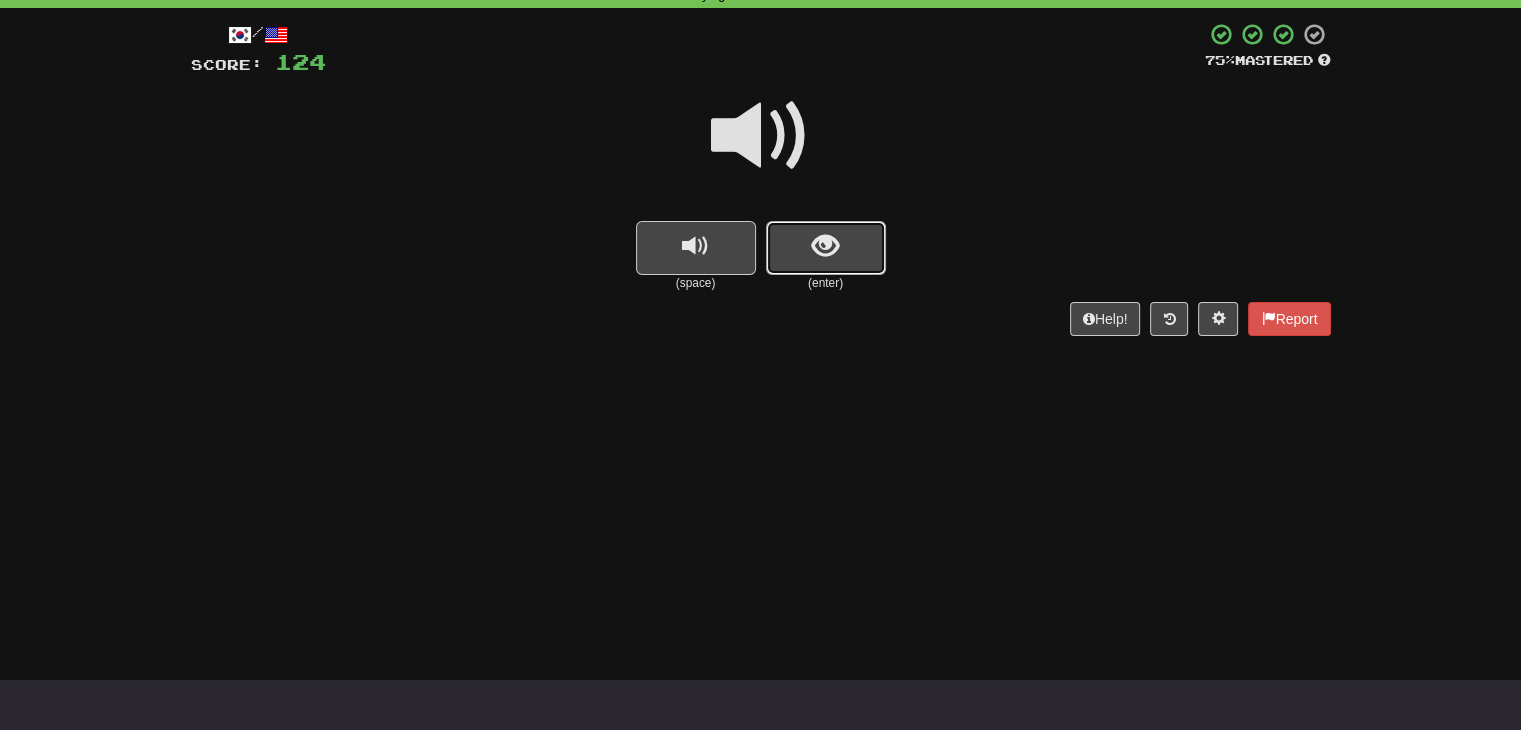 click at bounding box center (826, 248) 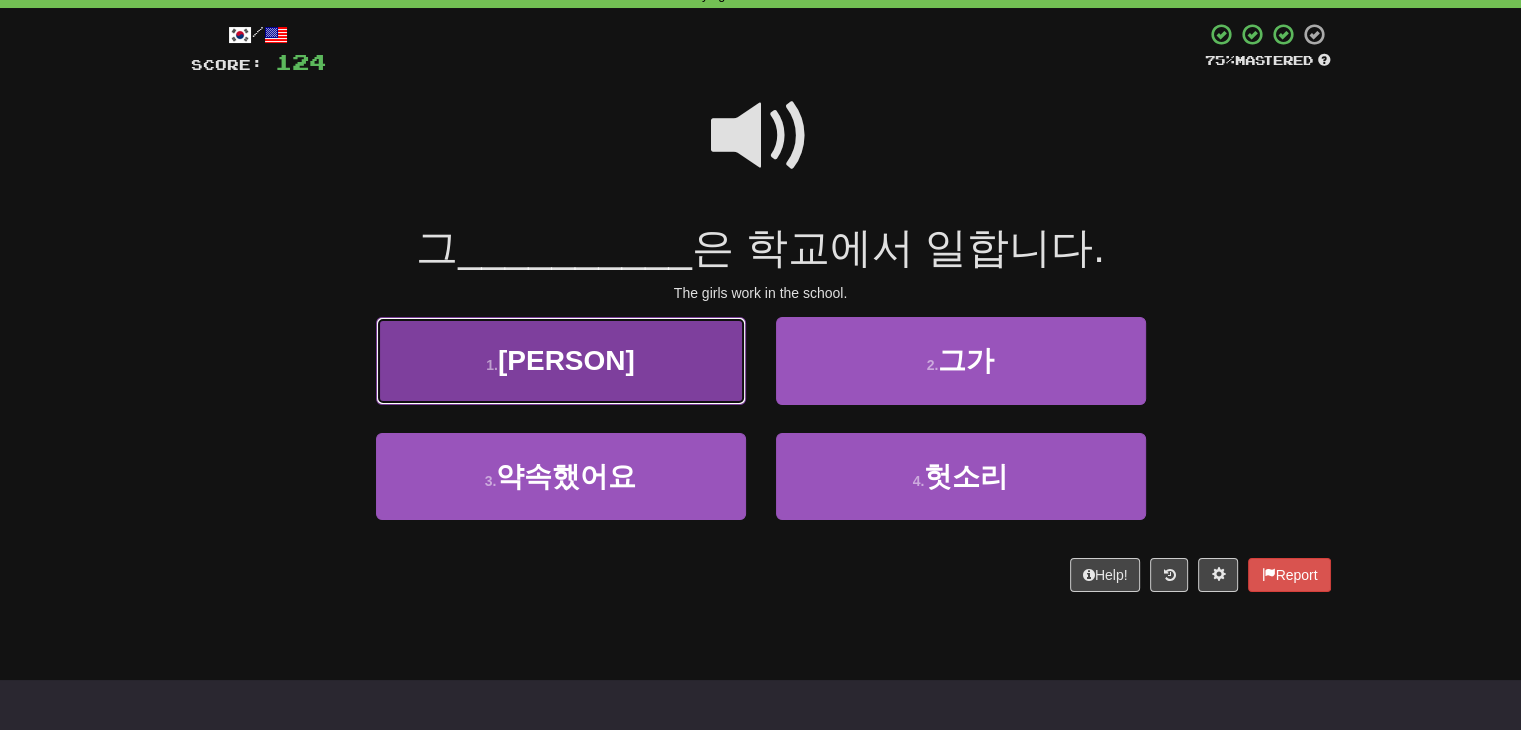 click on "1 .  [PERSON]" at bounding box center [561, 360] 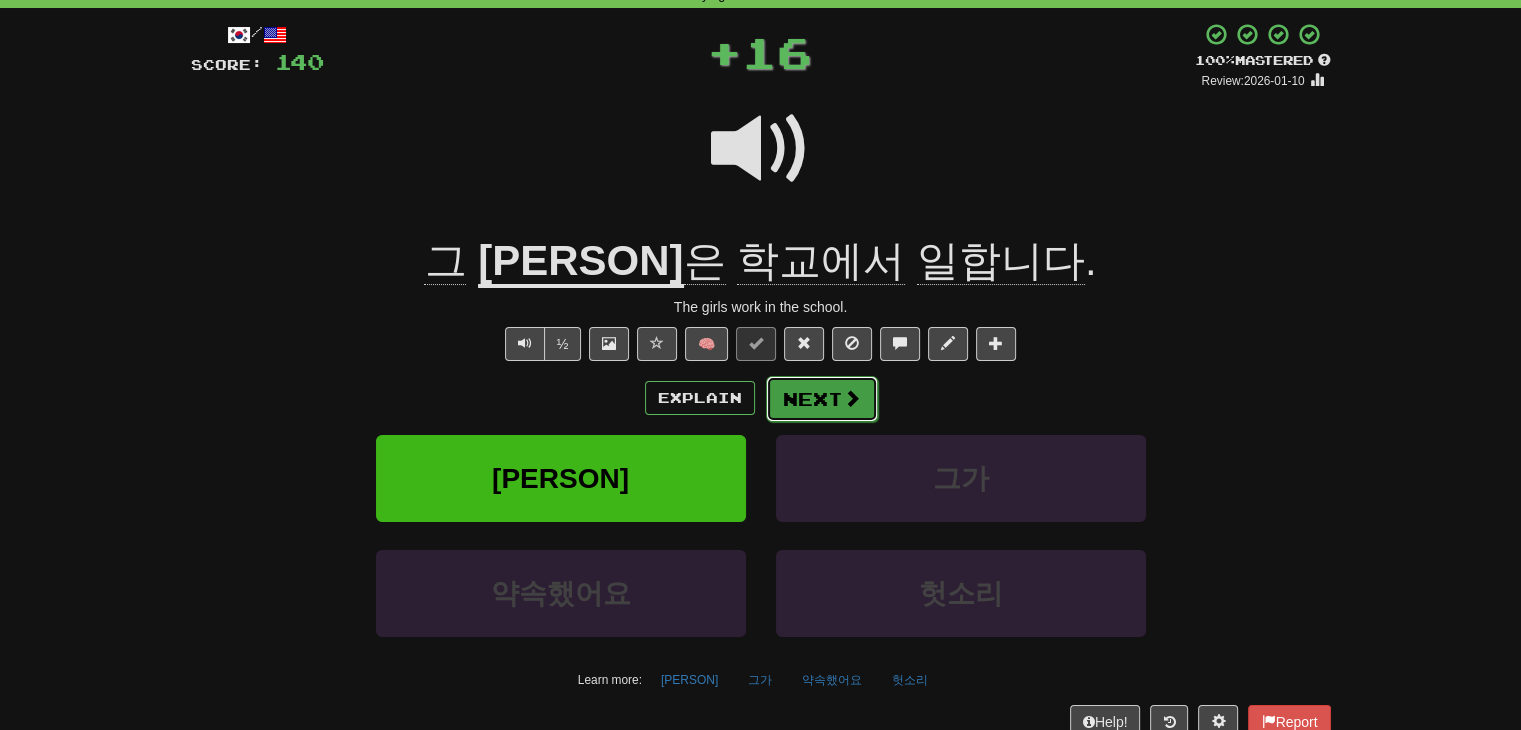 click at bounding box center (852, 398) 